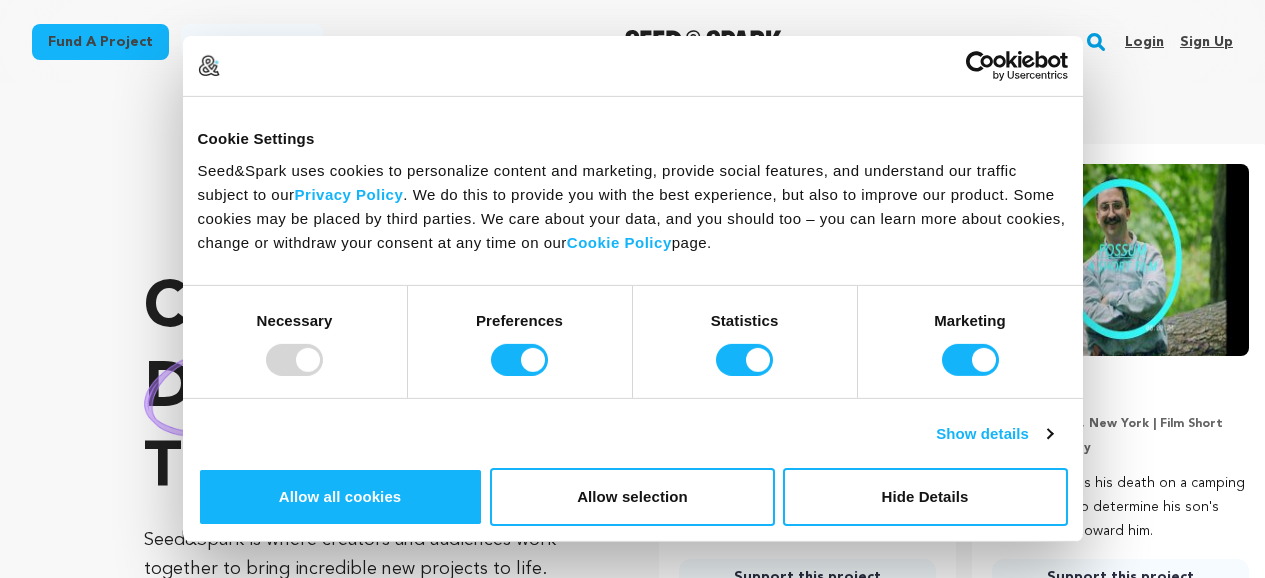 scroll, scrollTop: 0, scrollLeft: 0, axis: both 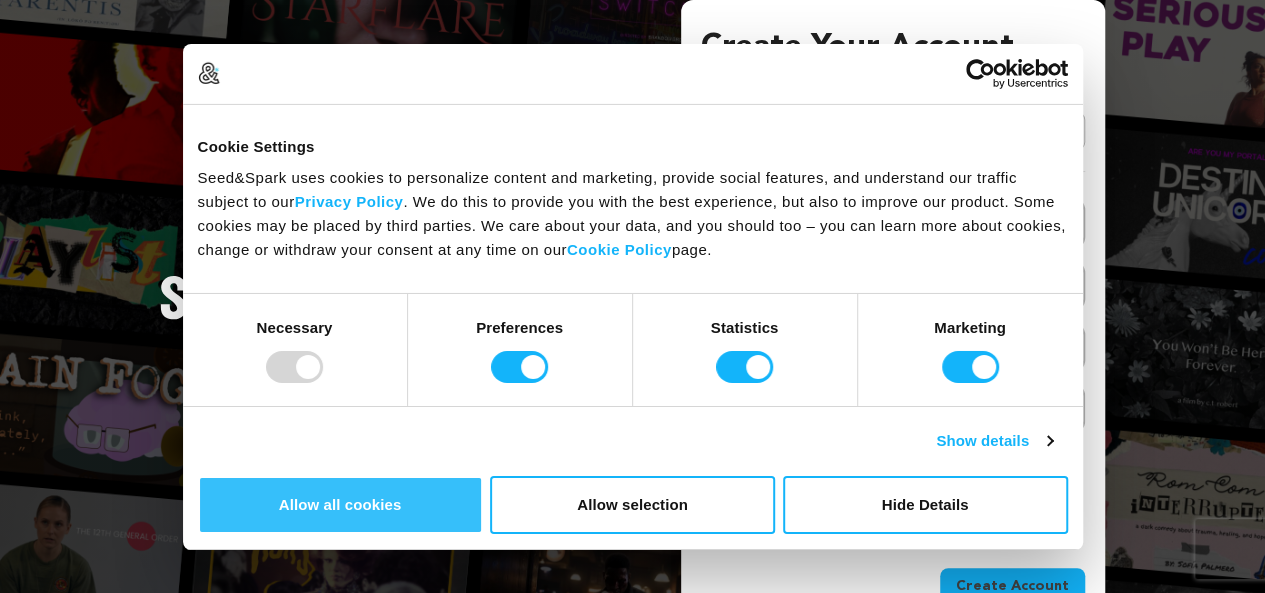 click on "Allow all cookies" at bounding box center (340, 505) 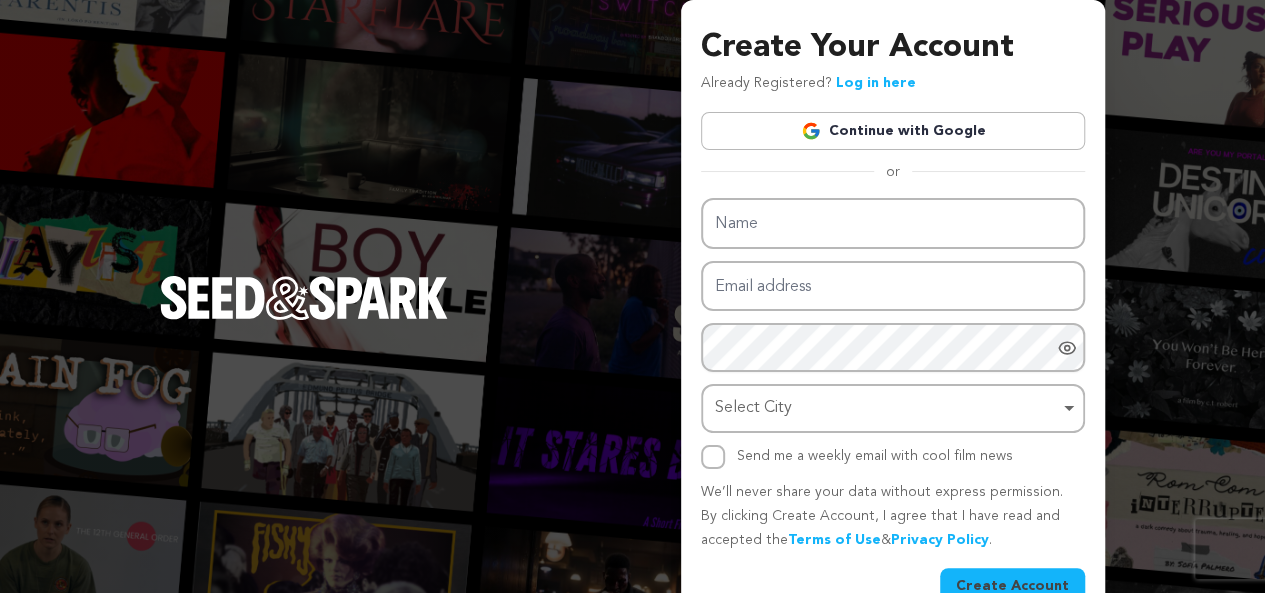 click on "Continue with Google" at bounding box center [893, 131] 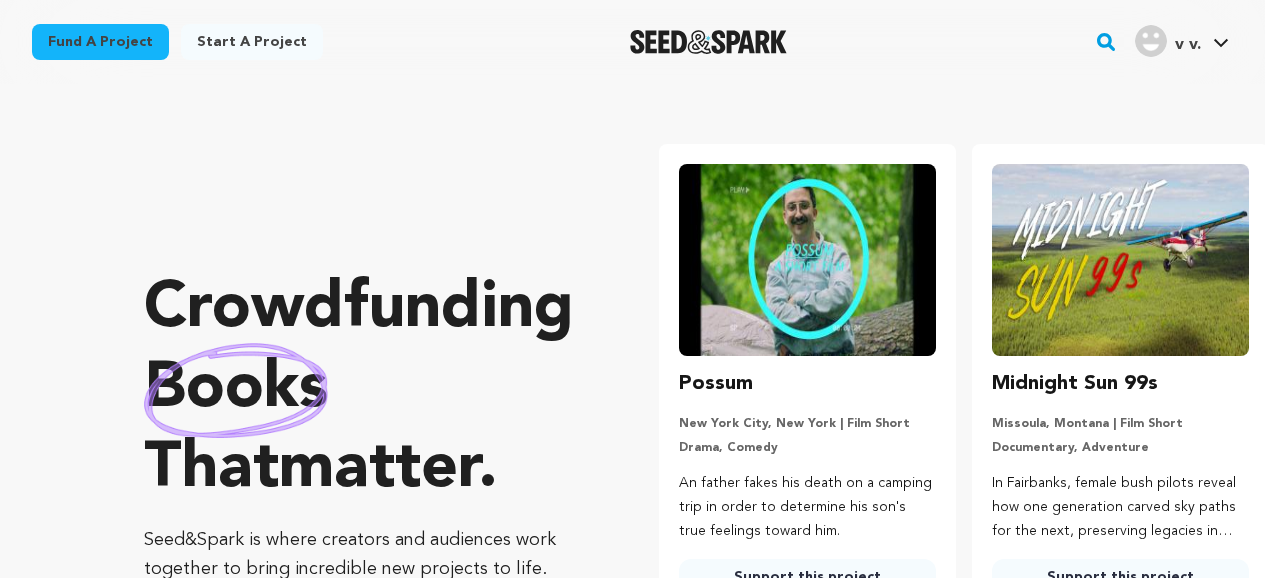 scroll, scrollTop: 0, scrollLeft: 0, axis: both 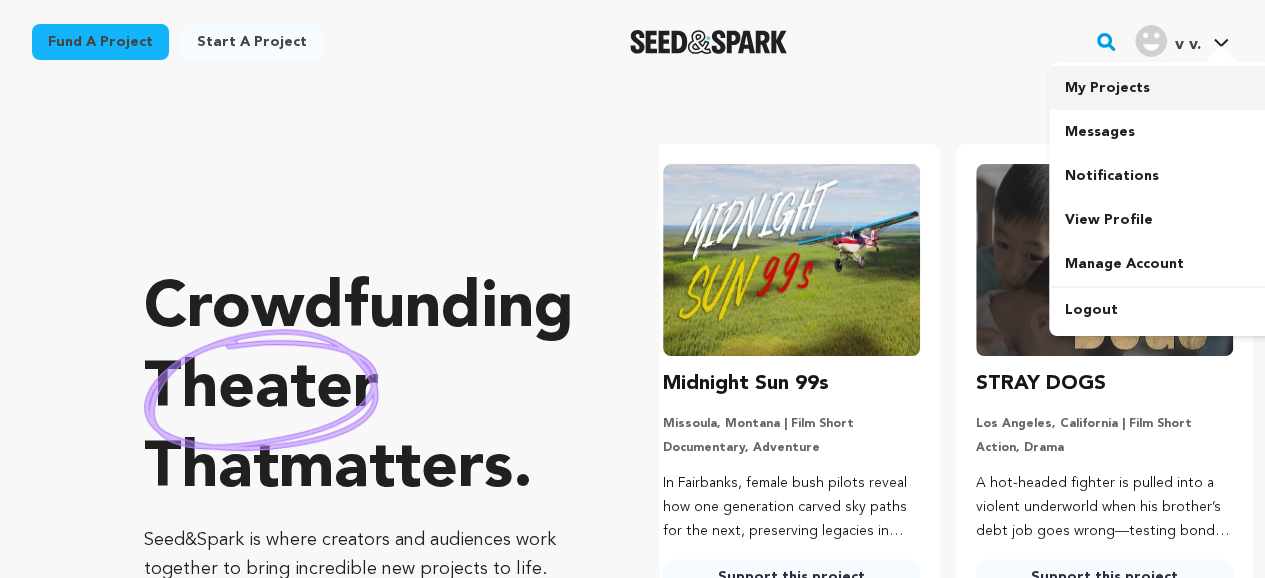 click on "My Projects" at bounding box center (1161, 88) 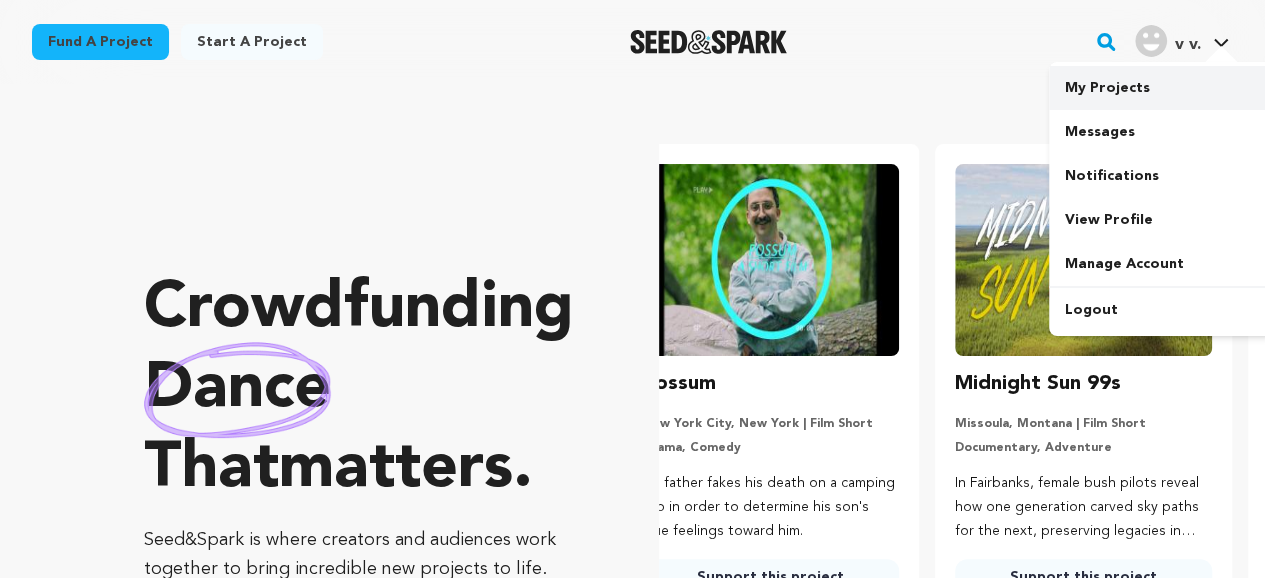 scroll, scrollTop: 0, scrollLeft: 0, axis: both 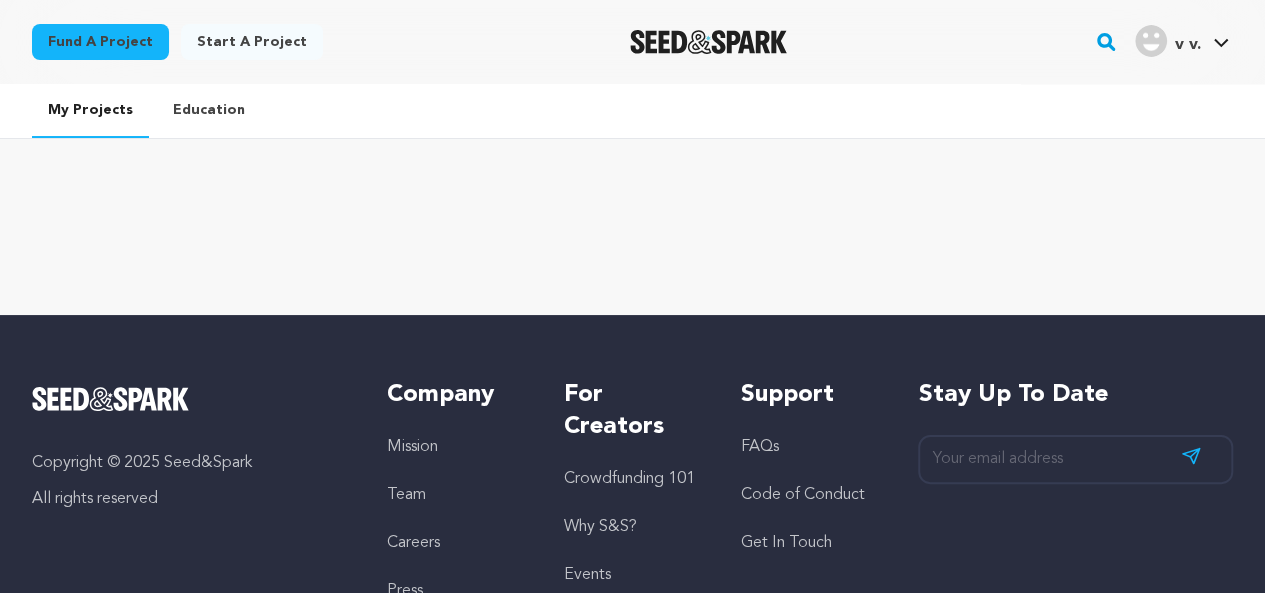 click on "Start a project" at bounding box center [252, 42] 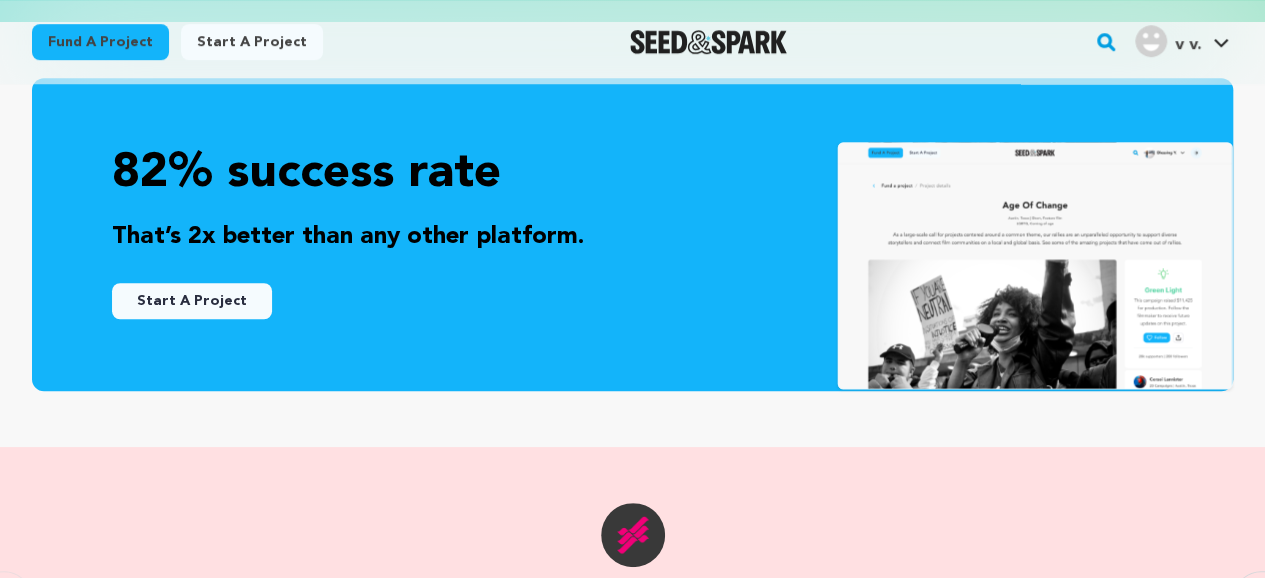 scroll, scrollTop: 628, scrollLeft: 0, axis: vertical 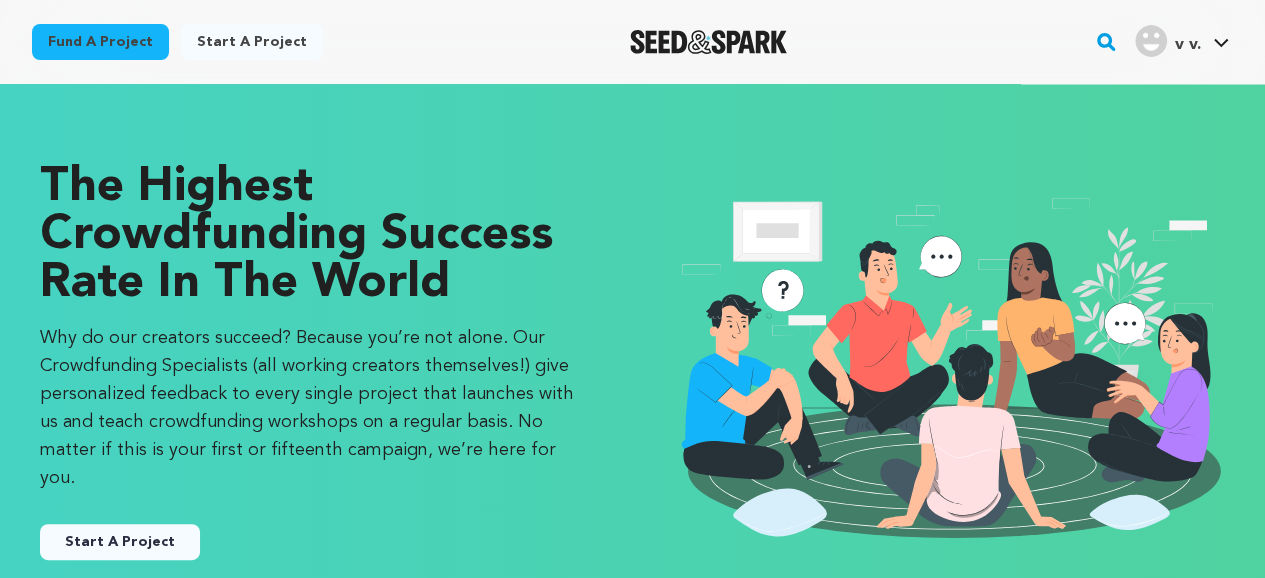 click on "Start A Project" at bounding box center [120, 542] 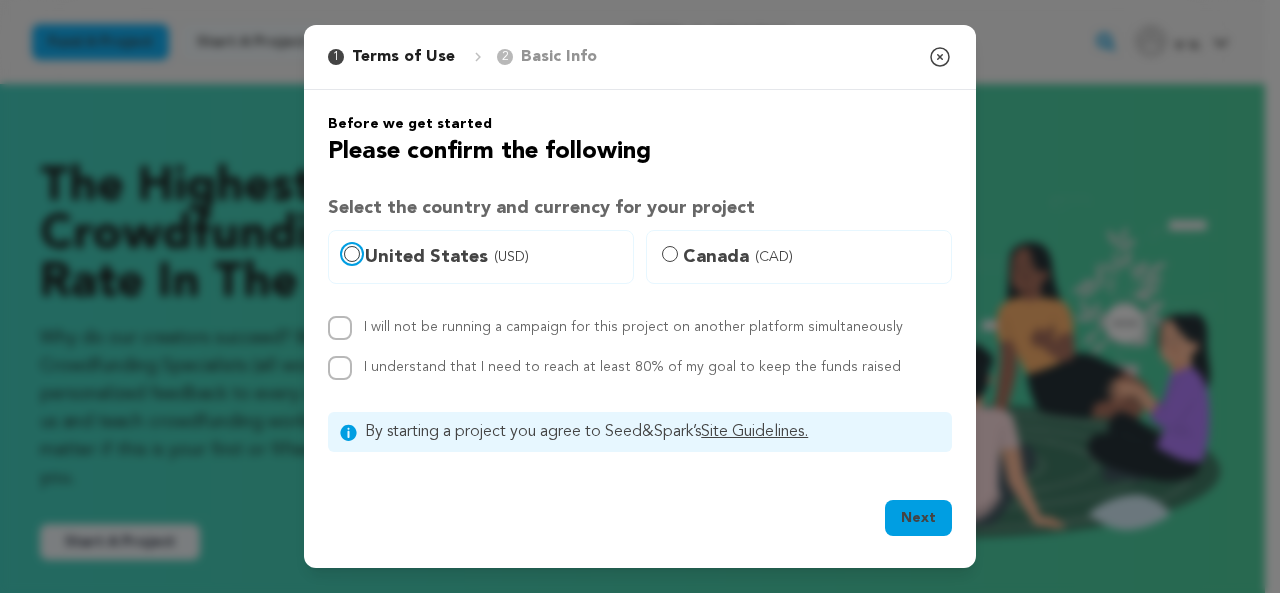 click on "United States
(USD)" at bounding box center [352, 254] 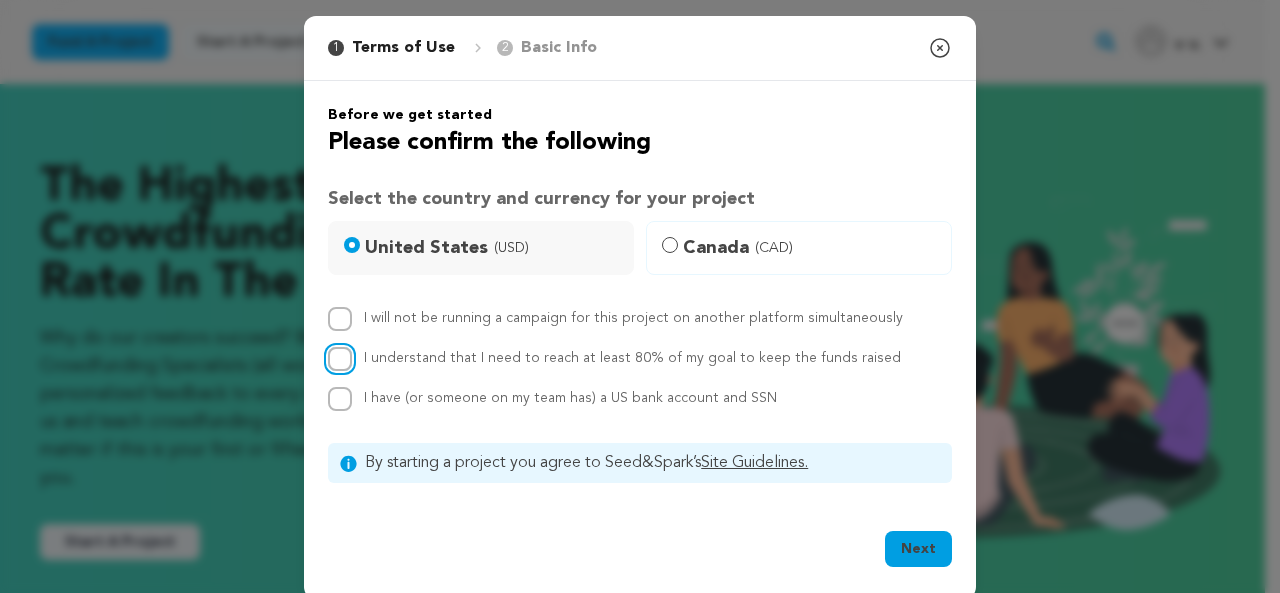 click on "I understand that I need to reach at least 80% of my goal to keep the
funds raised" at bounding box center [340, 359] 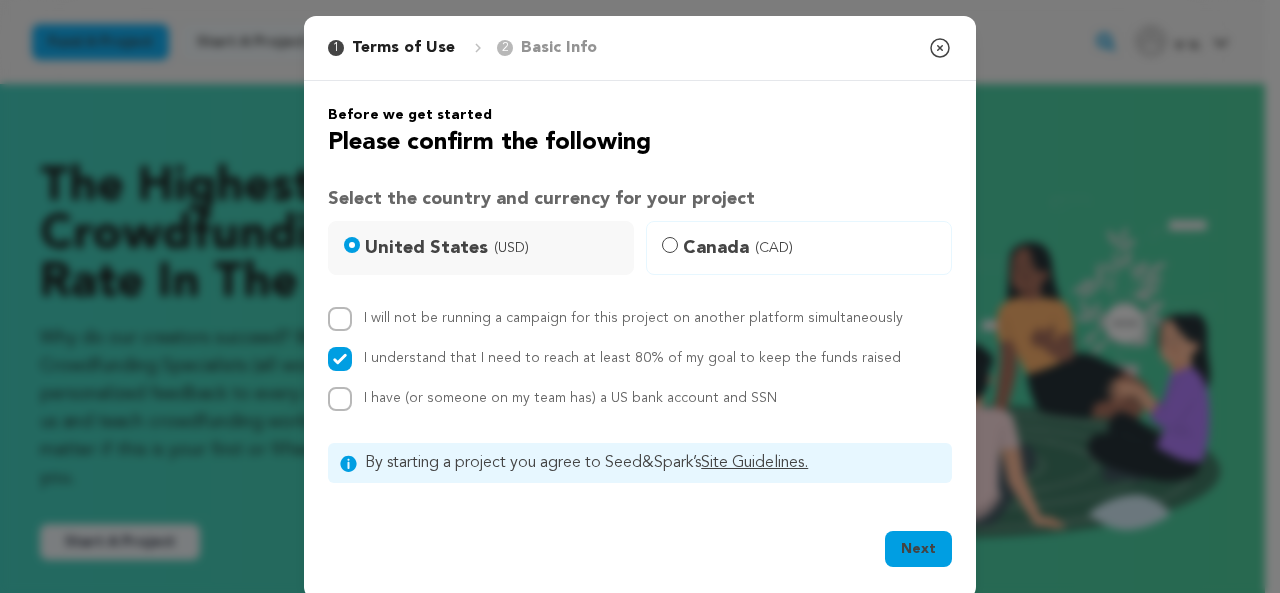 click on "Next" at bounding box center [918, 549] 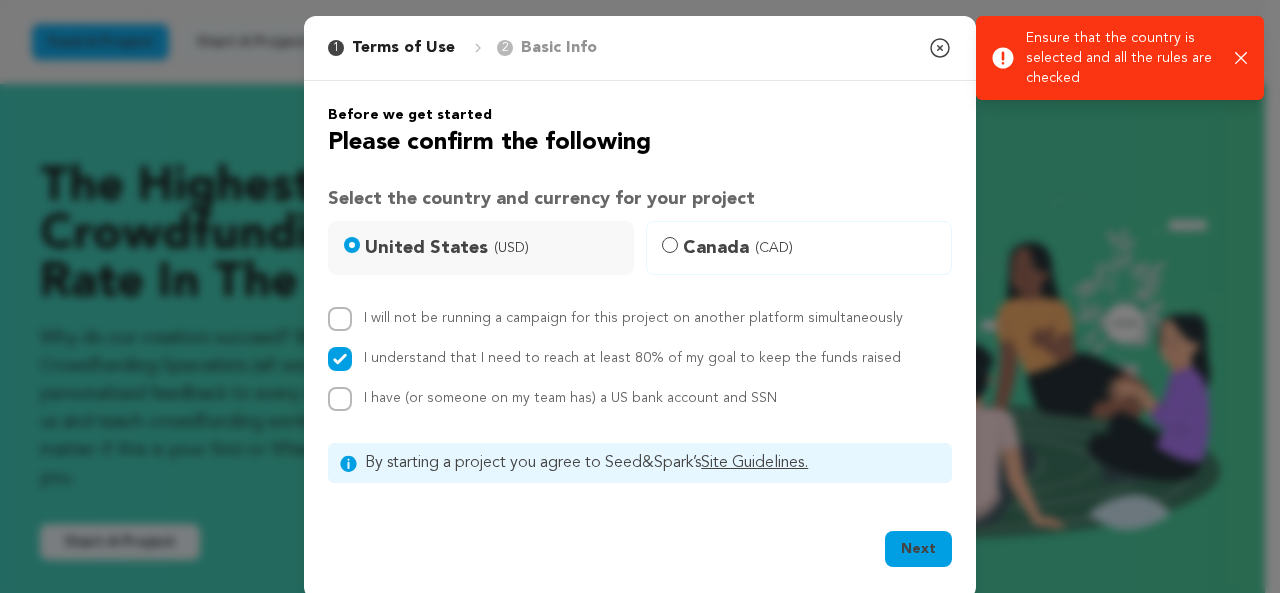 click on "Next" at bounding box center (918, 549) 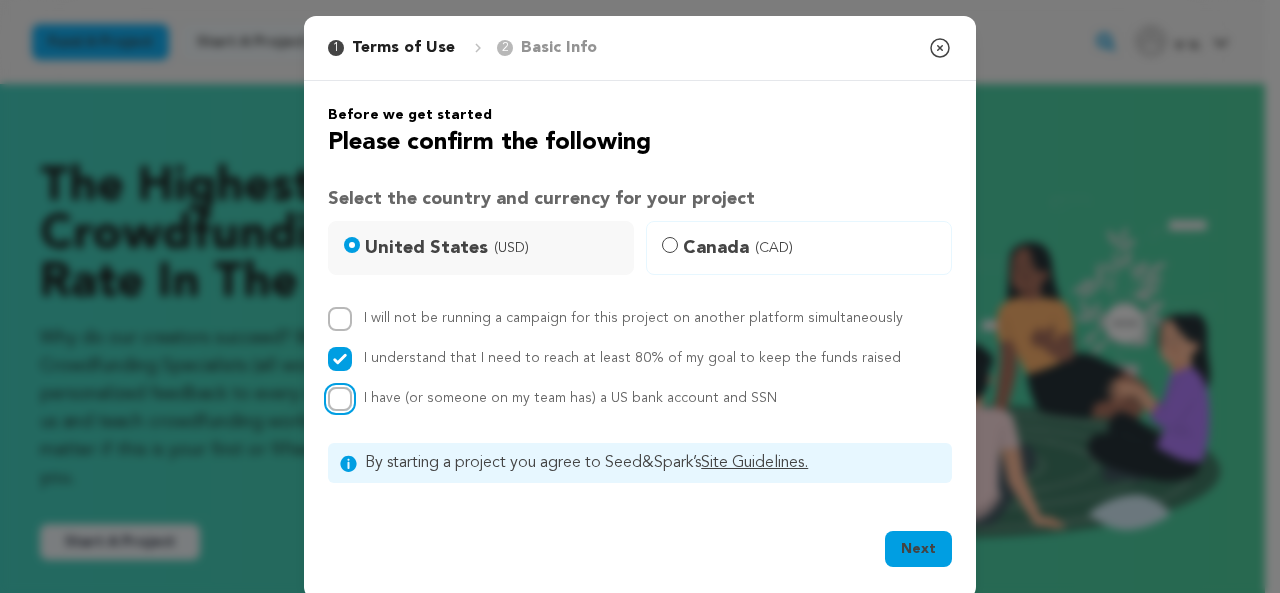 click on "I have (or someone on my team has) a US bank account and SSN" at bounding box center [340, 399] 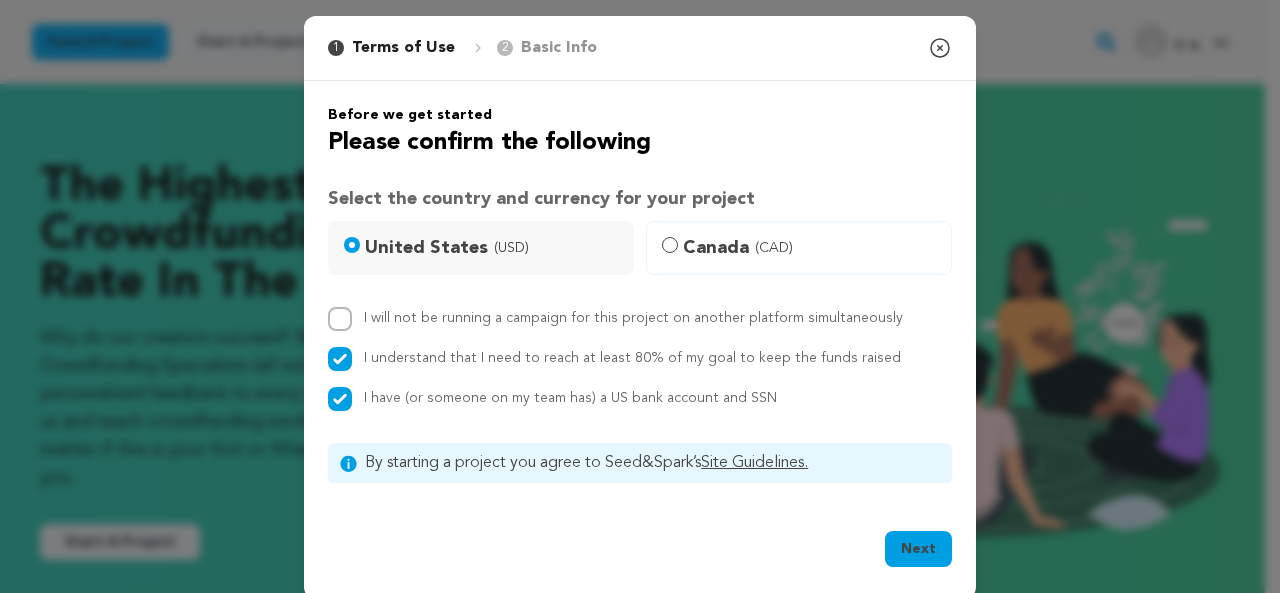 click on "Next" at bounding box center [918, 549] 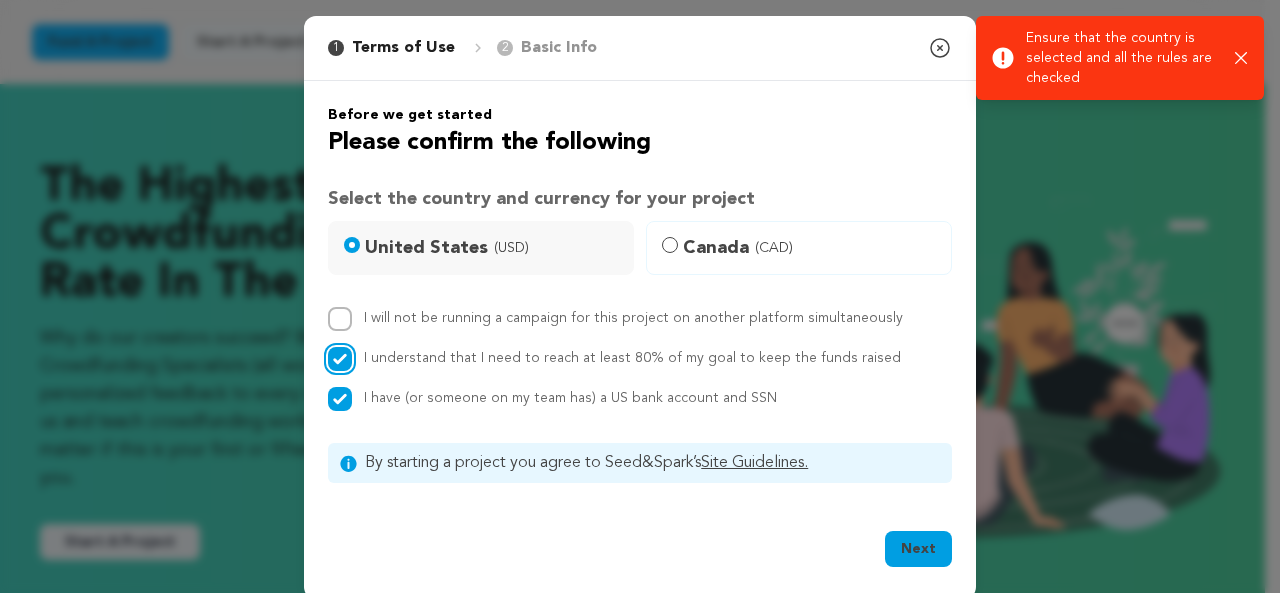 click on "I understand that I need to reach at least 80% of my goal to keep the
funds raised" at bounding box center (340, 359) 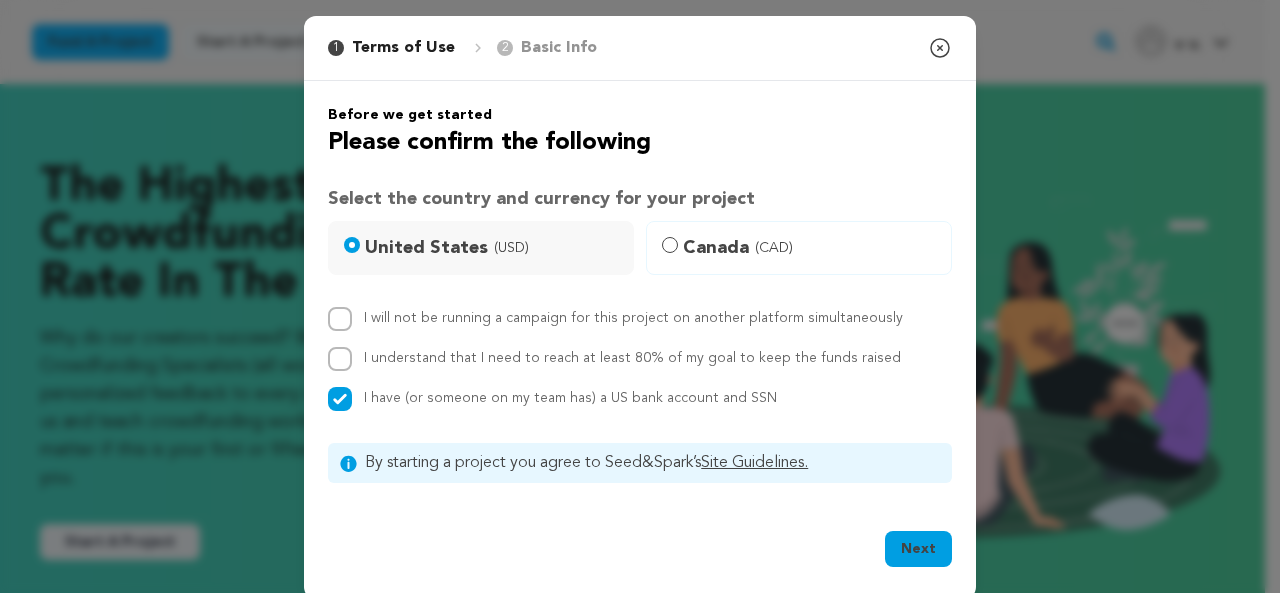 click on "Next" at bounding box center [918, 549] 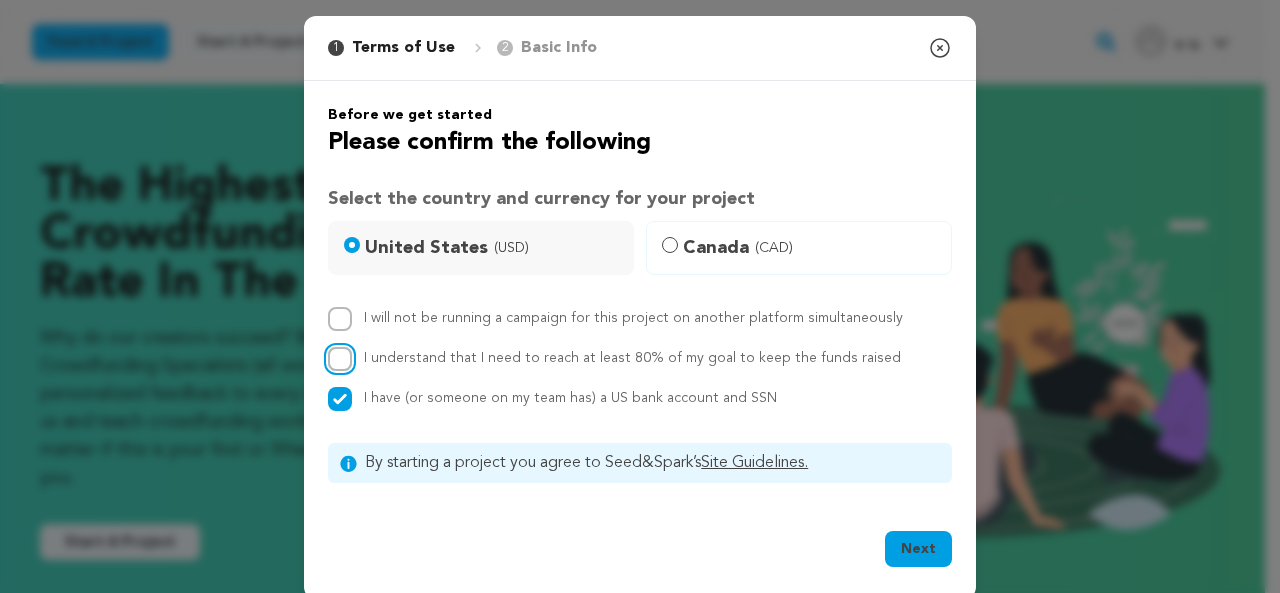click on "I understand that I need to reach at least 80% of my goal to keep the
funds raised" at bounding box center (340, 359) 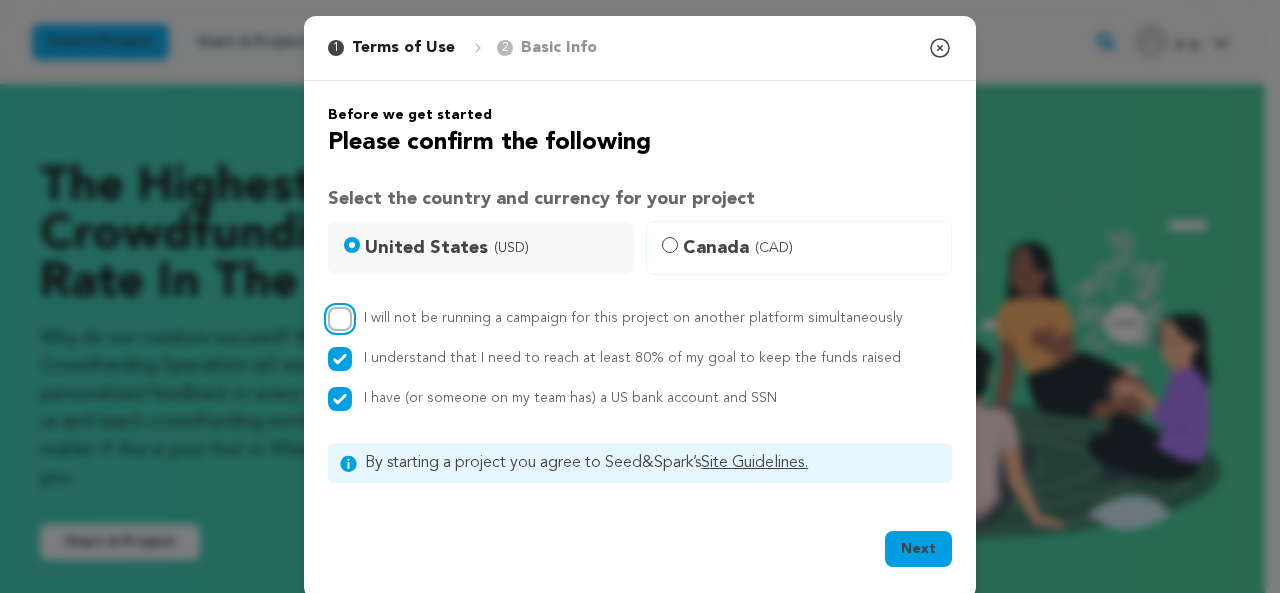 click on "I will not be running a campaign for this project on another platform
simultaneously" at bounding box center [340, 319] 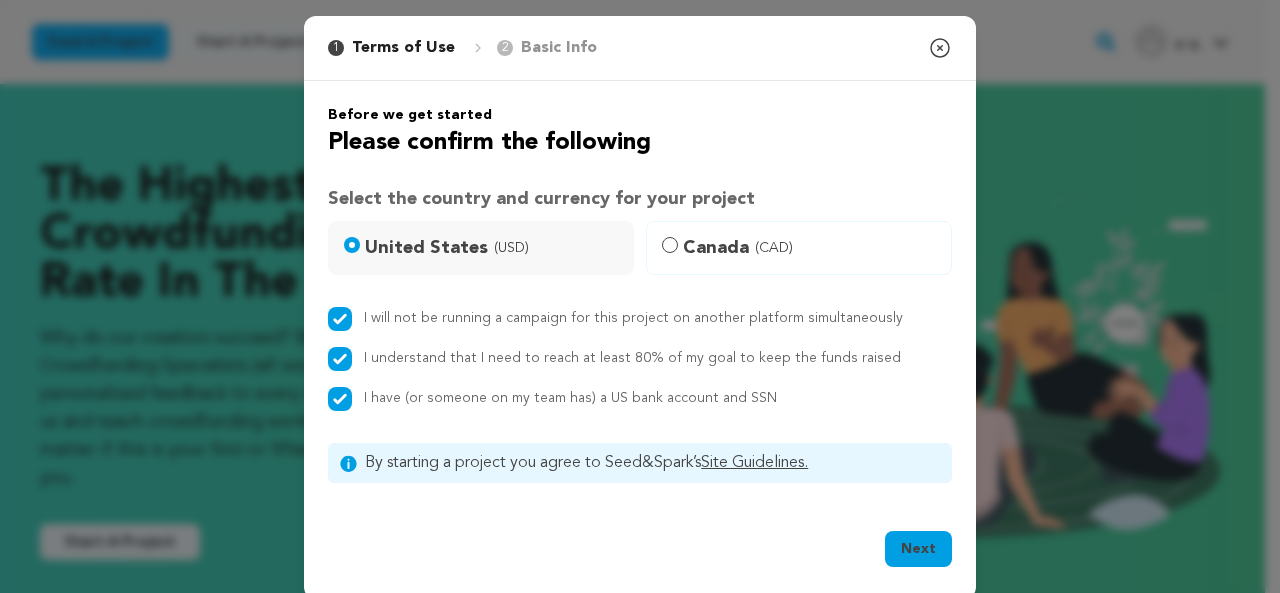 click on "Next" at bounding box center (918, 549) 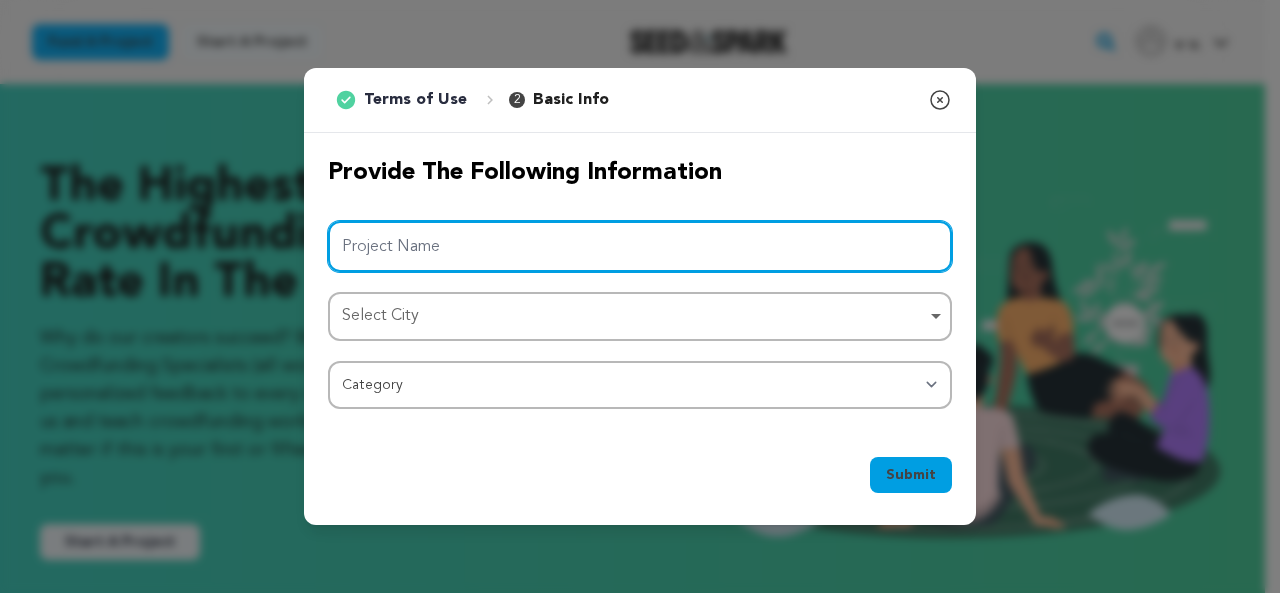 click on "Project Name" at bounding box center (640, 246) 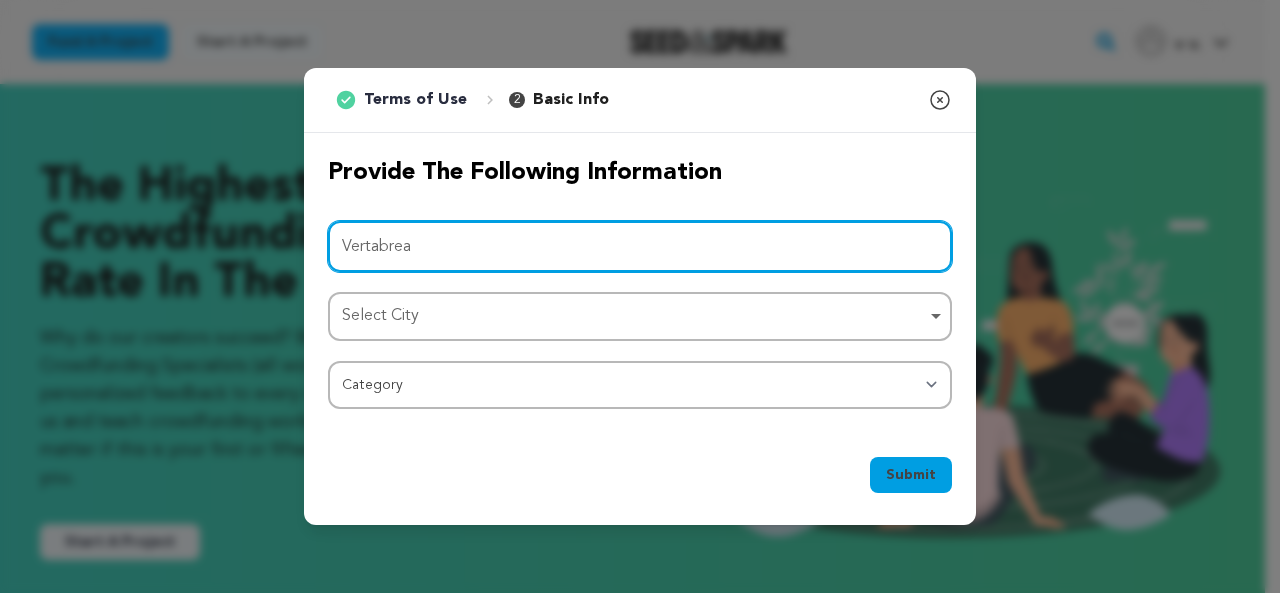 click on "Select City Remove item" at bounding box center [634, 316] 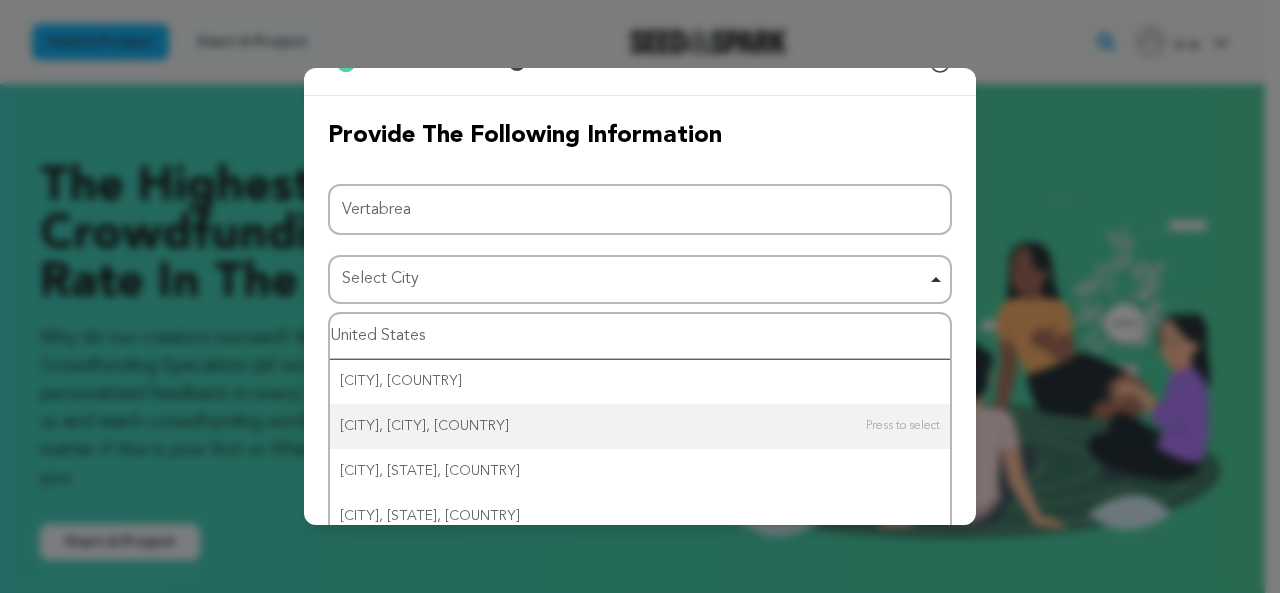 scroll, scrollTop: 53, scrollLeft: 0, axis: vertical 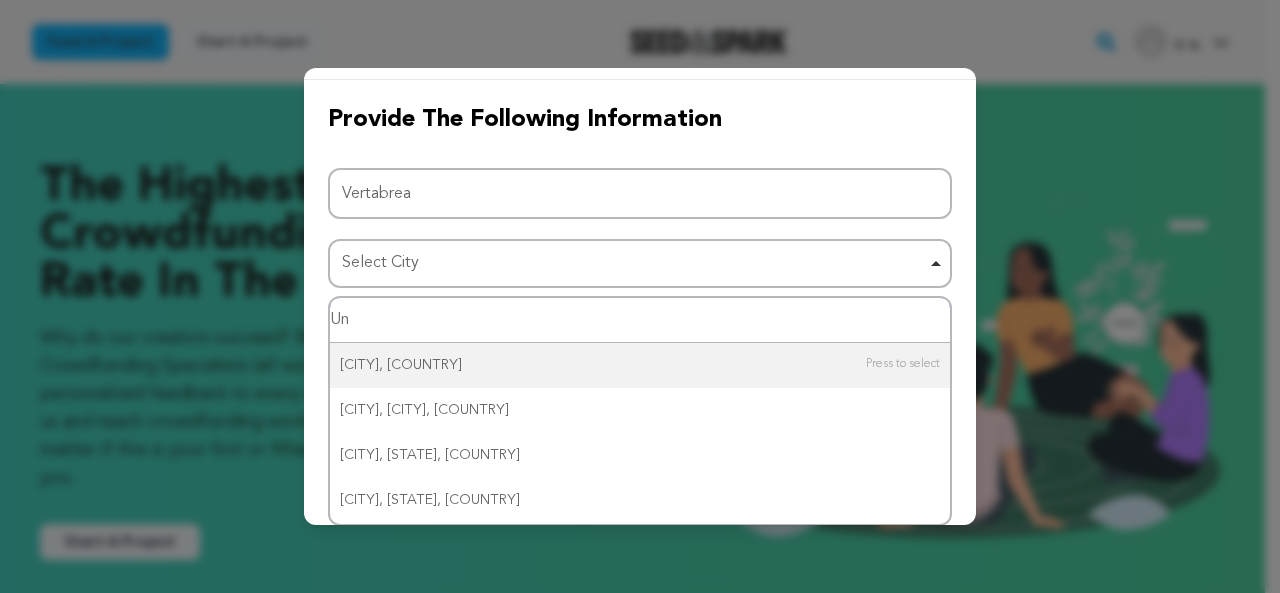 type on "U" 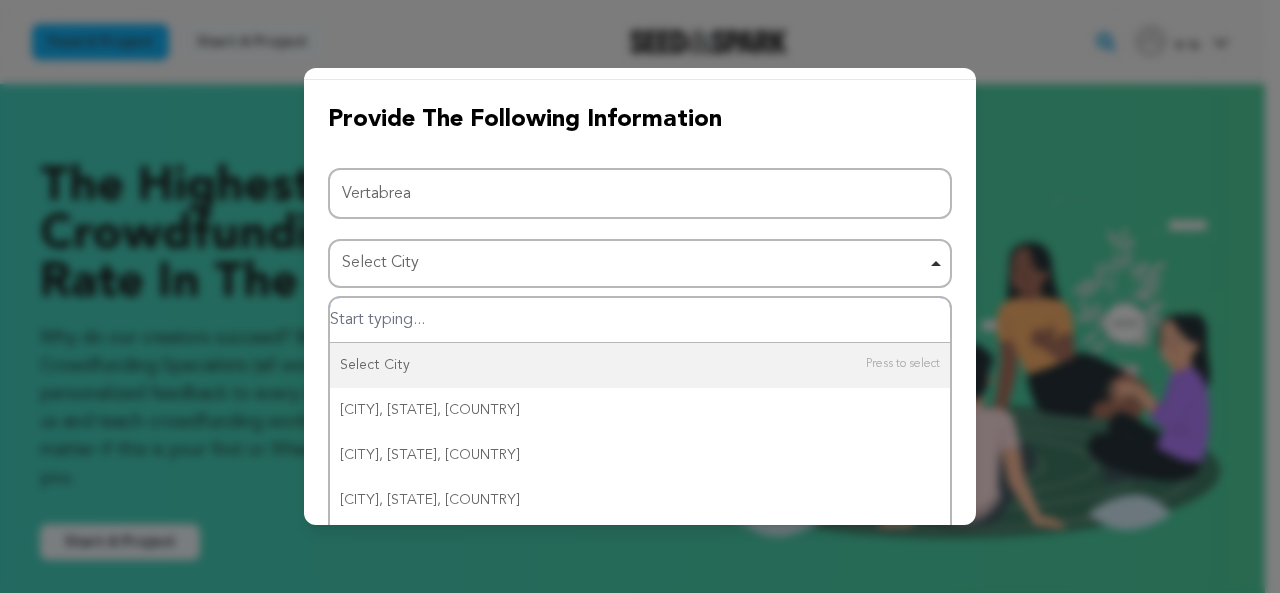 type on "U" 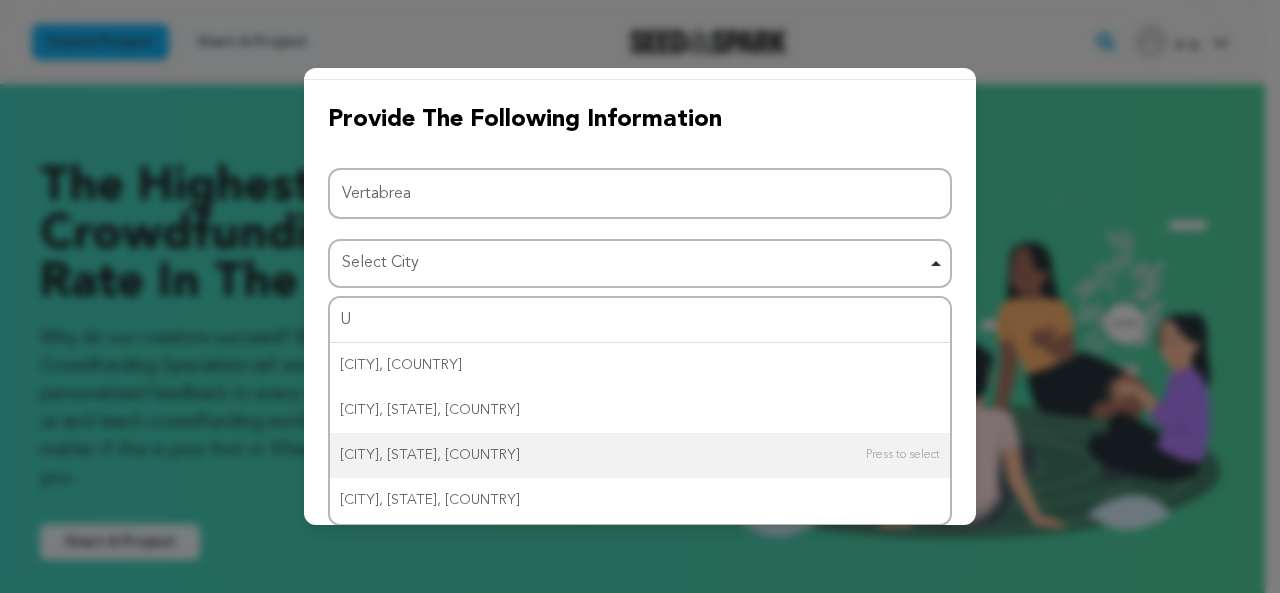 type 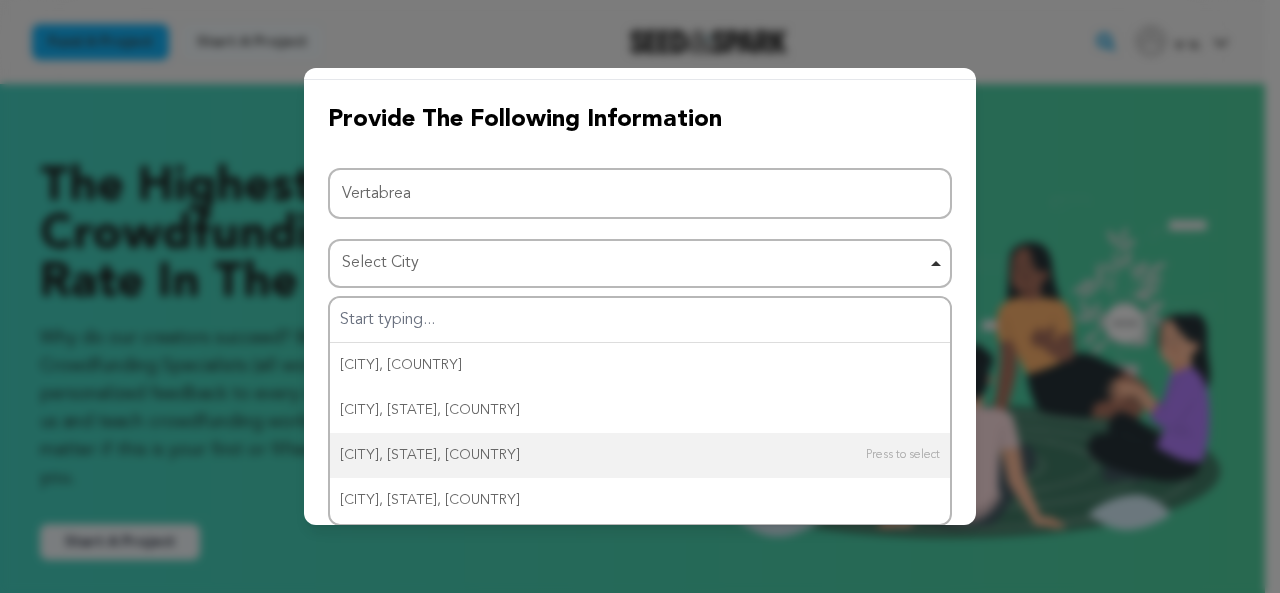 scroll, scrollTop: 0, scrollLeft: 0, axis: both 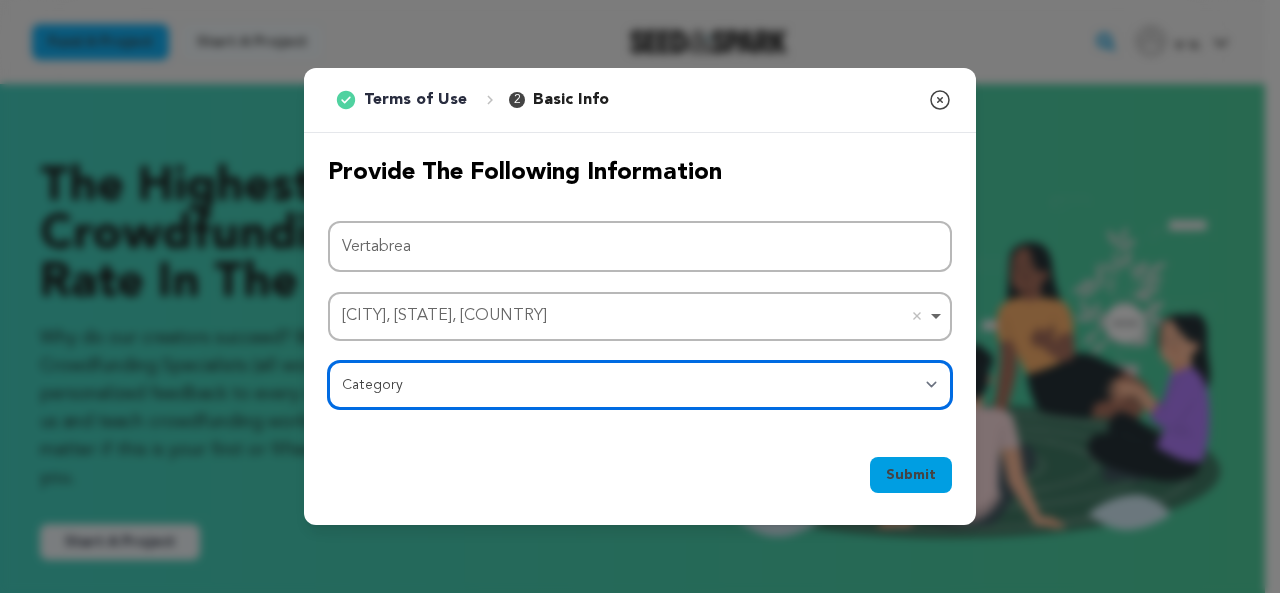 click on "Category
Film Feature
Film Short
Series
Film Festival
Company
Music Video
VR Experience
Comics
Artist Residency
Art & Photography
Collective
Dance
Games
Music
Radio & Podcasts
Orgs & Companies
Writing & Publishing
Venue & Spaces
Theatre" at bounding box center [640, 385] 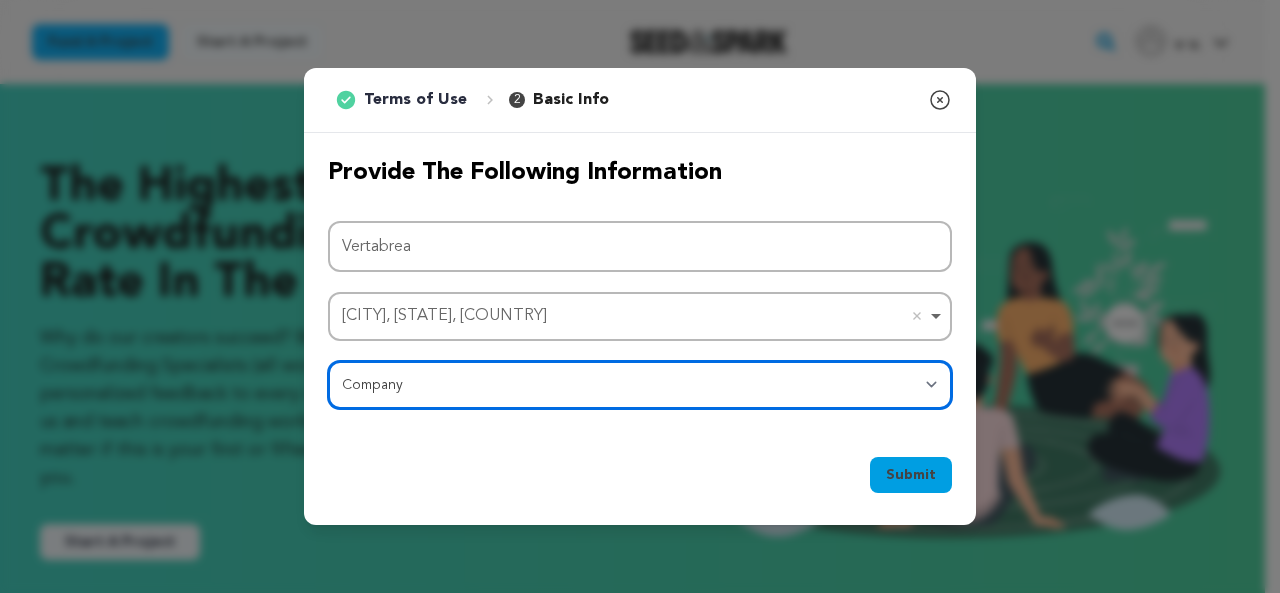 click on "Category
Film Feature
Film Short
Series
Film Festival
Company
Music Video
VR Experience
Comics
Artist Residency
Art & Photography
Collective
Dance
Games
Music
Radio & Podcasts
Orgs & Companies
Writing & Publishing
Venue & Spaces
Theatre" at bounding box center (640, 385) 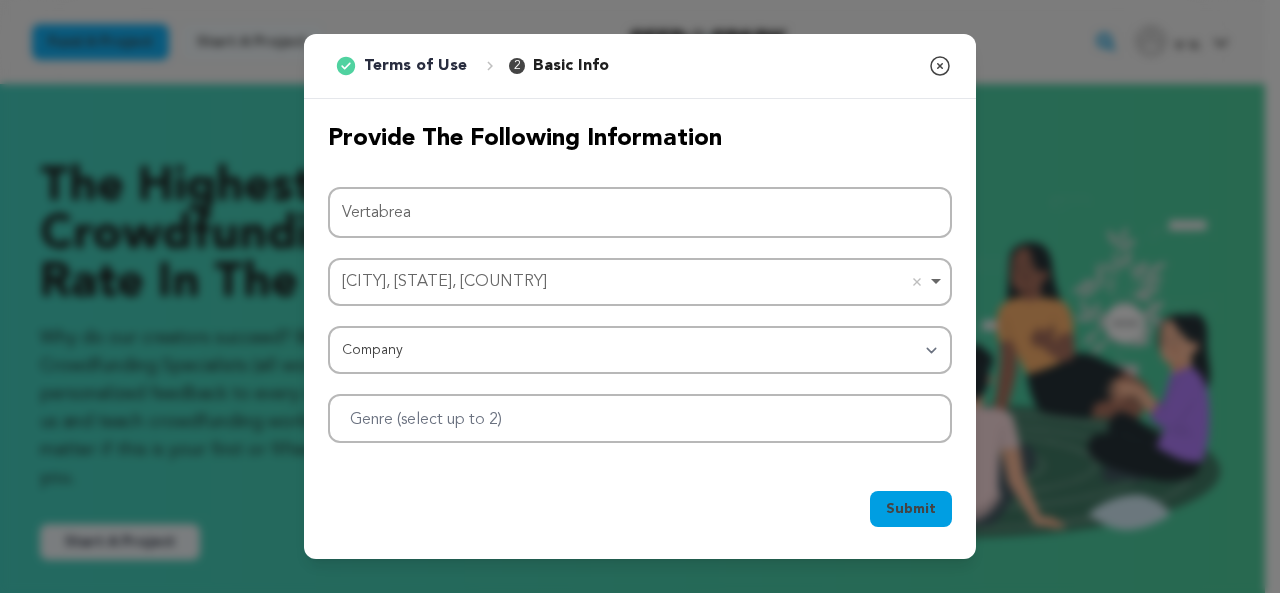 click on "Submit" at bounding box center [911, 509] 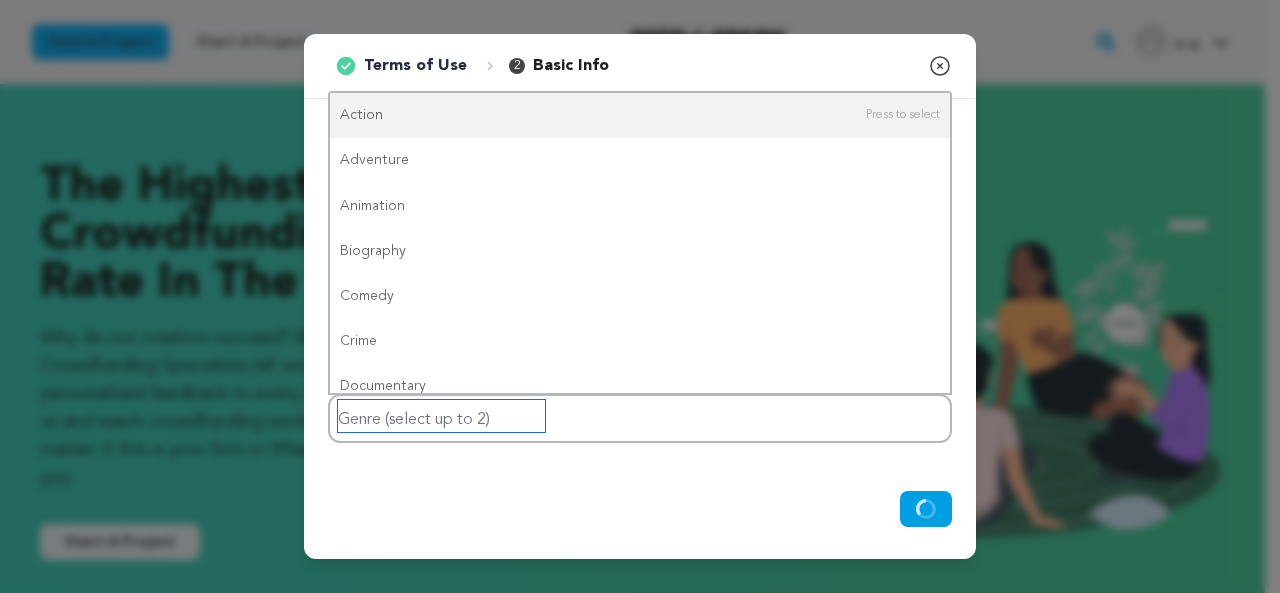 click at bounding box center [441, 416] 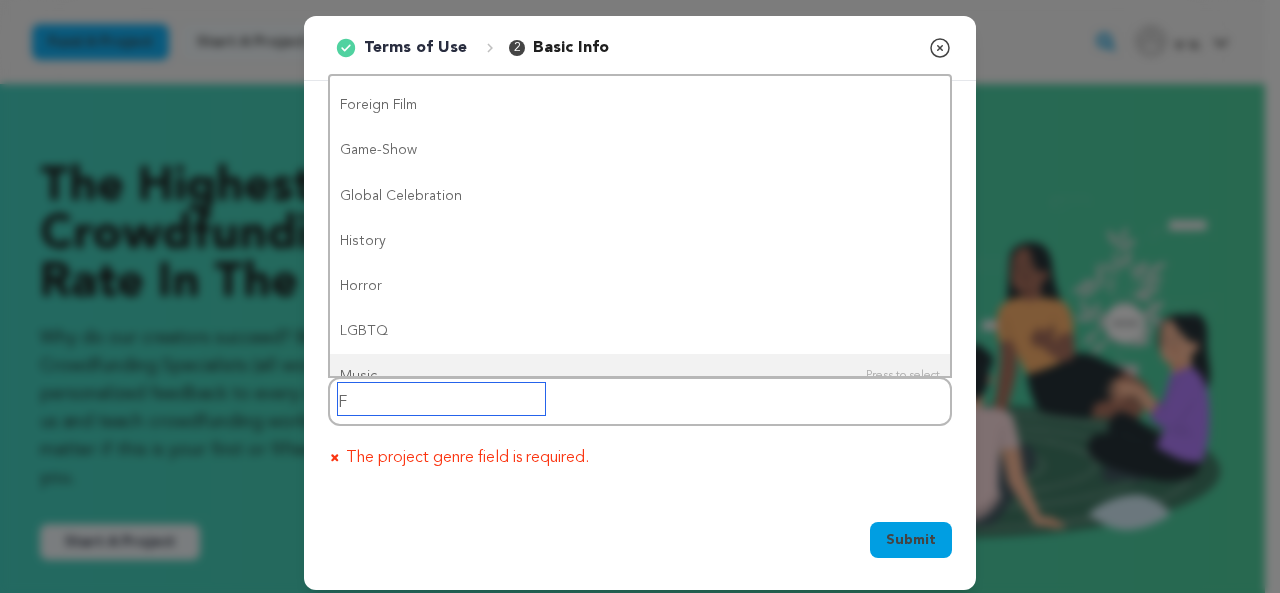 scroll, scrollTop: 0, scrollLeft: 0, axis: both 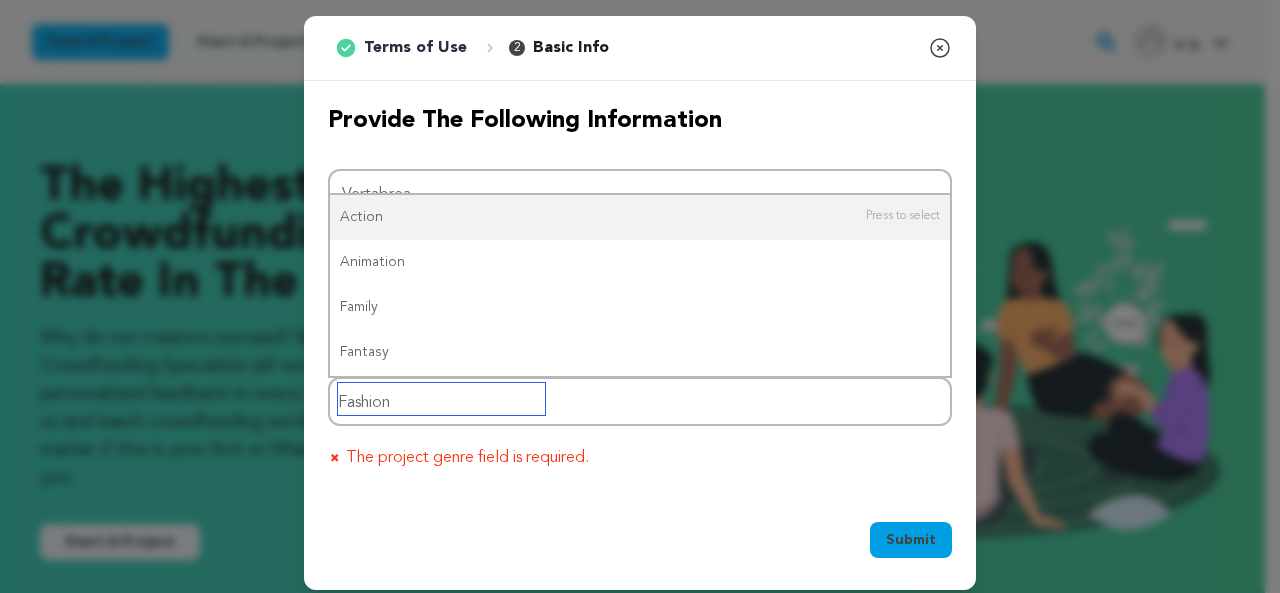 click on "Fashion" at bounding box center [441, 399] 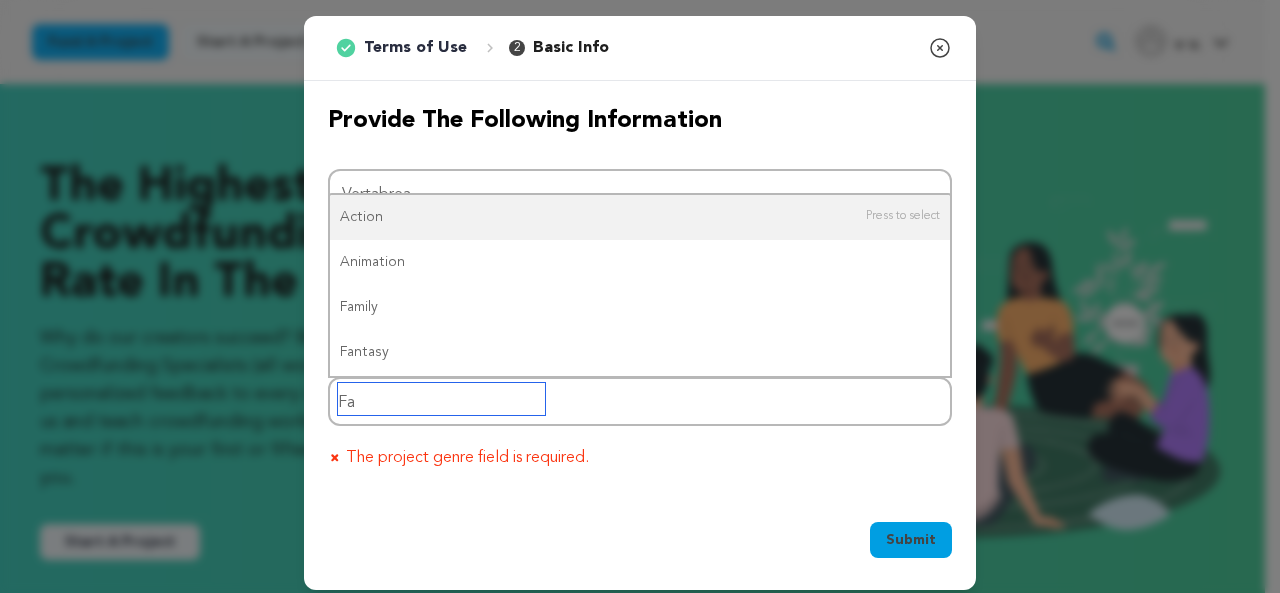 type on "F" 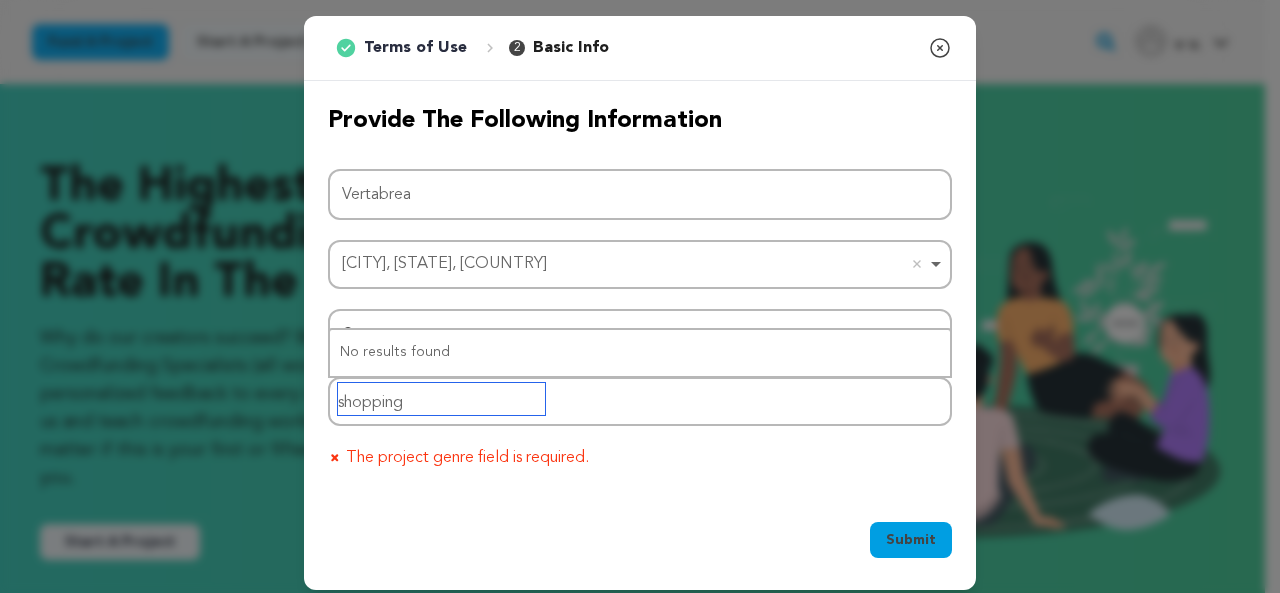 click on "shopping" at bounding box center [441, 399] 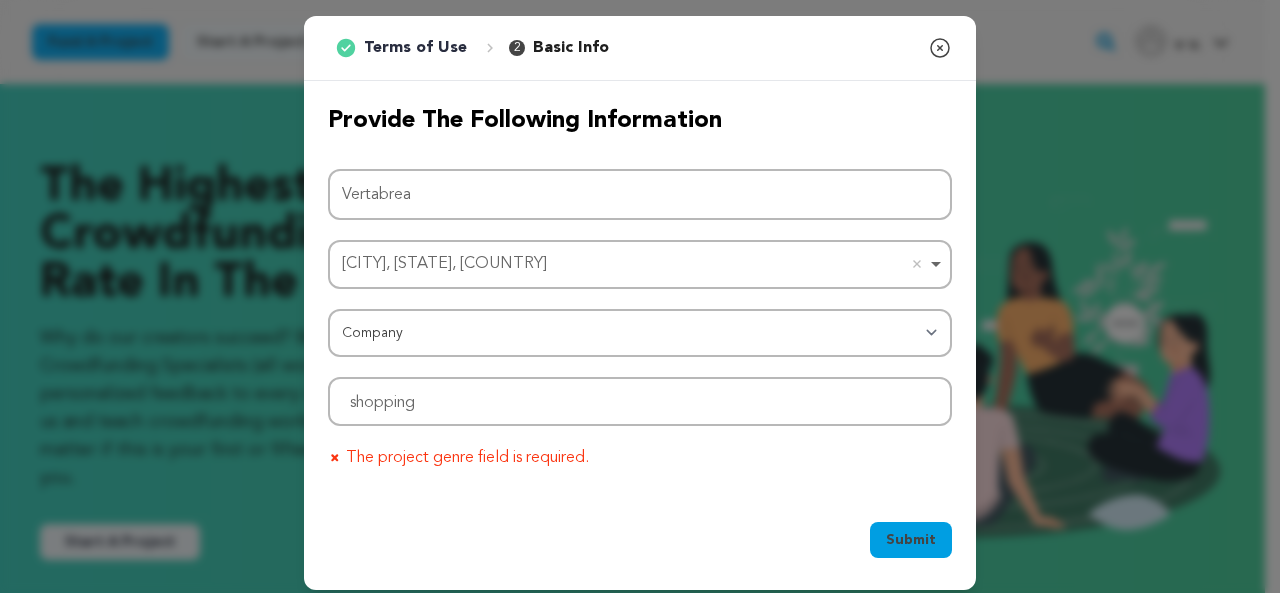 click on "Submit" at bounding box center (911, 540) 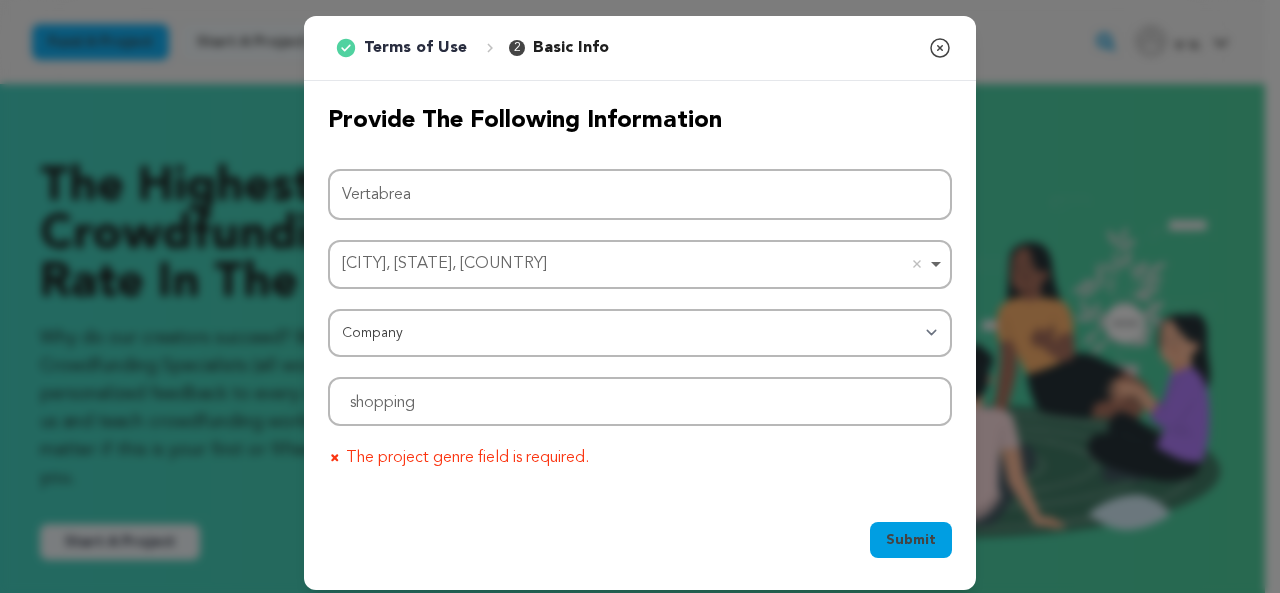 click on "Submit" at bounding box center [911, 540] 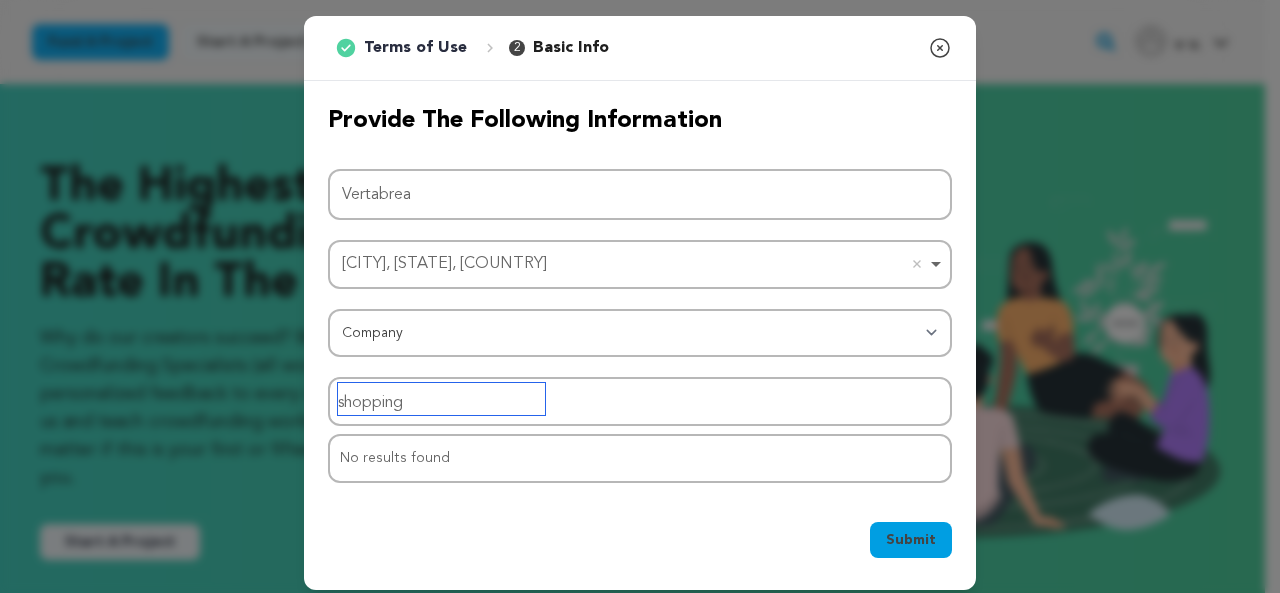 click on "shopping" at bounding box center [441, 399] 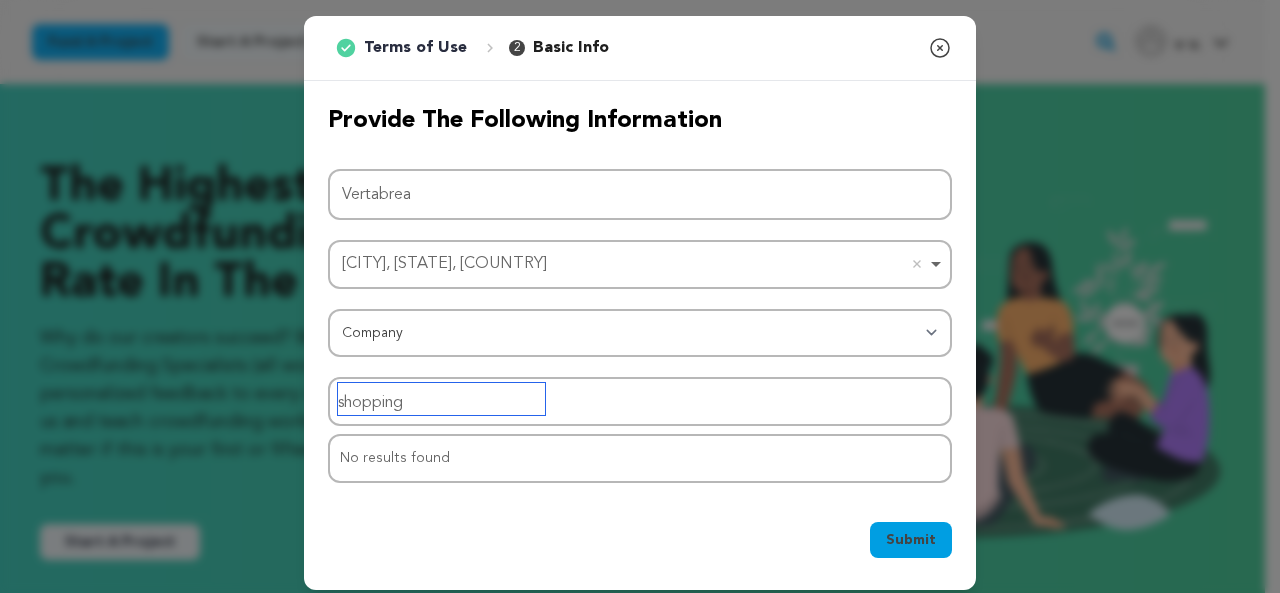 click on "No results found" at bounding box center [640, 458] 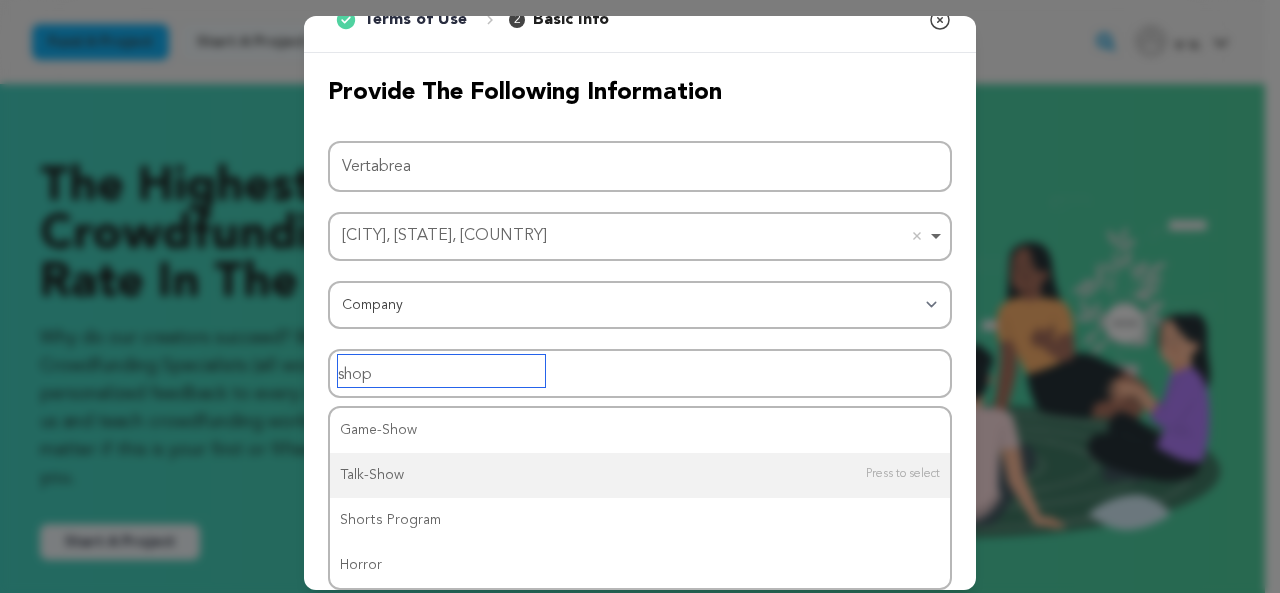 scroll, scrollTop: 0, scrollLeft: 0, axis: both 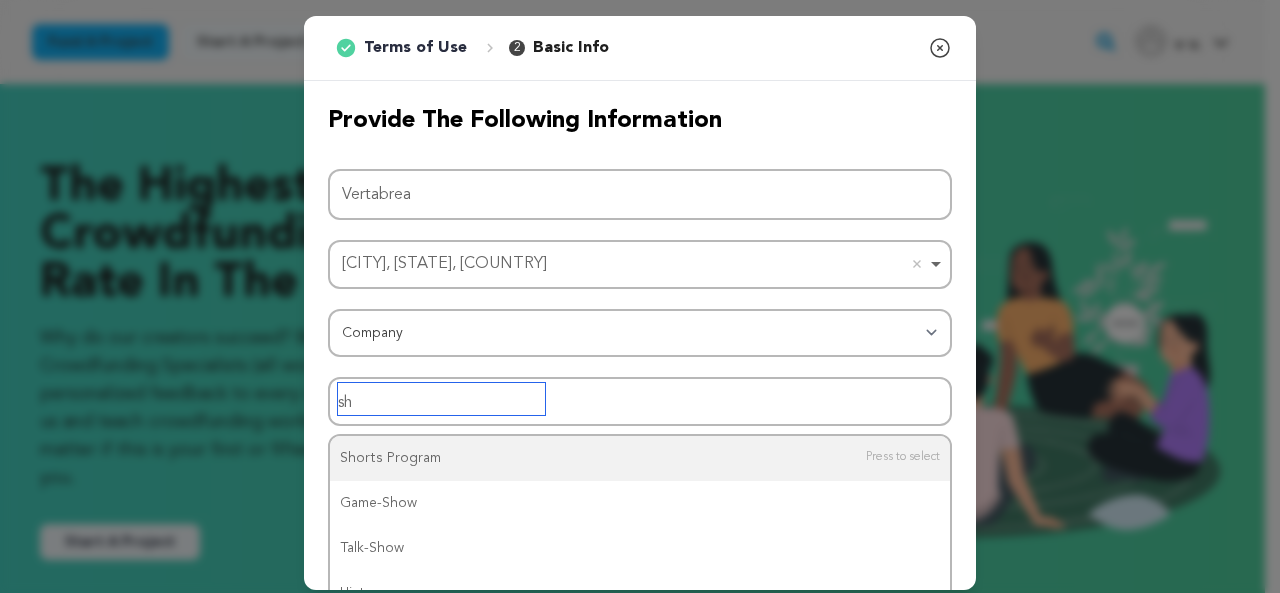 type on "s" 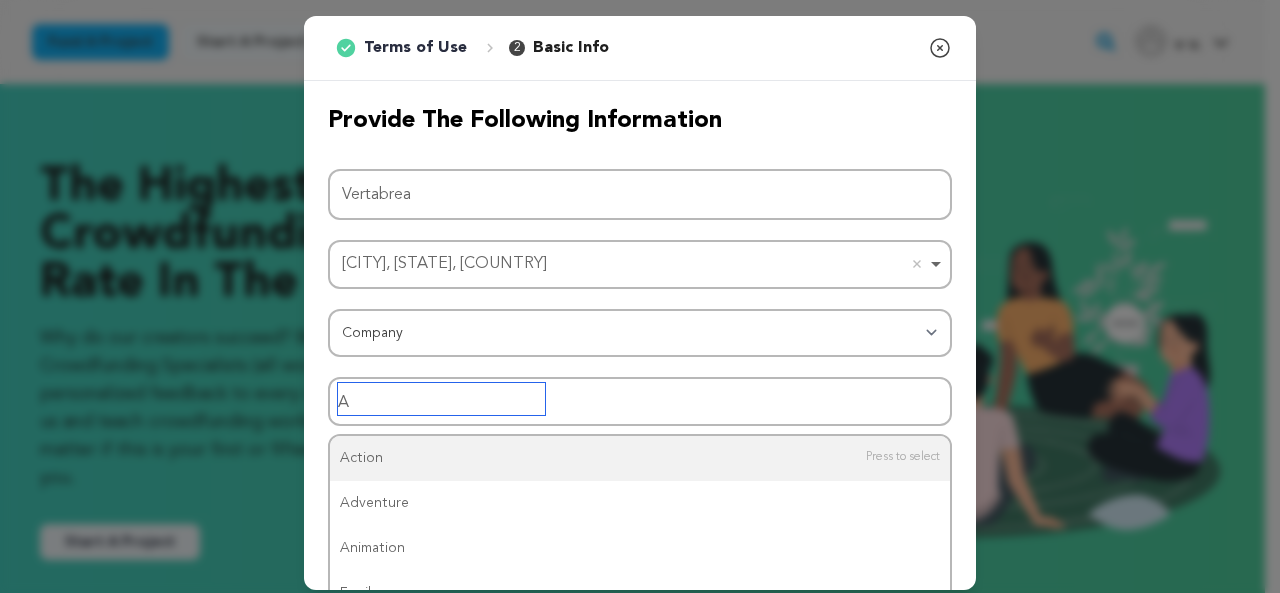 type on "Ar" 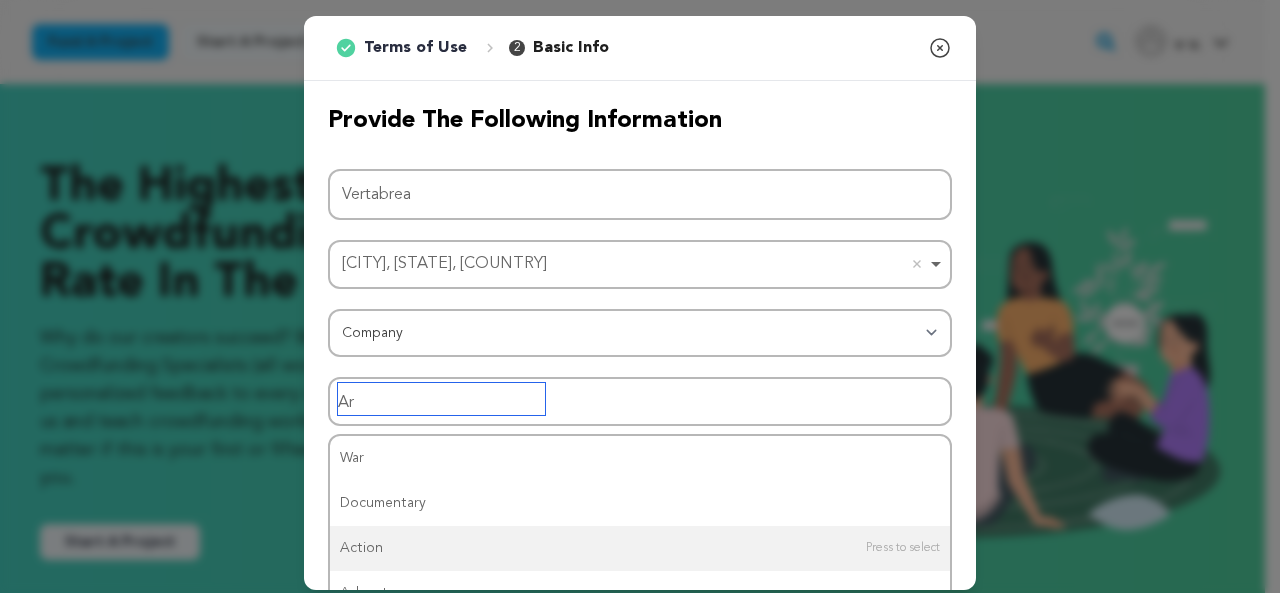 scroll, scrollTop: 28, scrollLeft: 0, axis: vertical 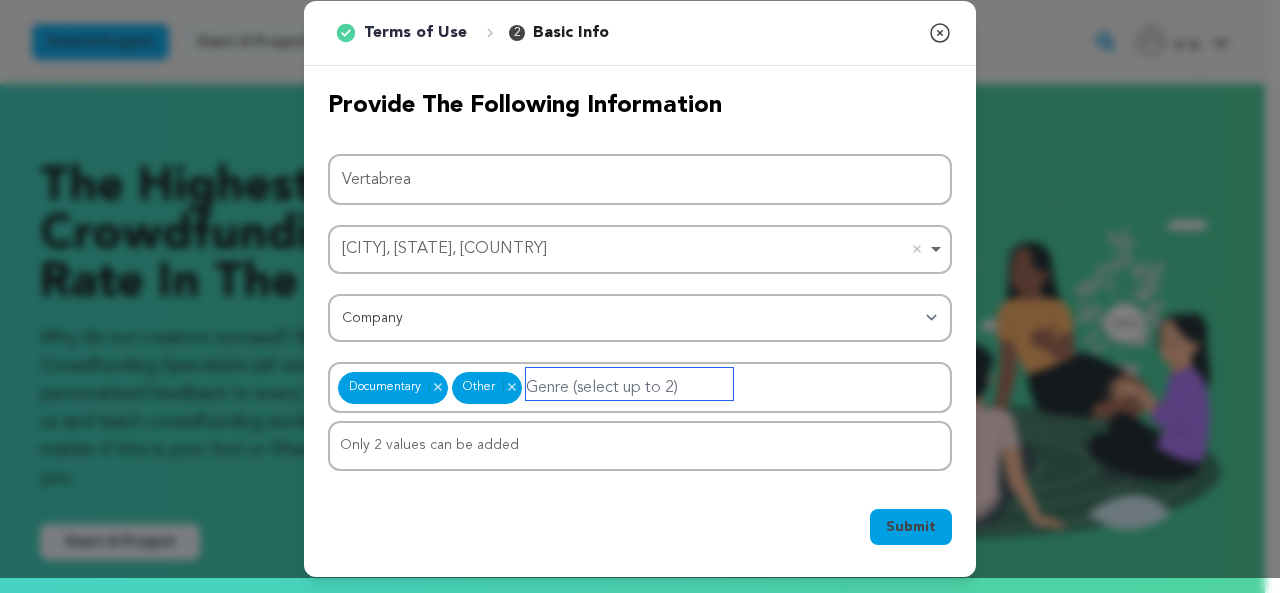 type 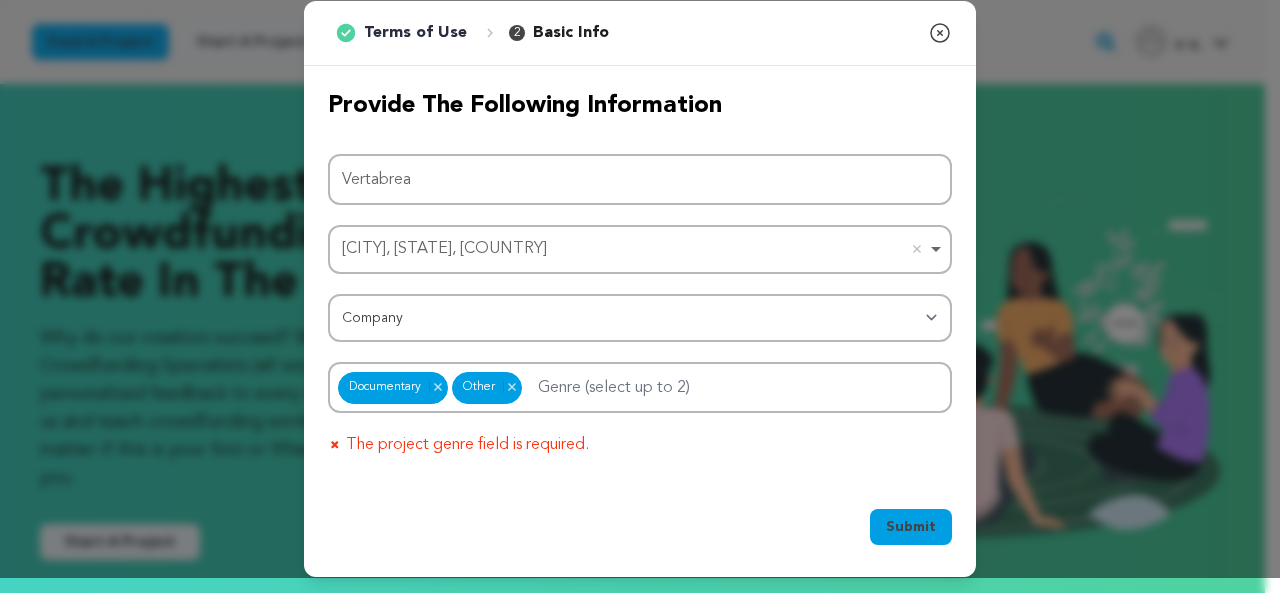 click on "Submit" at bounding box center (911, 527) 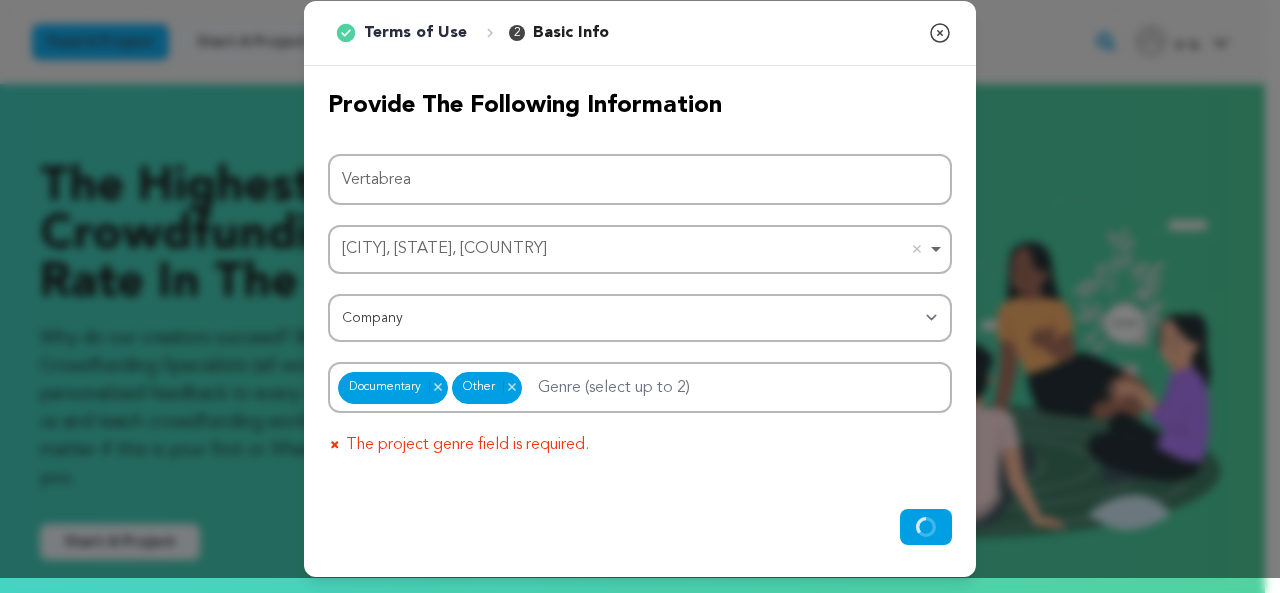 click 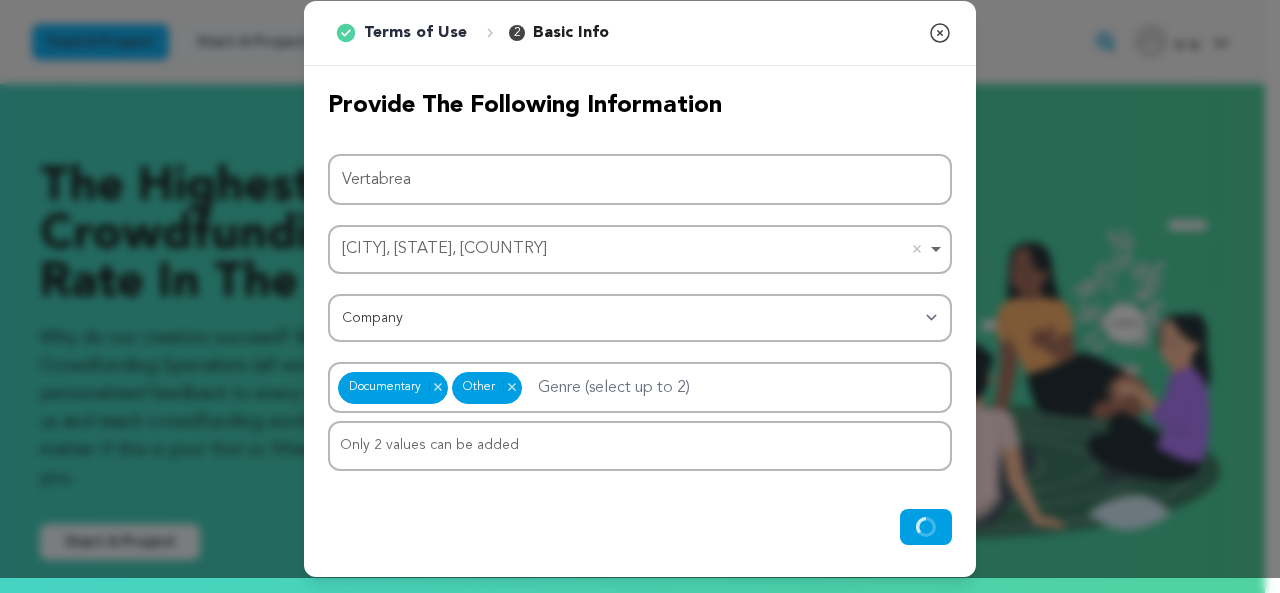 scroll, scrollTop: 0, scrollLeft: 0, axis: both 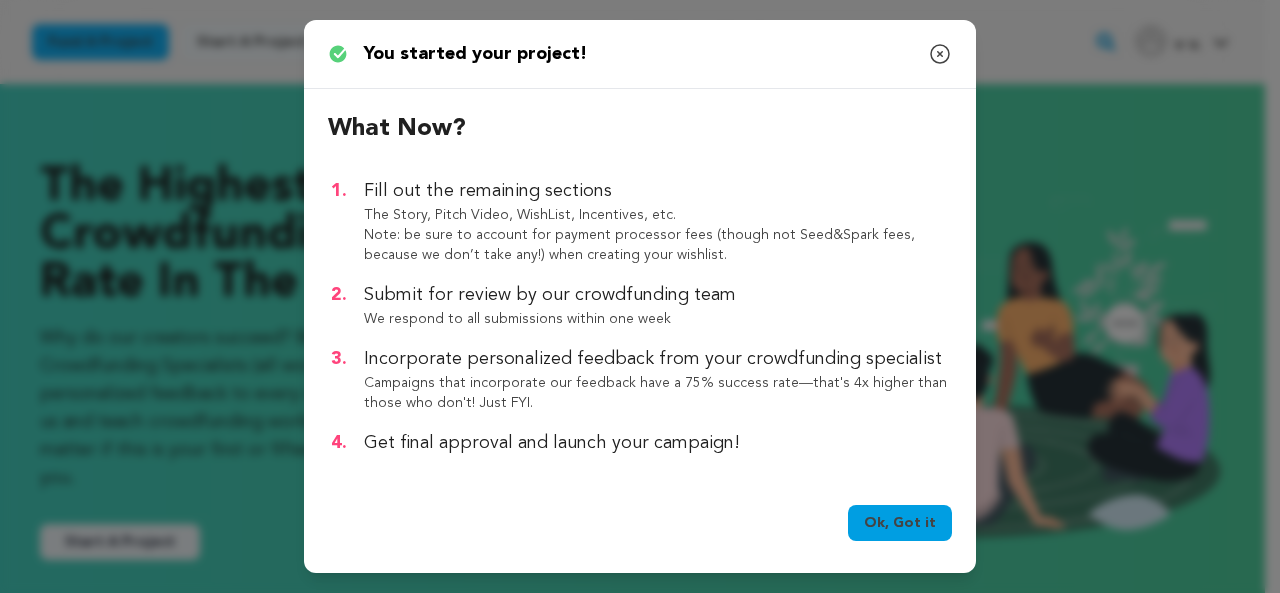 click on "Ok, Got it" at bounding box center [900, 523] 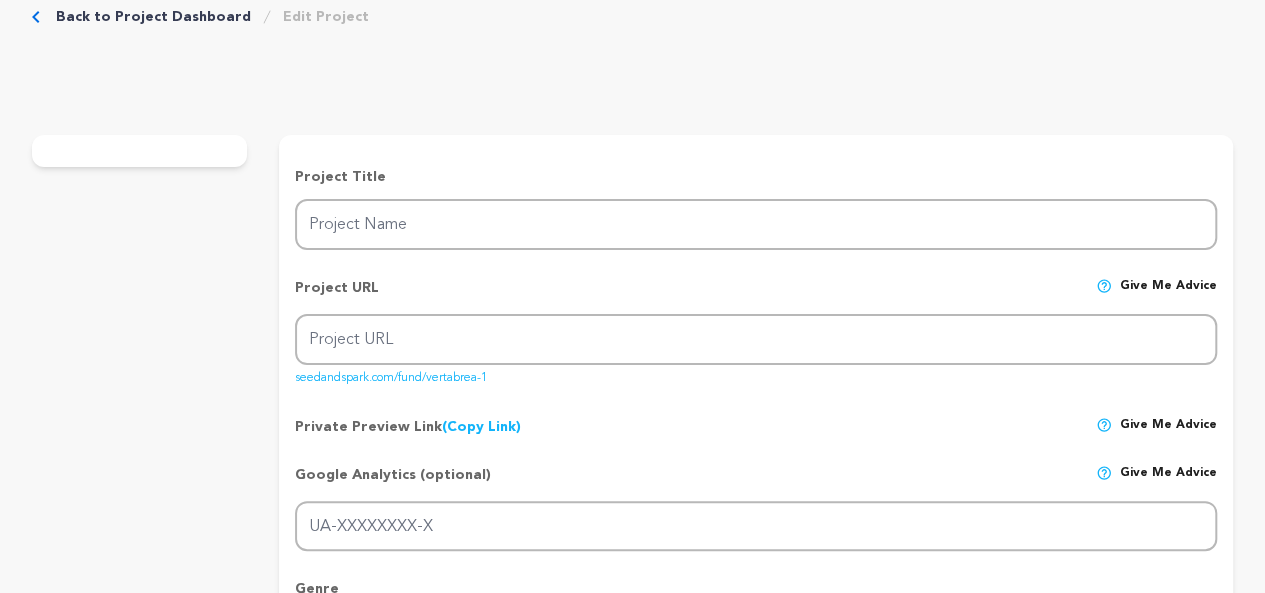 scroll, scrollTop: 0, scrollLeft: 0, axis: both 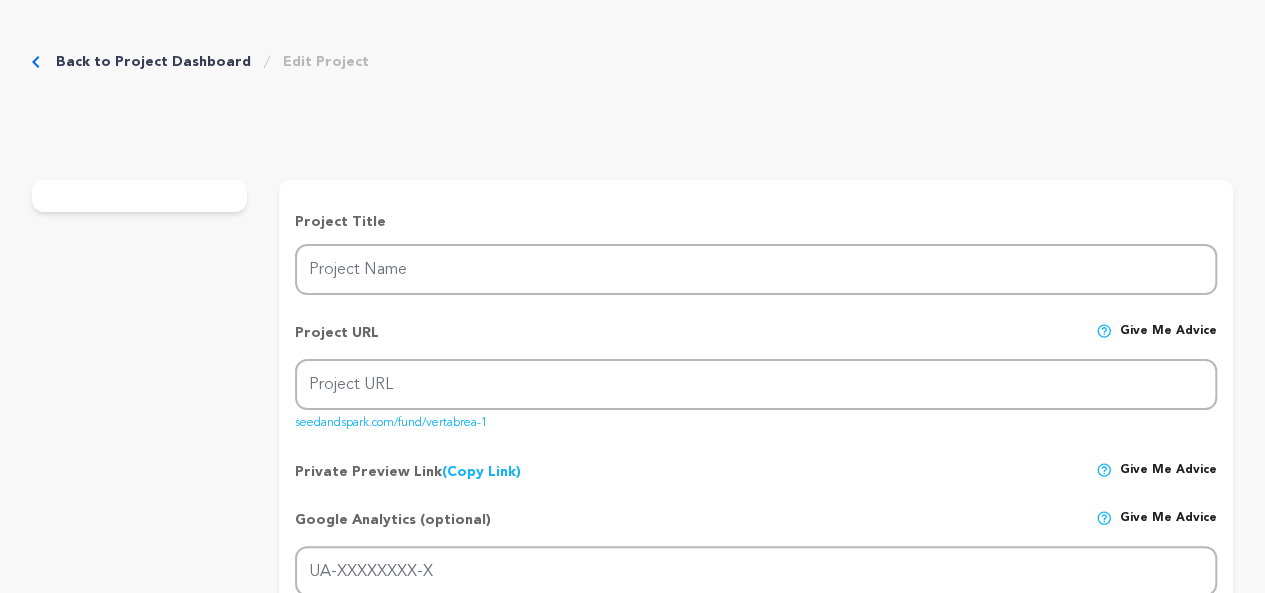 type on "Vertabrea" 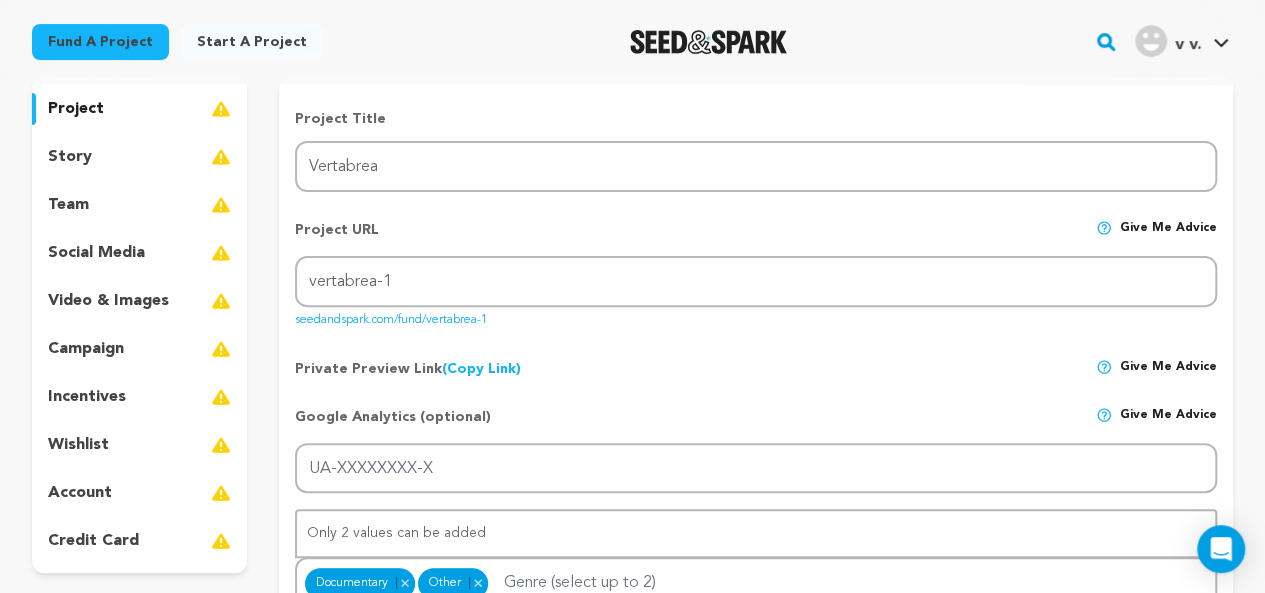 scroll, scrollTop: 202, scrollLeft: 0, axis: vertical 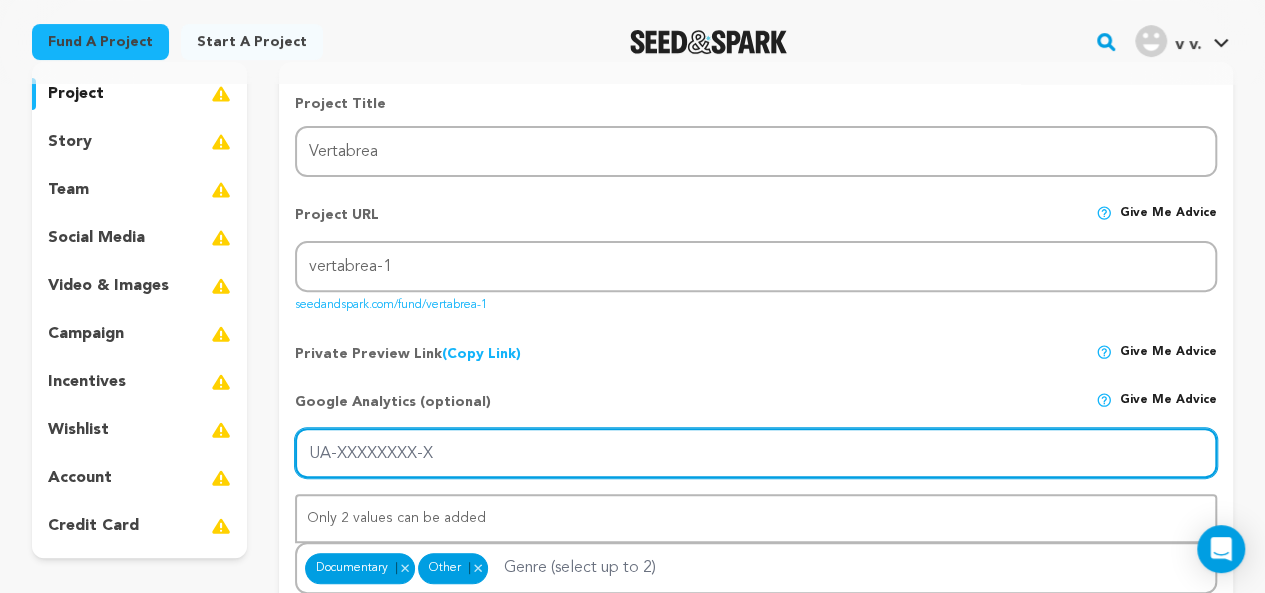 click on "UA-XXXXXXXX-X" at bounding box center [756, 453] 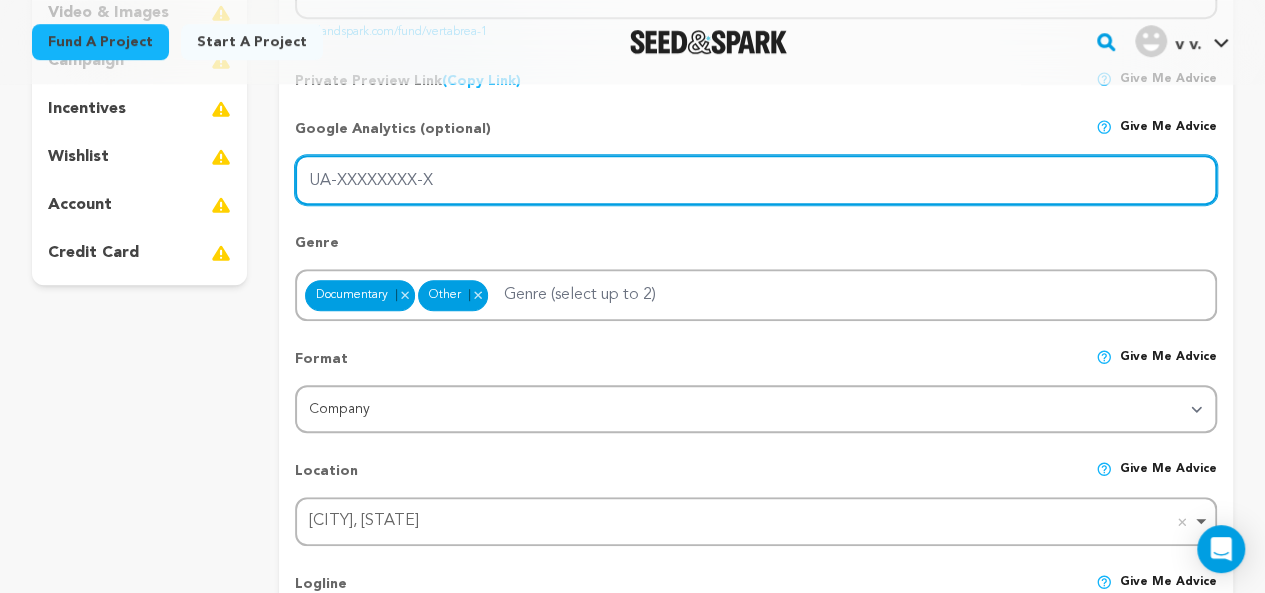 scroll, scrollTop: 476, scrollLeft: 0, axis: vertical 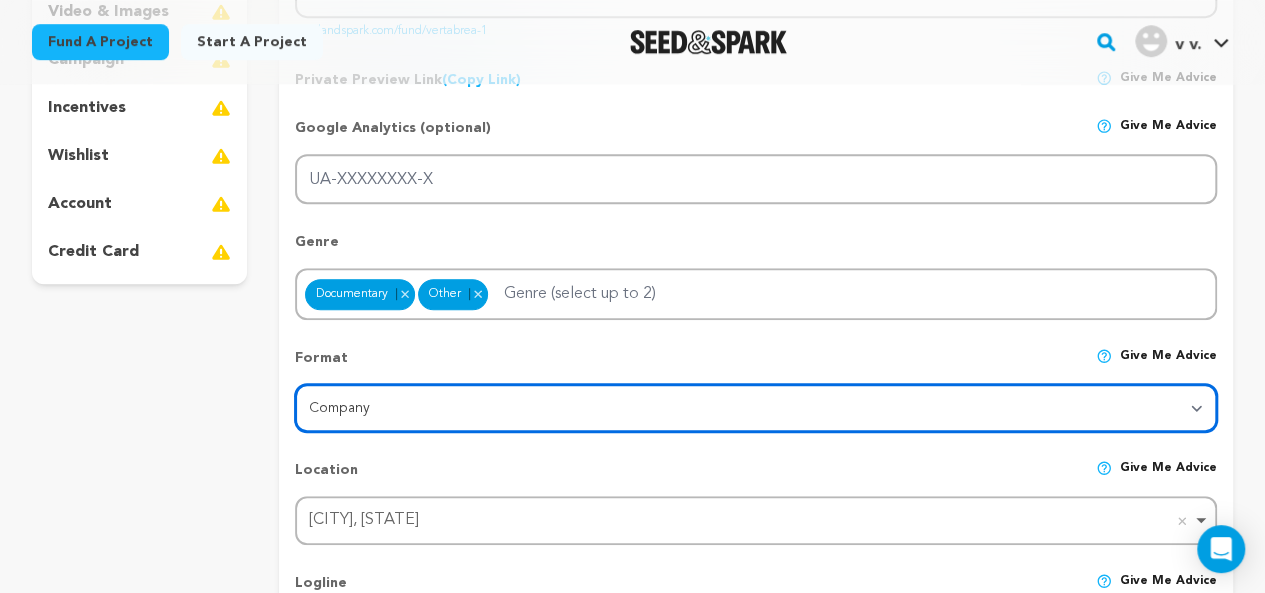 click on "Category
Film Feature
Film Short
Series
VR Experience
Film Festival
Company
Music Video
Comics
Artist Residency
Art & Photography
Collective
Dance
Games
Music
Radio & Podcasts
Venue & Spaces" at bounding box center [756, 408] 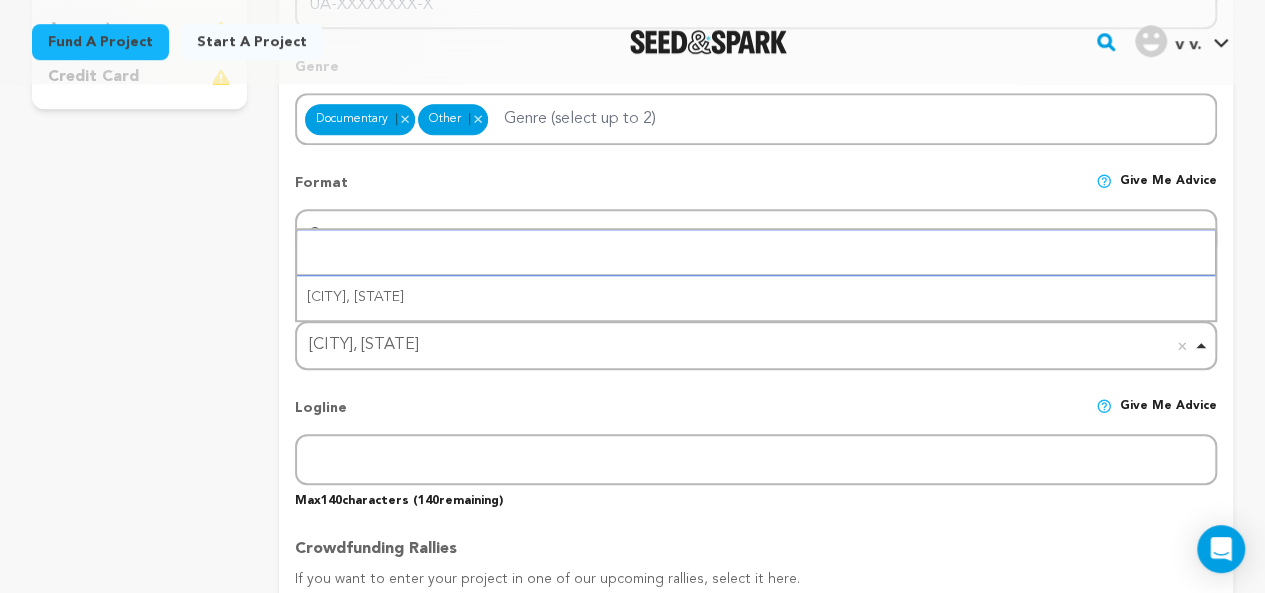 scroll, scrollTop: 674, scrollLeft: 0, axis: vertical 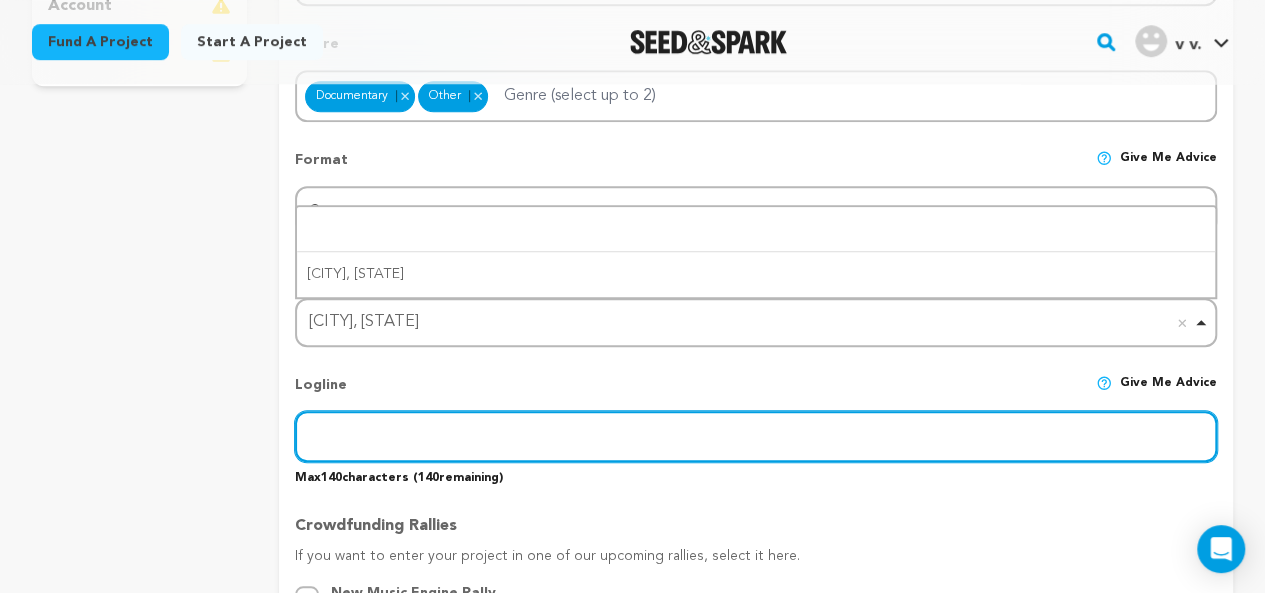 click at bounding box center (756, 436) 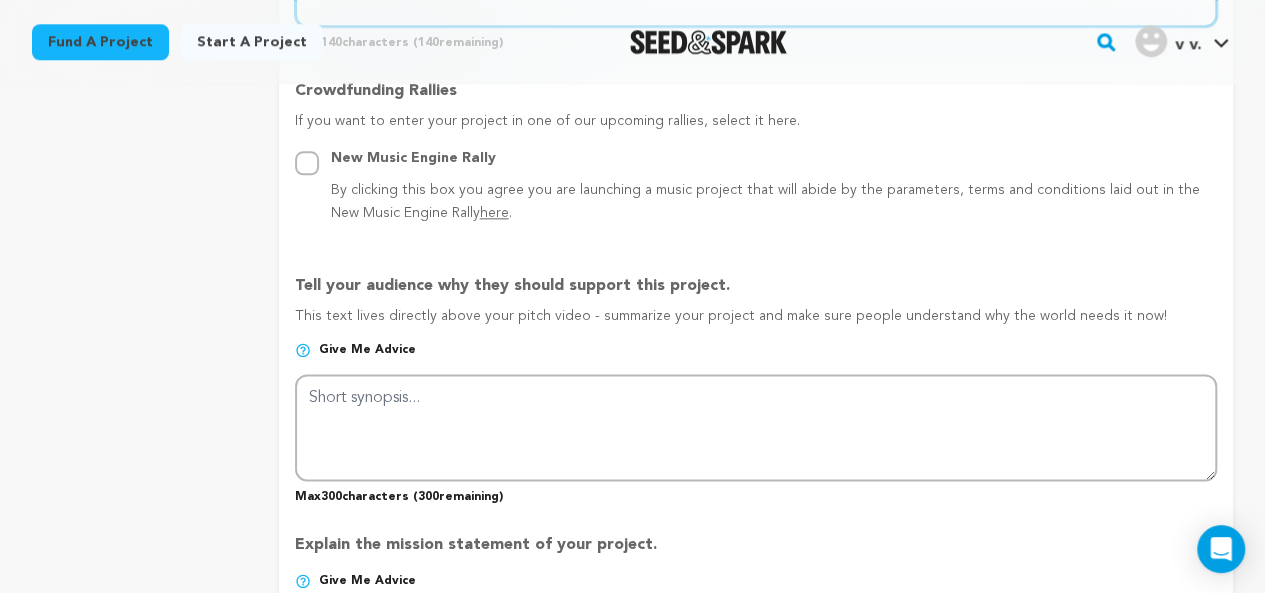 scroll, scrollTop: 1110, scrollLeft: 0, axis: vertical 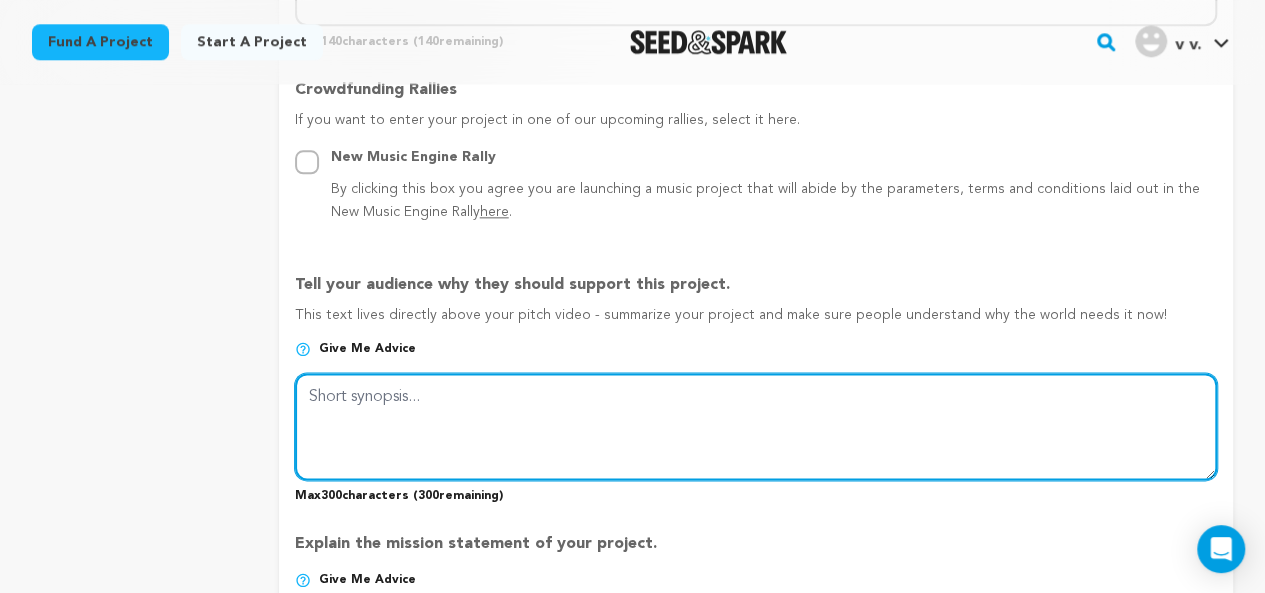click at bounding box center (756, 426) 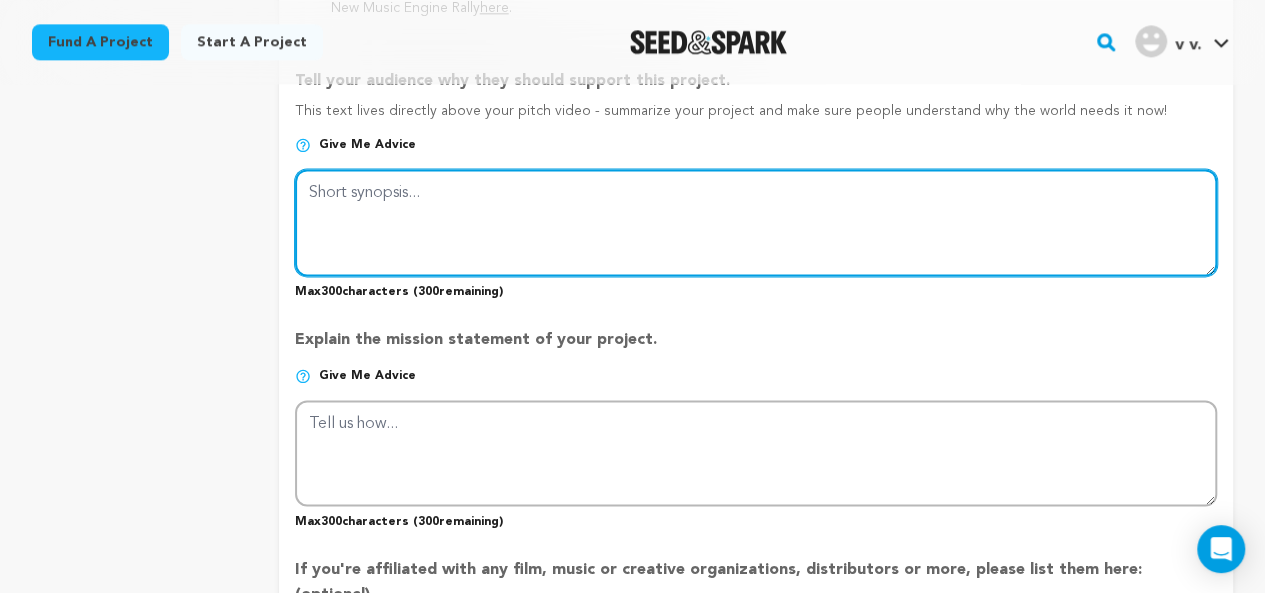 scroll, scrollTop: 1319, scrollLeft: 0, axis: vertical 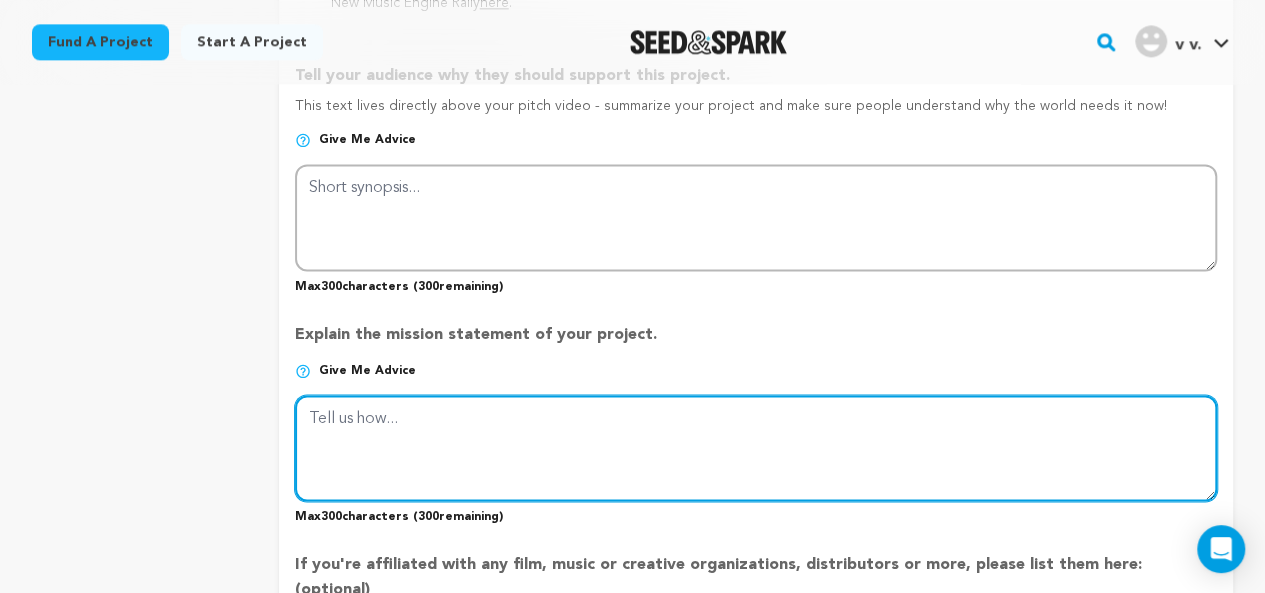 click at bounding box center (756, 448) 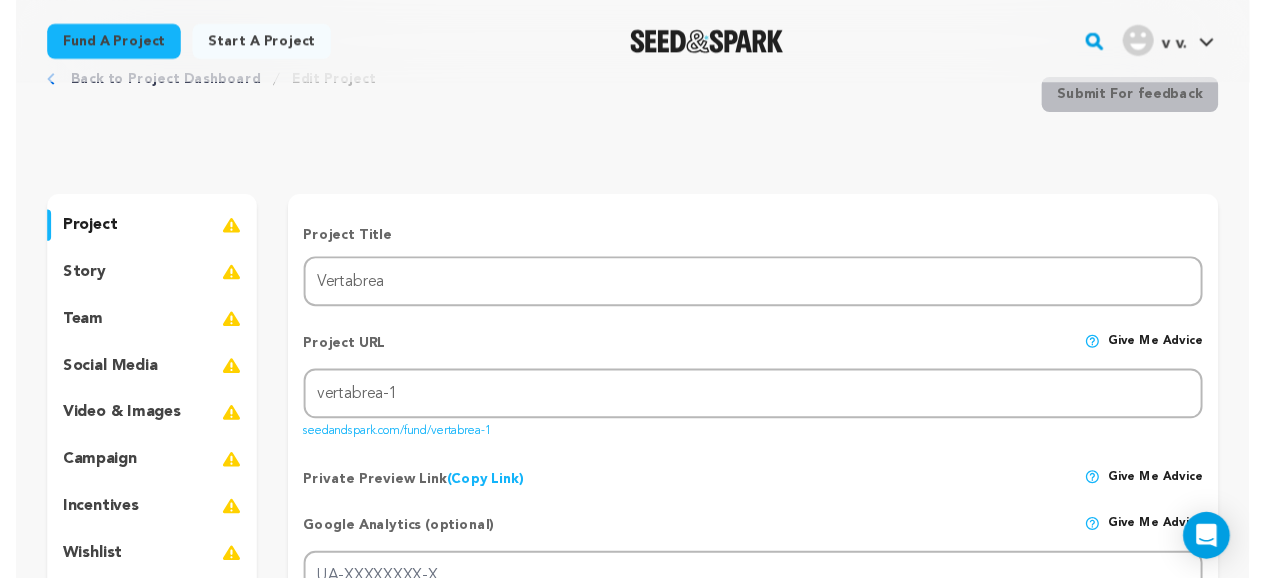 scroll, scrollTop: 0, scrollLeft: 0, axis: both 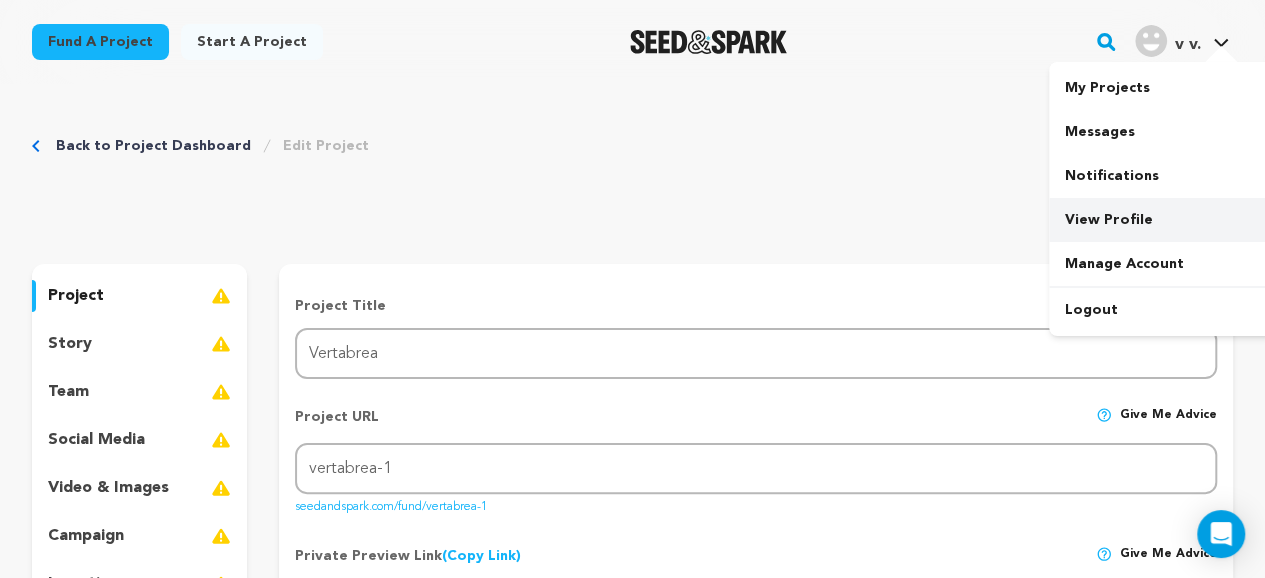 click on "View Profile" at bounding box center [1161, 220] 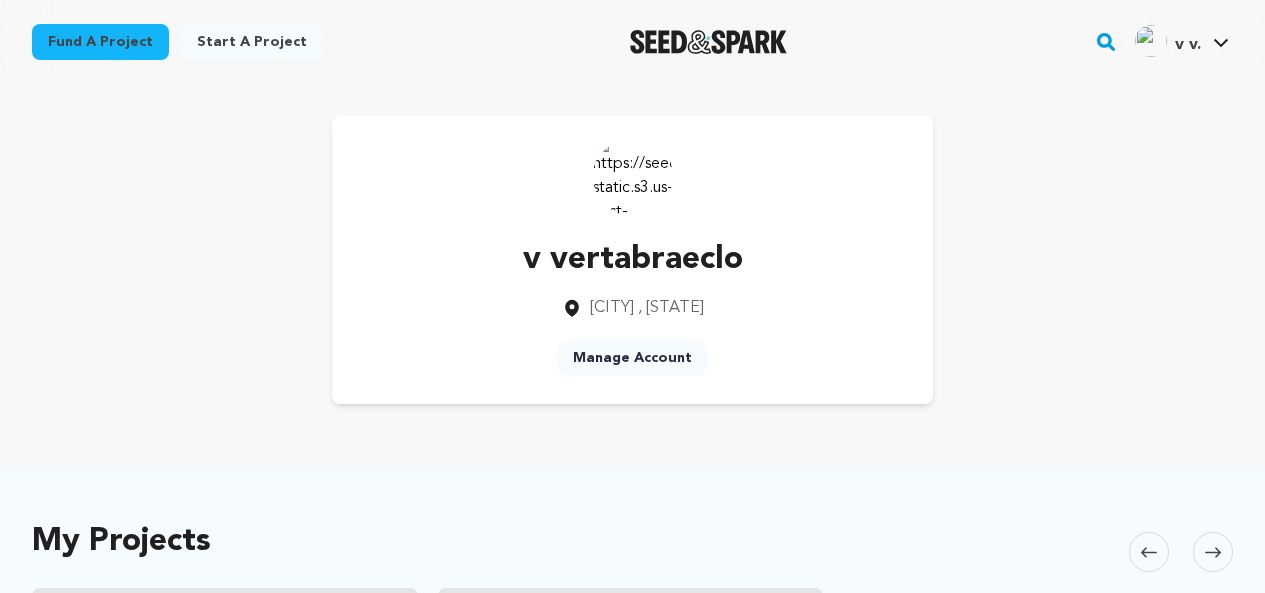 scroll, scrollTop: 0, scrollLeft: 0, axis: both 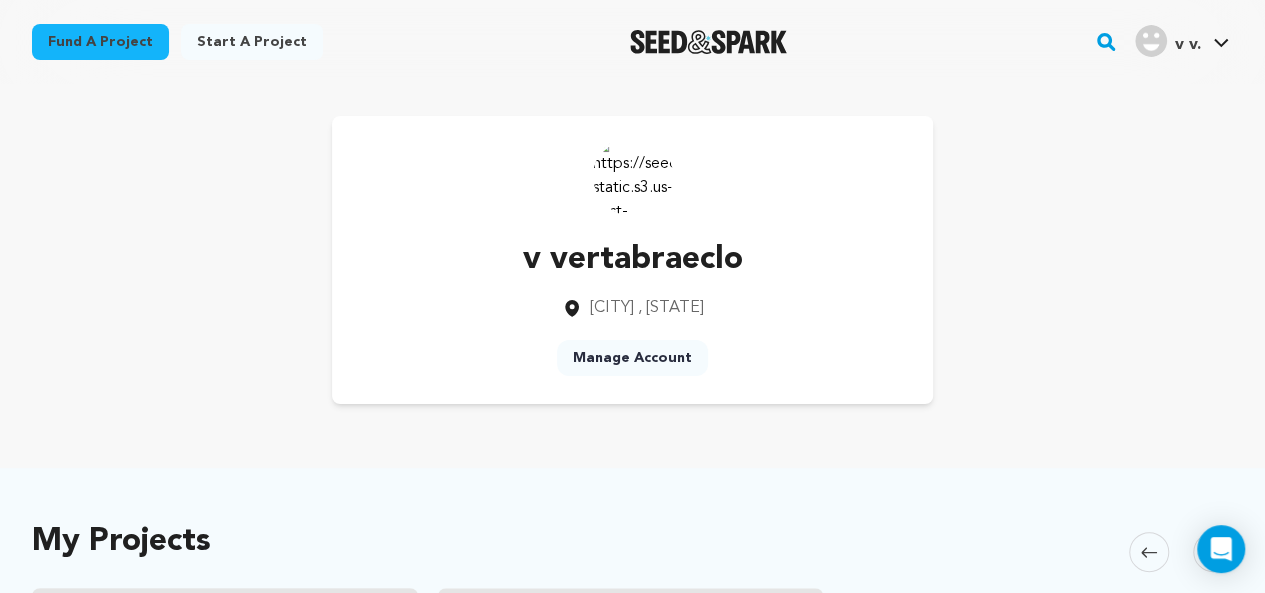 click at bounding box center (633, 176) 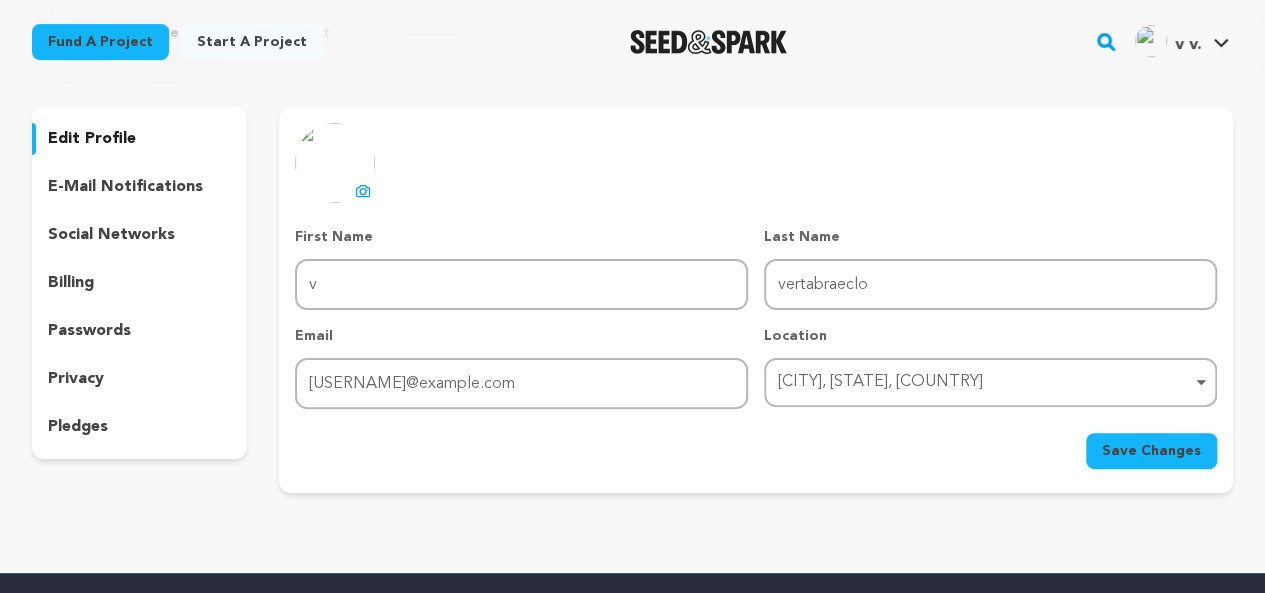 scroll, scrollTop: 108, scrollLeft: 0, axis: vertical 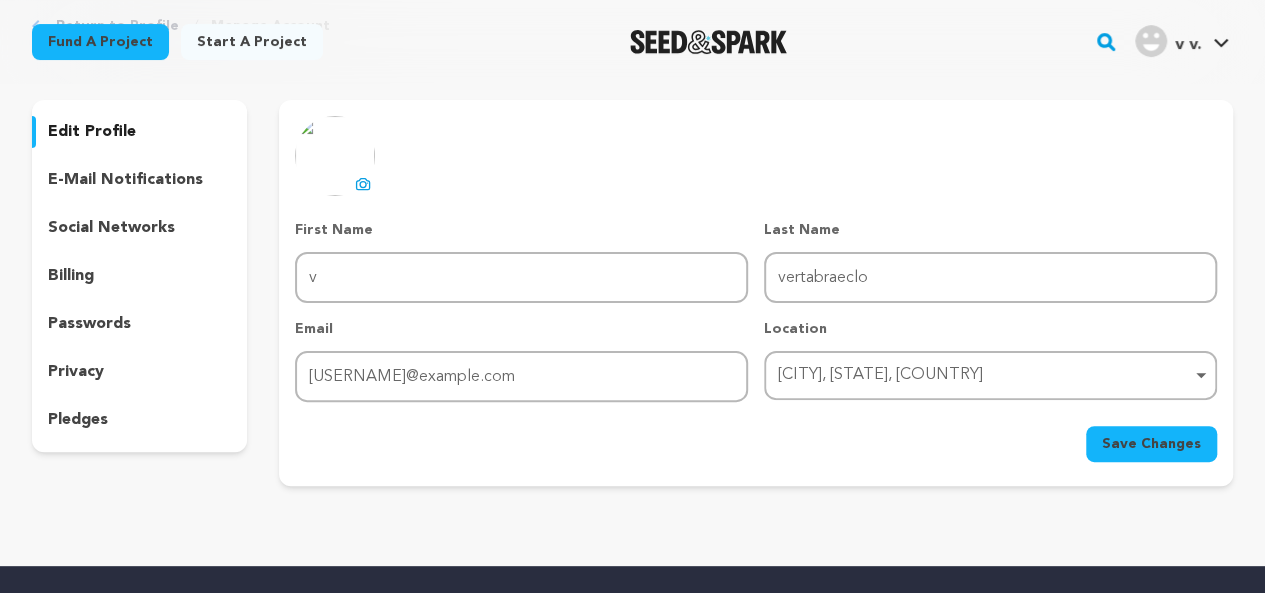 click on "[CITY], [STATE], [COUNTRY] Remove item" at bounding box center (984, 375) 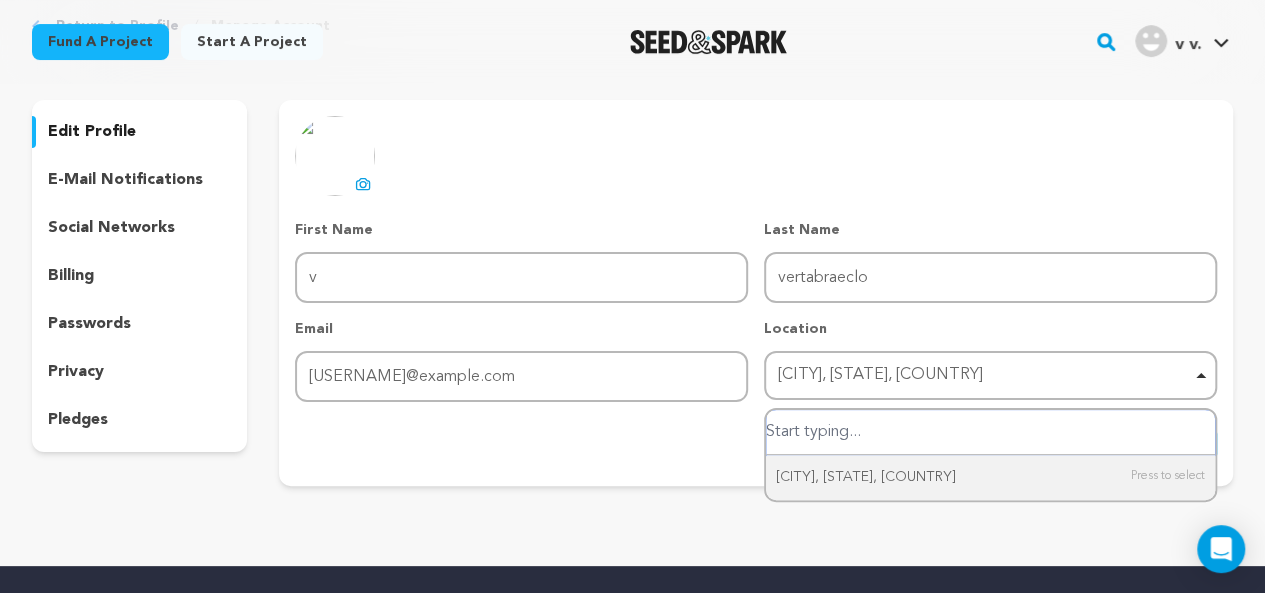 click on "American Fork, Utah, United States Remove item" at bounding box center (984, 375) 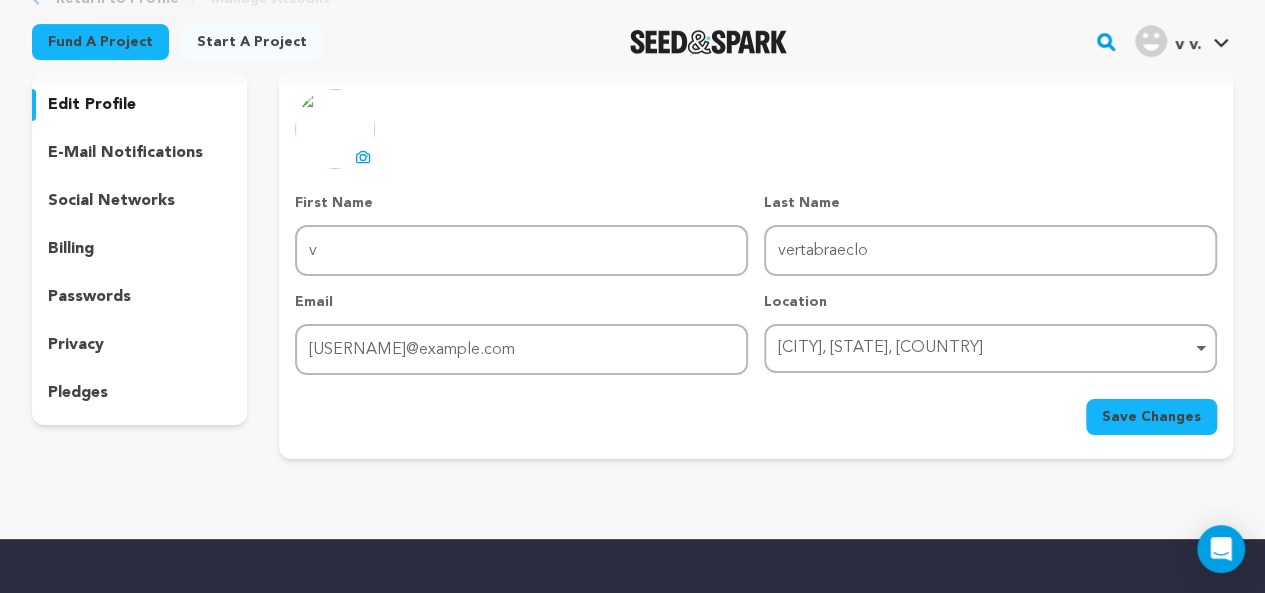 scroll, scrollTop: 123, scrollLeft: 0, axis: vertical 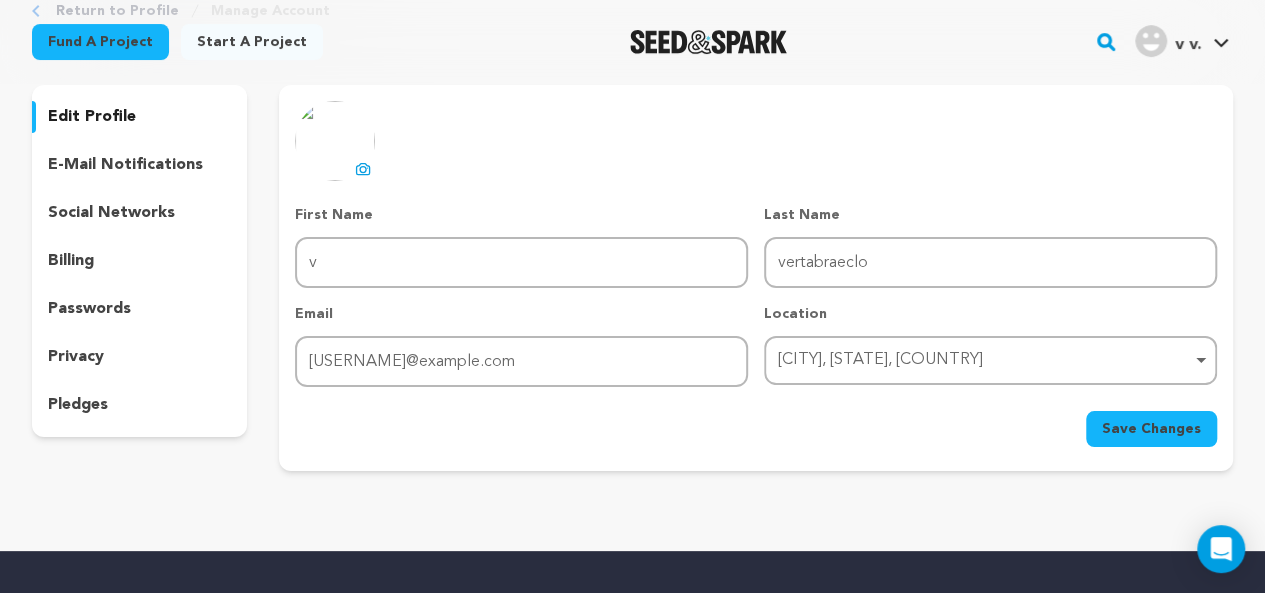click on "edit profile" at bounding box center [92, 117] 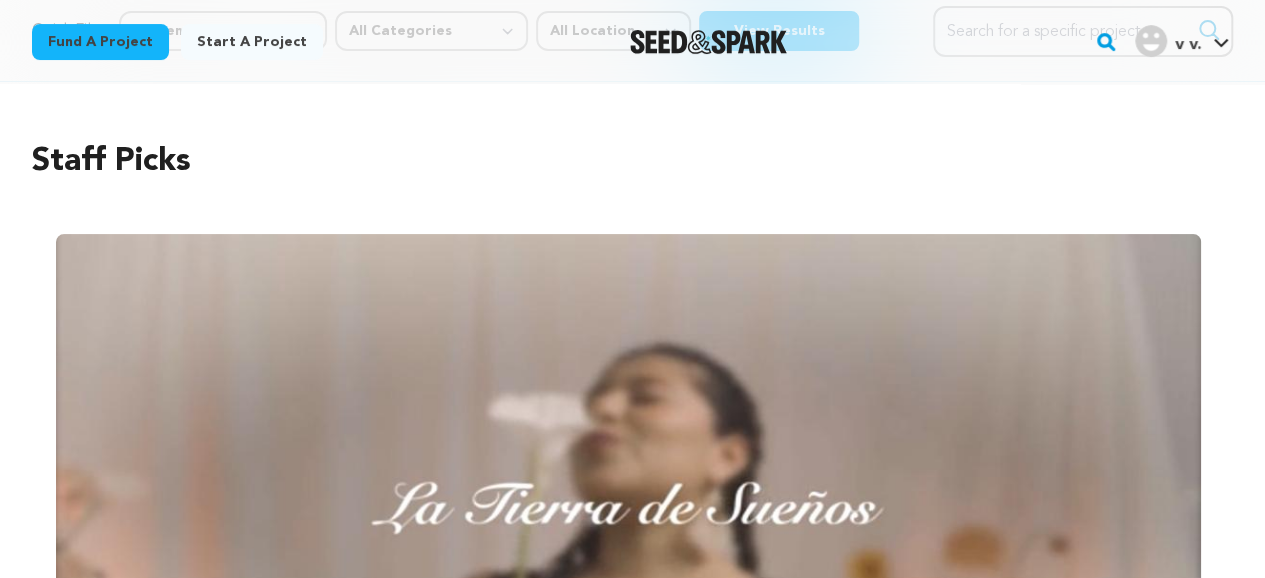 scroll, scrollTop: 0, scrollLeft: 0, axis: both 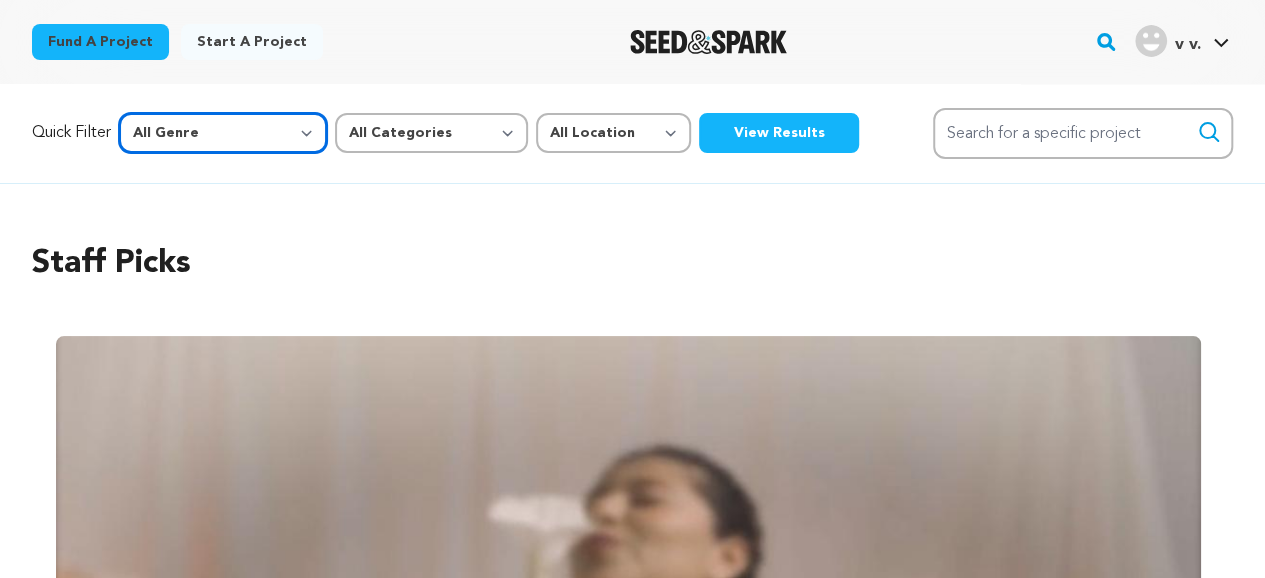 click on "All Genre
Action
Adventure
Afrobeat
Alternative
Ambient
Animation
Bebop
Big Band
Biography
Bluegrass
Blues
Classical
Comedy
Country
Crime
Disco
Documentary
Drama
Dubstep
Electronic/Dance
Emo
Experimental
Family
Fantasy
Film-Noir
Film-related Business
Filmmaker Resource
Folk
Foreign Film
Funk
Game-Show
Garage Grime" at bounding box center [223, 133] 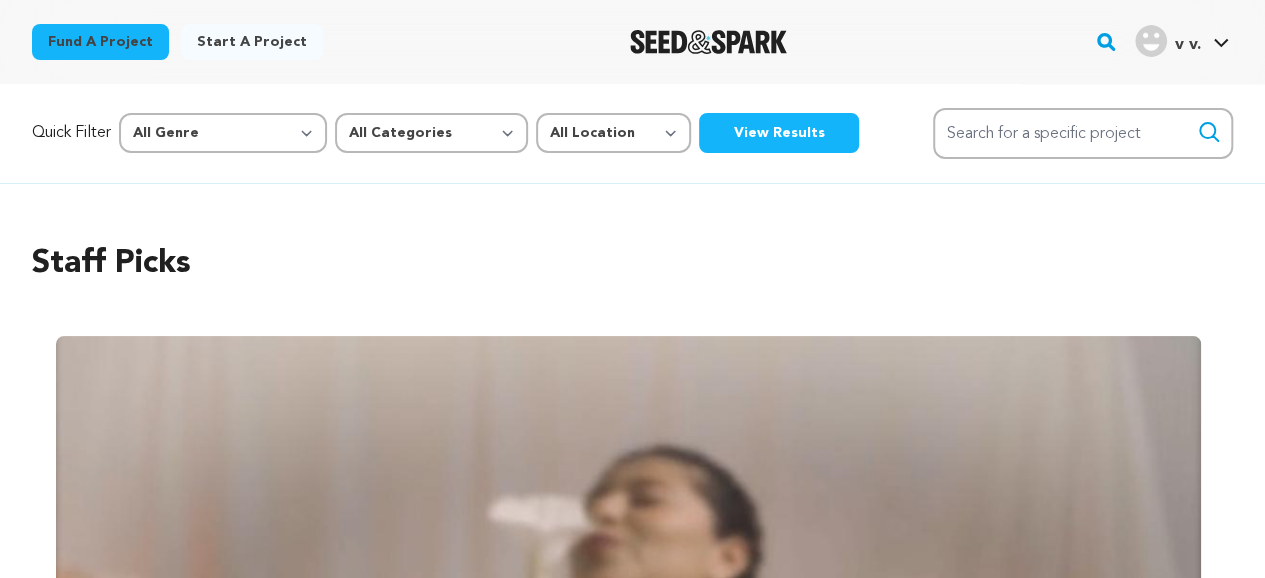 click on "Staff Picks
Carousel
Skip to previous slide page
Carousel
La Tierra de Sueños
[FIRST] [LAST]
La Tierra de Sueños is a short film about migration, memory, and ancestral dreams. As our communities face ongoing displacement, deportation, and erasure, this story uplifts our communities resilience and beauty. La Tierra de Sueños is a reminder that our voices, art and truths belong and matter." at bounding box center [632, 641] 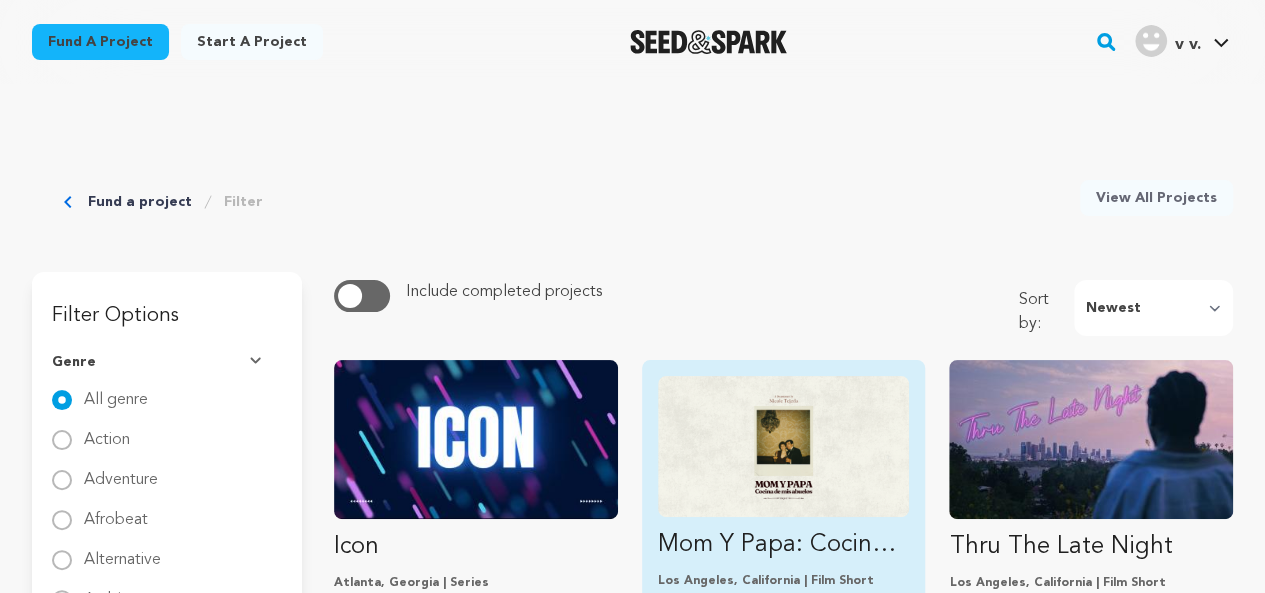 scroll, scrollTop: 279, scrollLeft: 0, axis: vertical 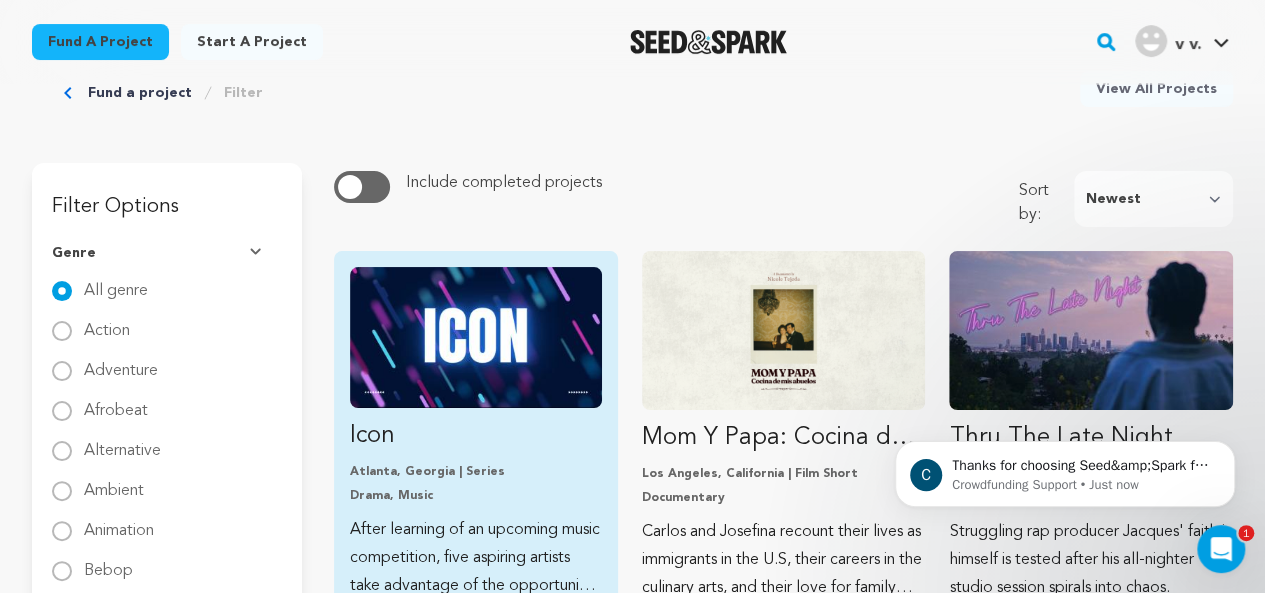 click on "Atlanta, Georgia | Series" at bounding box center [476, 472] 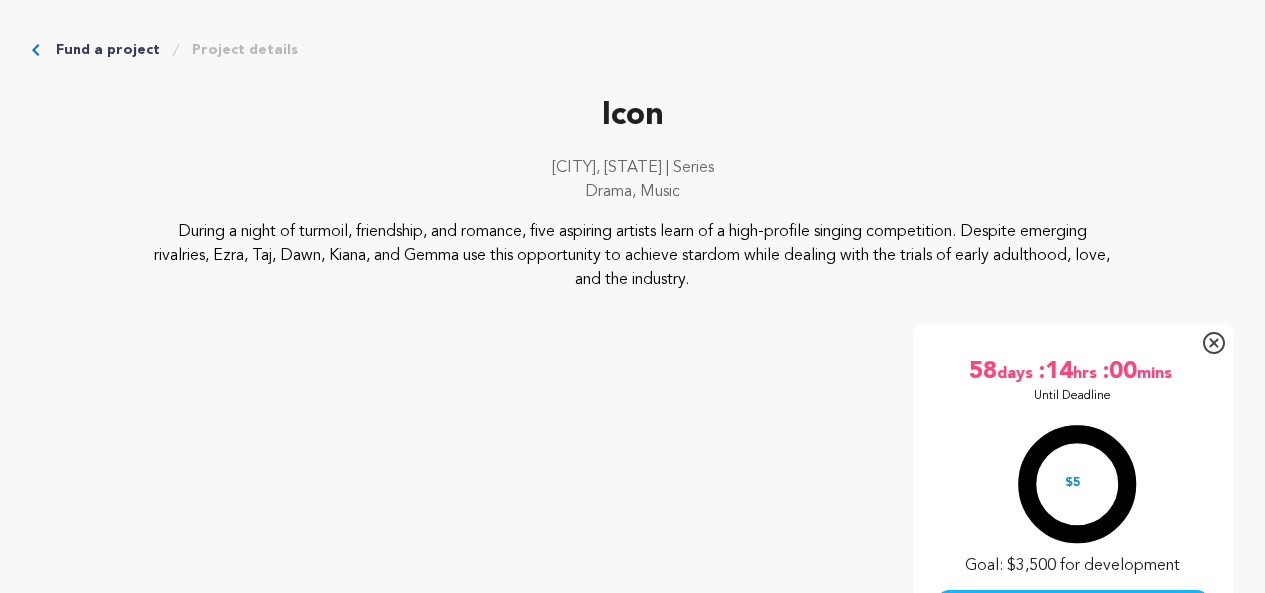 scroll, scrollTop: 0, scrollLeft: 0, axis: both 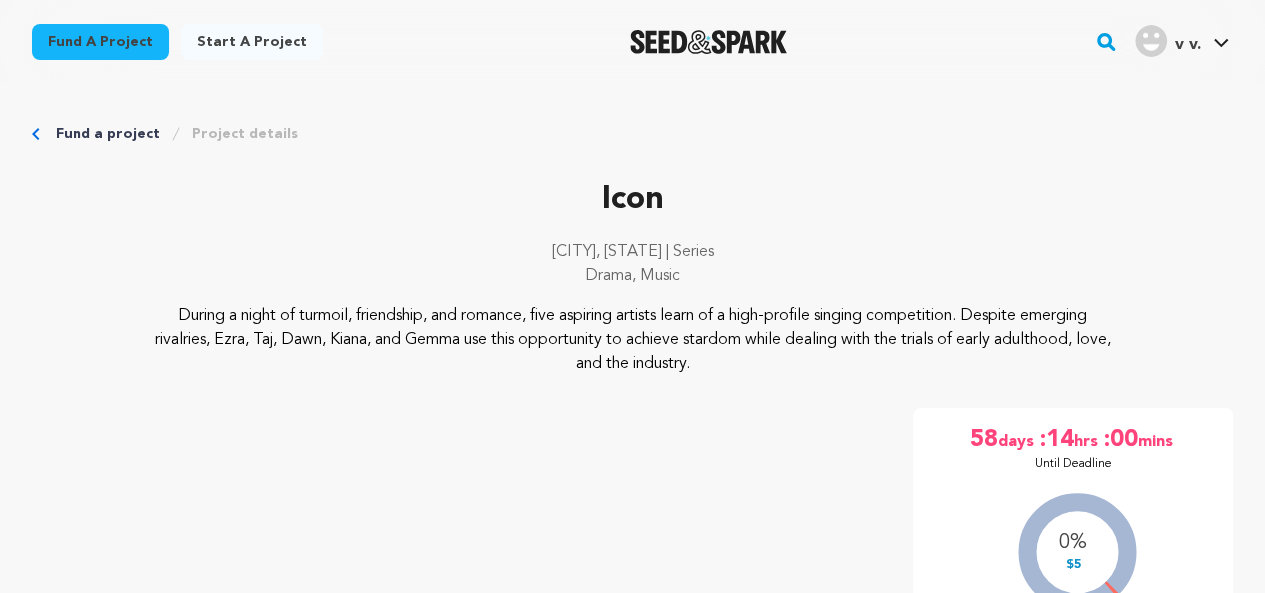 click on "Start a project" at bounding box center (252, 42) 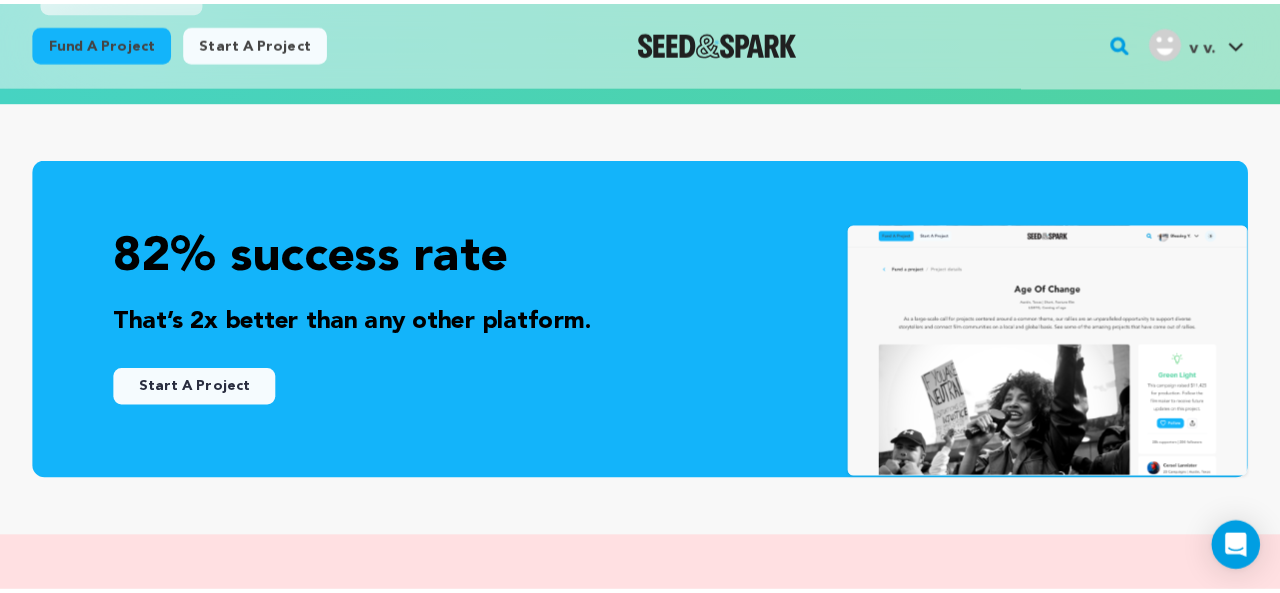 scroll, scrollTop: 552, scrollLeft: 0, axis: vertical 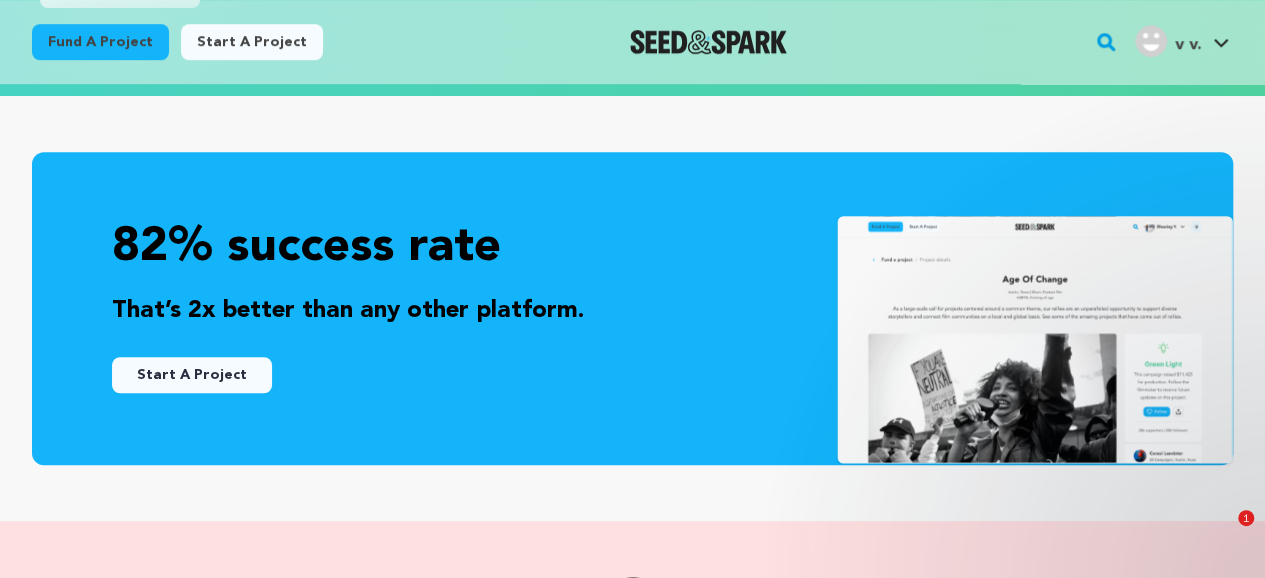 click on "Start A Project" at bounding box center [192, 375] 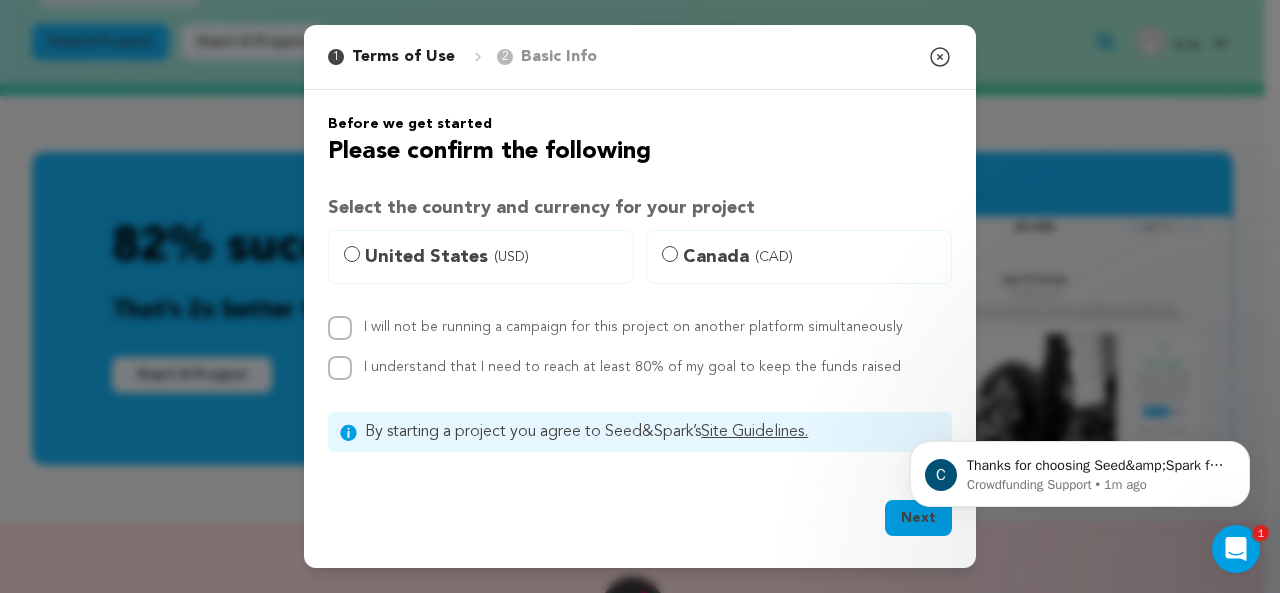 scroll, scrollTop: 0, scrollLeft: 0, axis: both 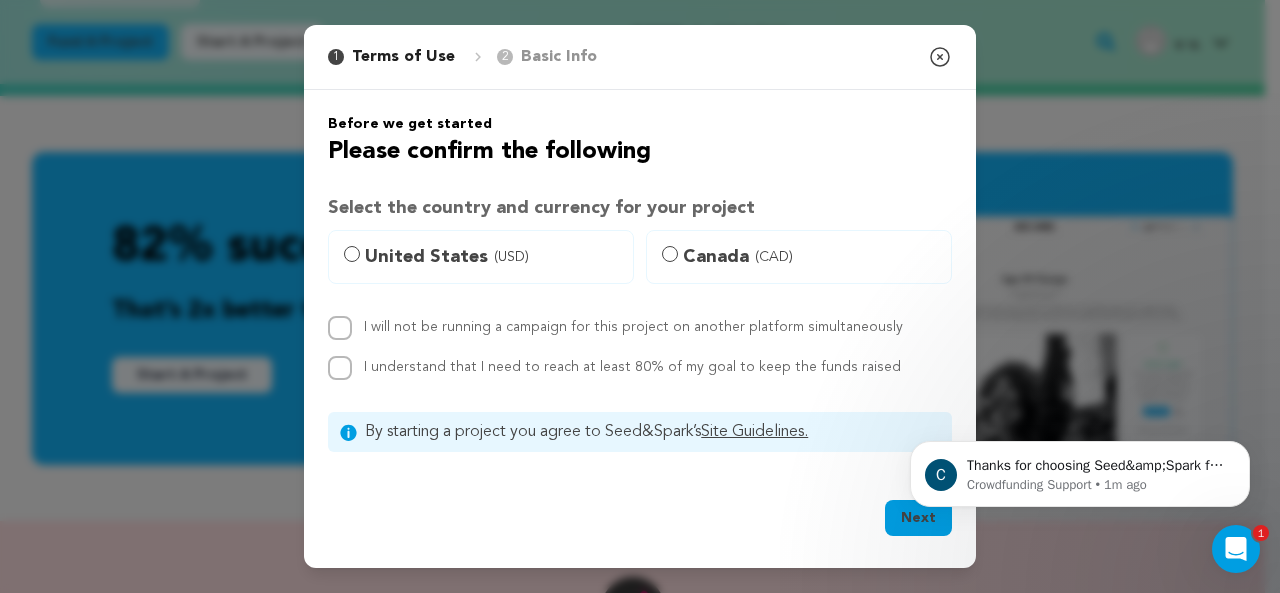 click on "United States
(USD)" at bounding box center (481, 257) 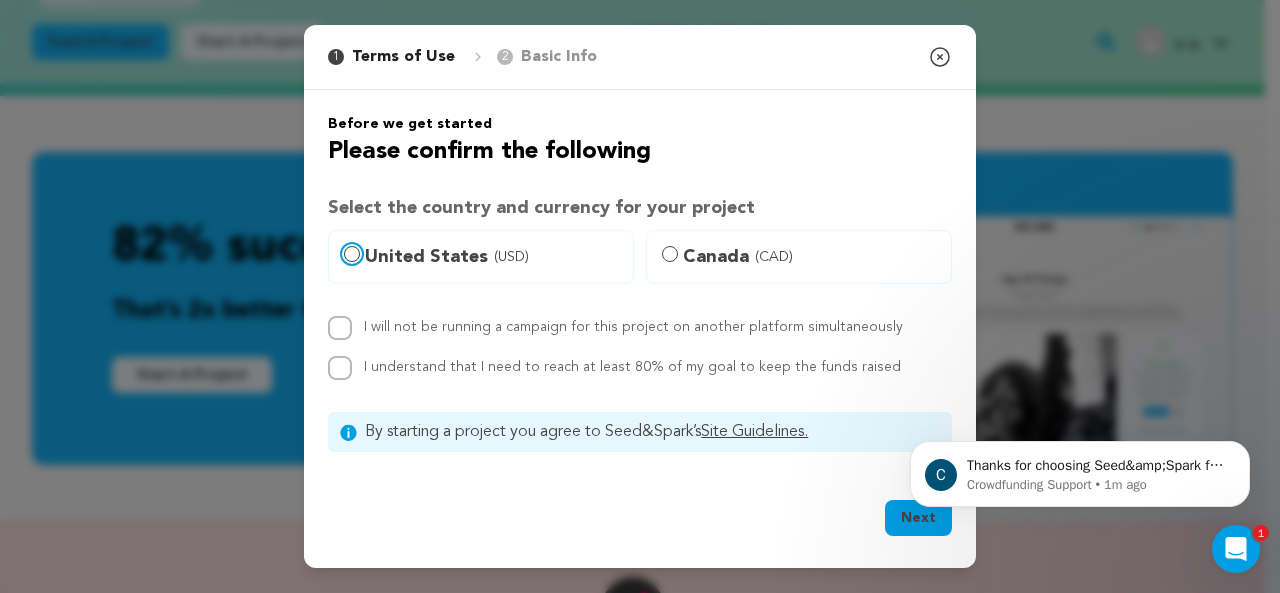 click on "United States
(USD)" at bounding box center (352, 254) 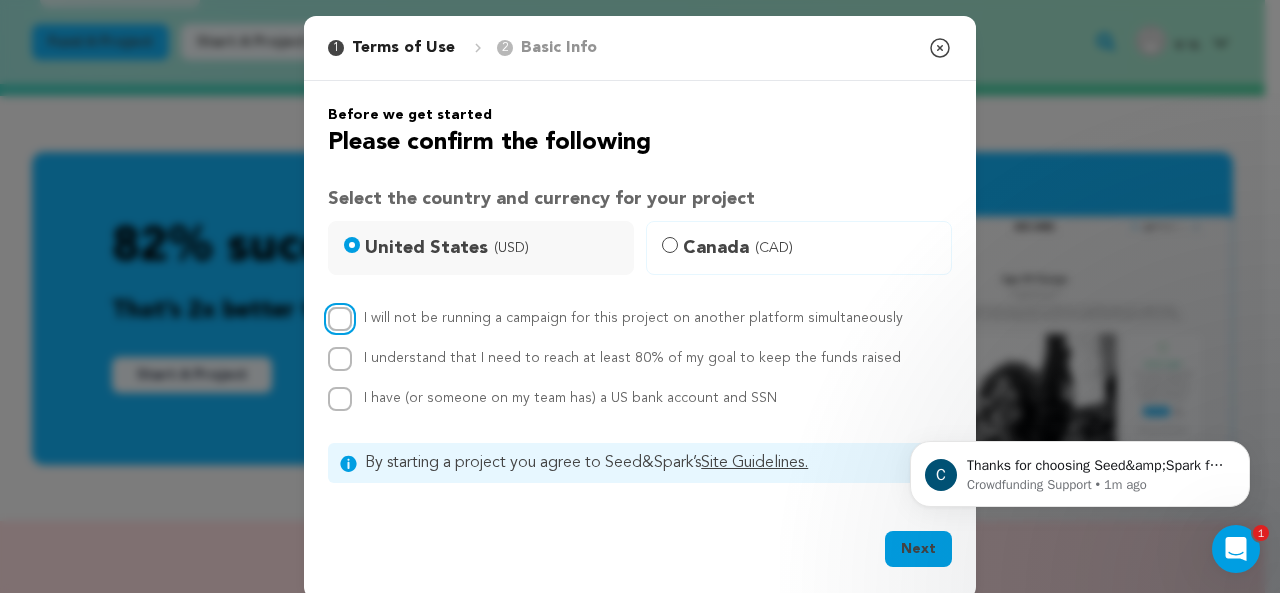 click on "I will not be running a campaign for this project on another platform
simultaneously" at bounding box center (340, 319) 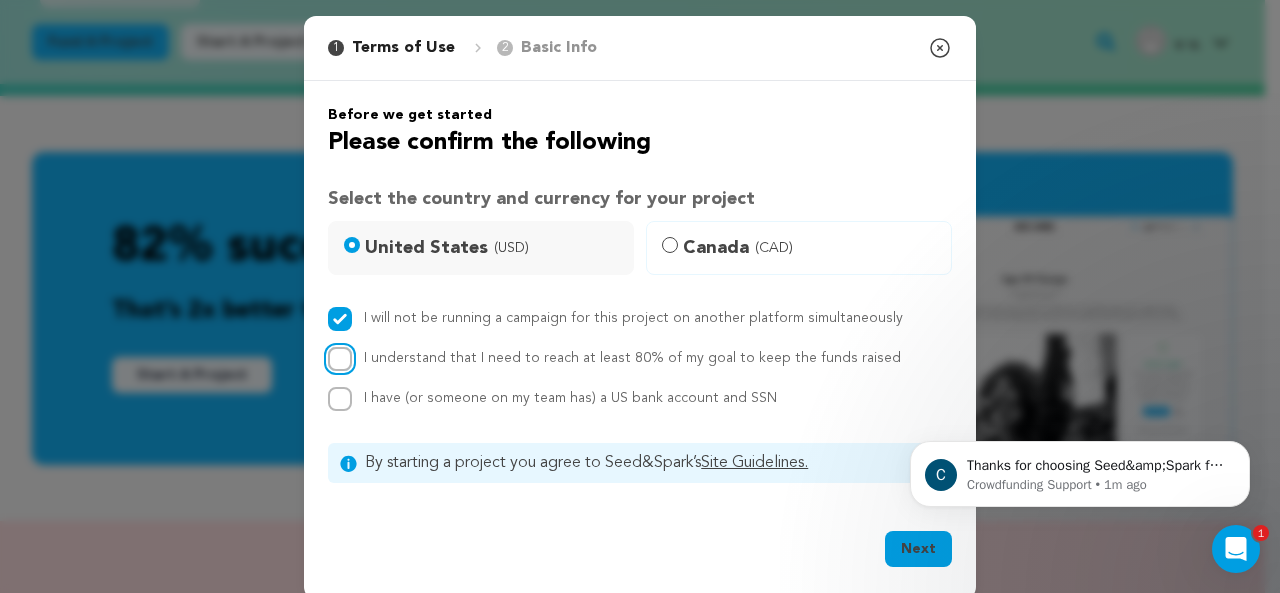 click on "I understand that I need to reach at least 80% of my goal to keep the
funds raised" at bounding box center (340, 359) 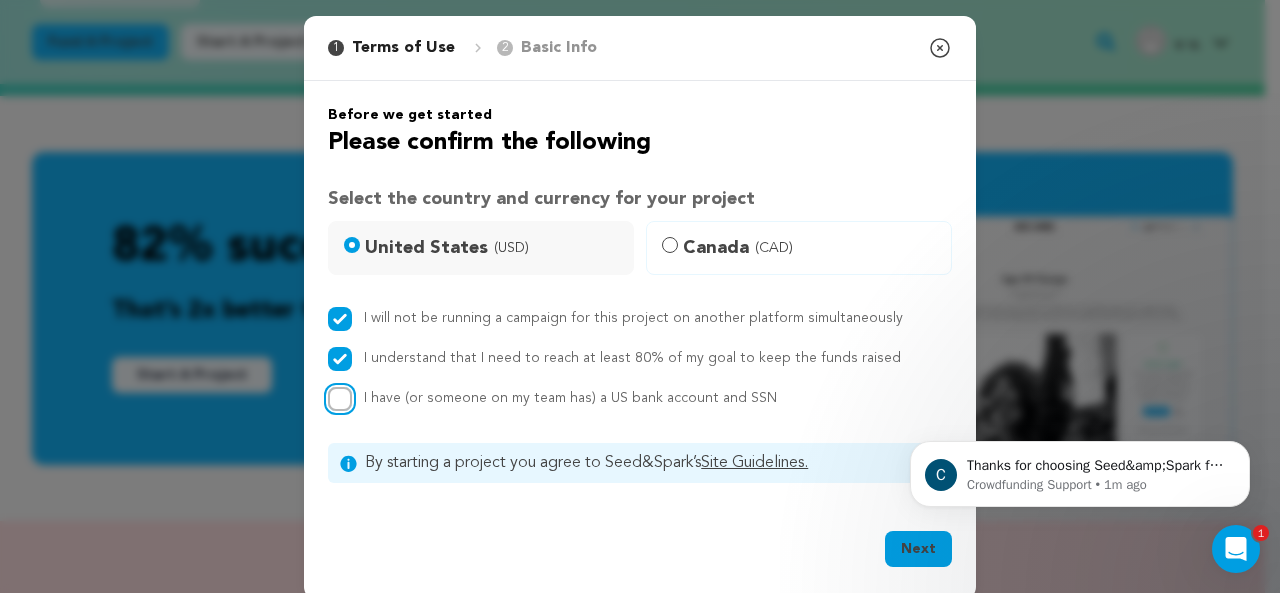click on "I have (or someone on my team has) a US bank account and SSN" at bounding box center [340, 399] 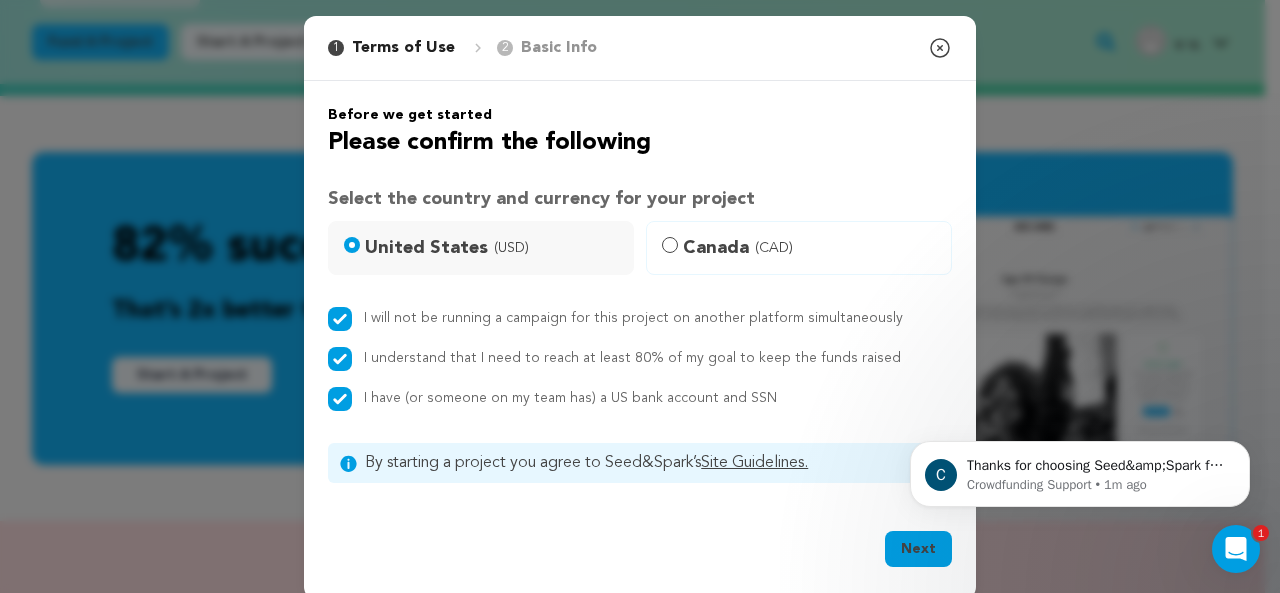click on "Next" at bounding box center [918, 549] 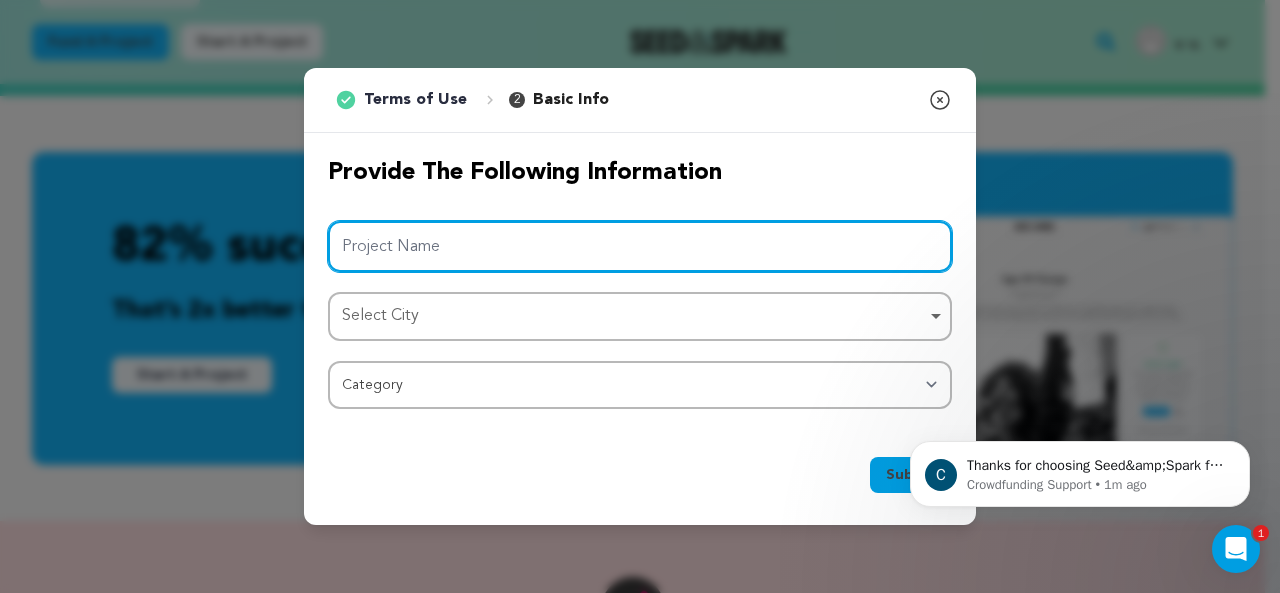 click on "Project Name" at bounding box center [640, 246] 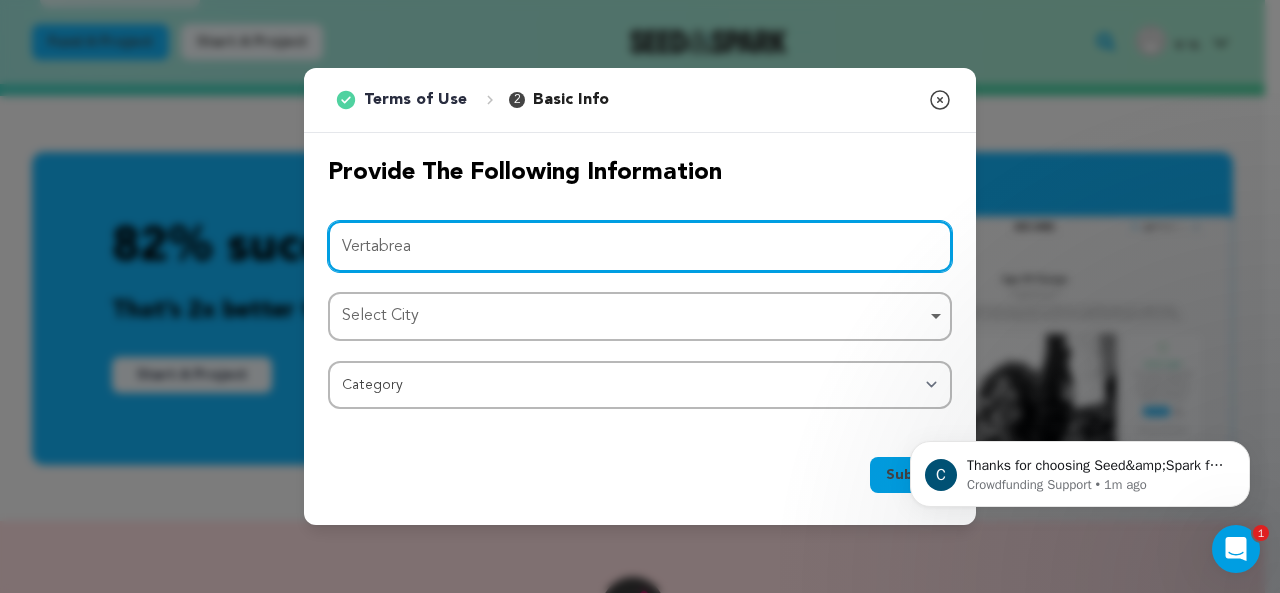 click on "Select City Remove item" at bounding box center (634, 316) 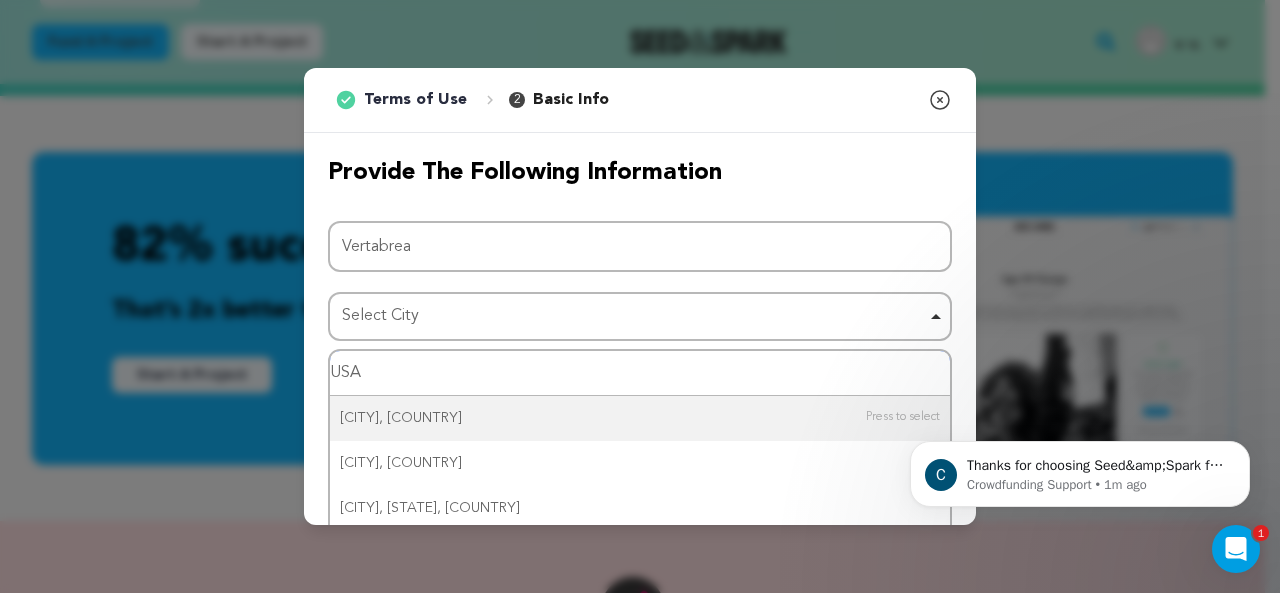 click on "USA" at bounding box center (640, 373) 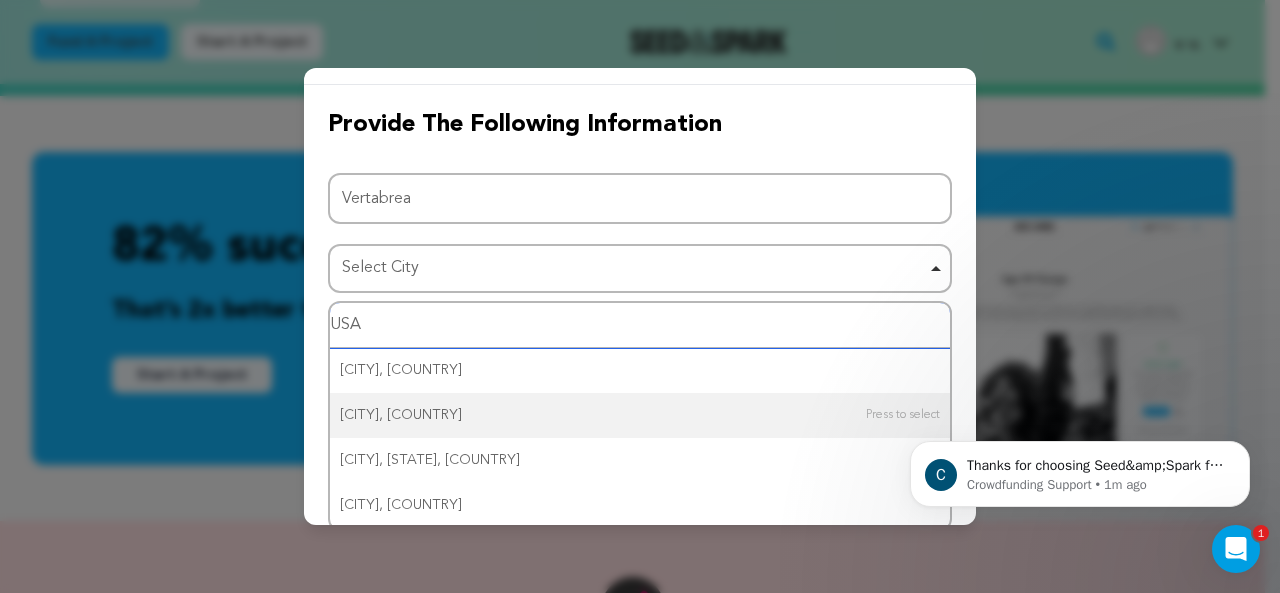 scroll, scrollTop: 53, scrollLeft: 0, axis: vertical 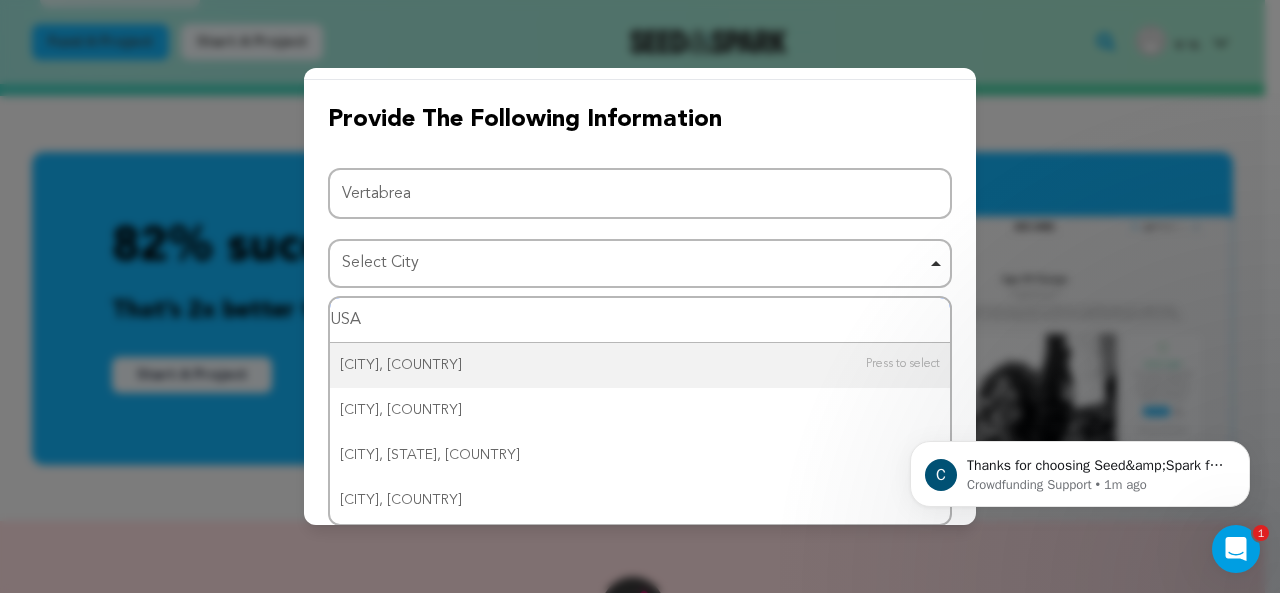 click on "USA" at bounding box center [640, 320] 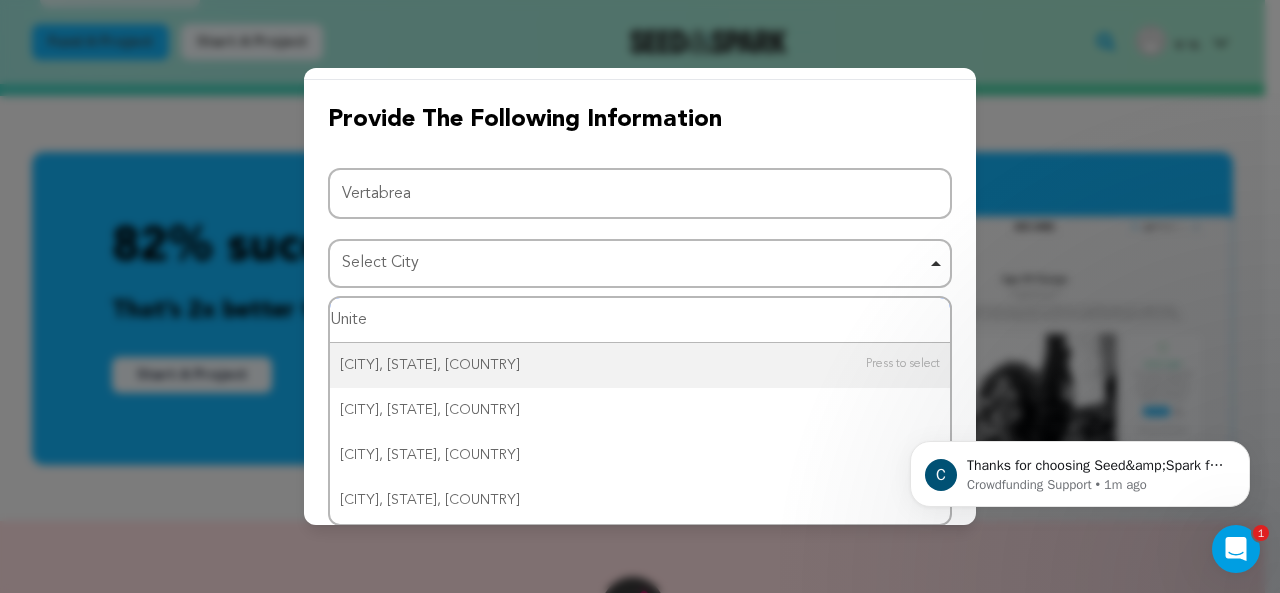 type on "United" 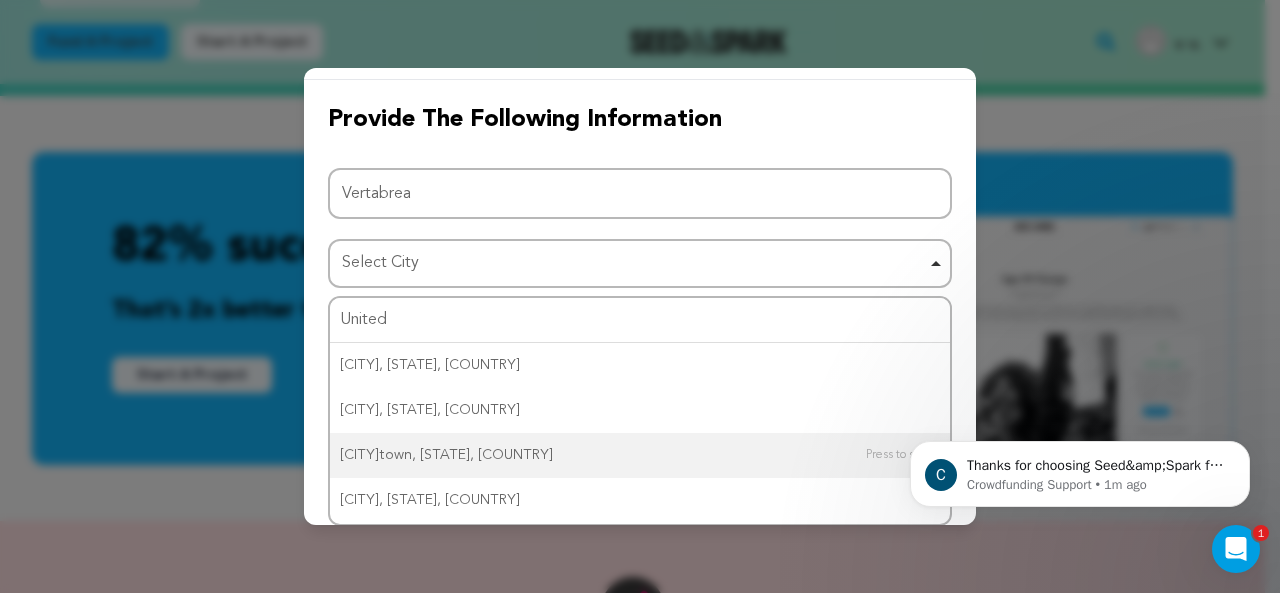 type 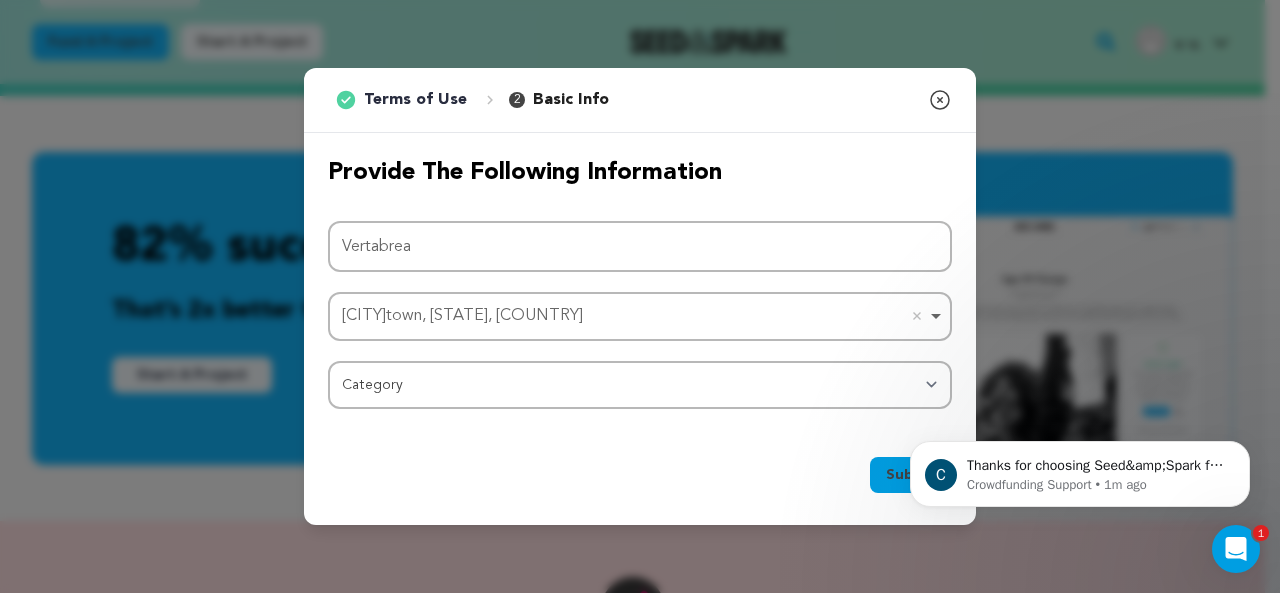 scroll, scrollTop: 0, scrollLeft: 0, axis: both 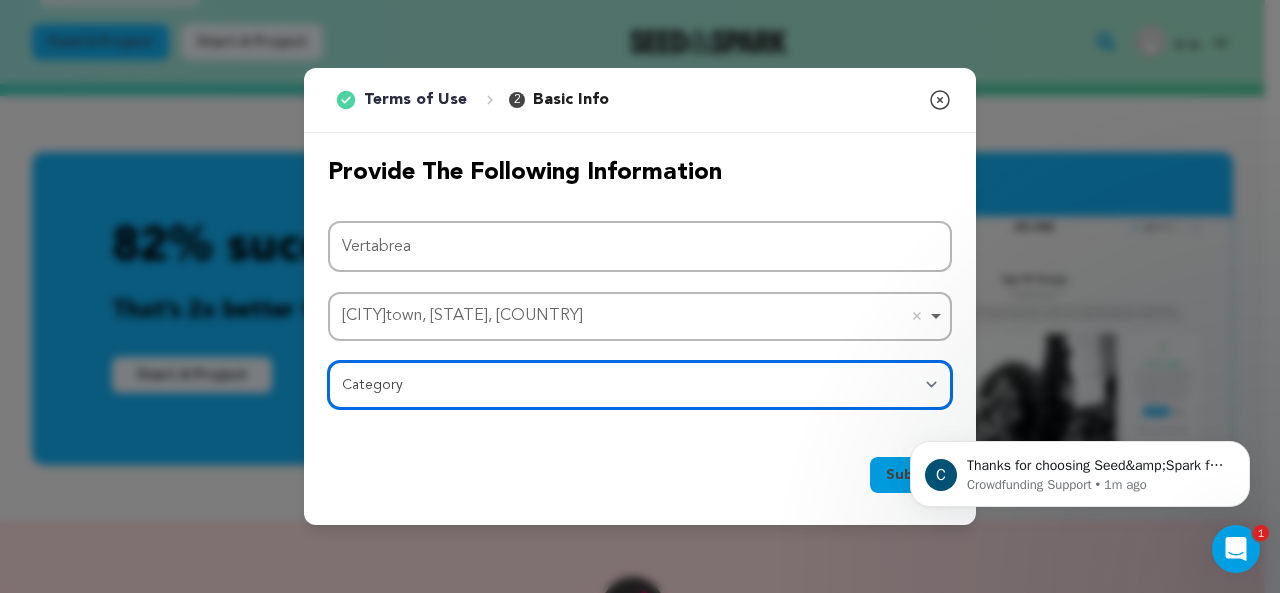 click on "Category
Film Feature
Film Short
Series
Film Festival
Company
Music Video
VR Experience
Comics
Artist Residency
Art & Photography
Collective
Dance
Games
Music
Radio & Podcasts
Orgs & Companies
Writing & Publishing
Venue & Spaces
Theatre" at bounding box center (640, 385) 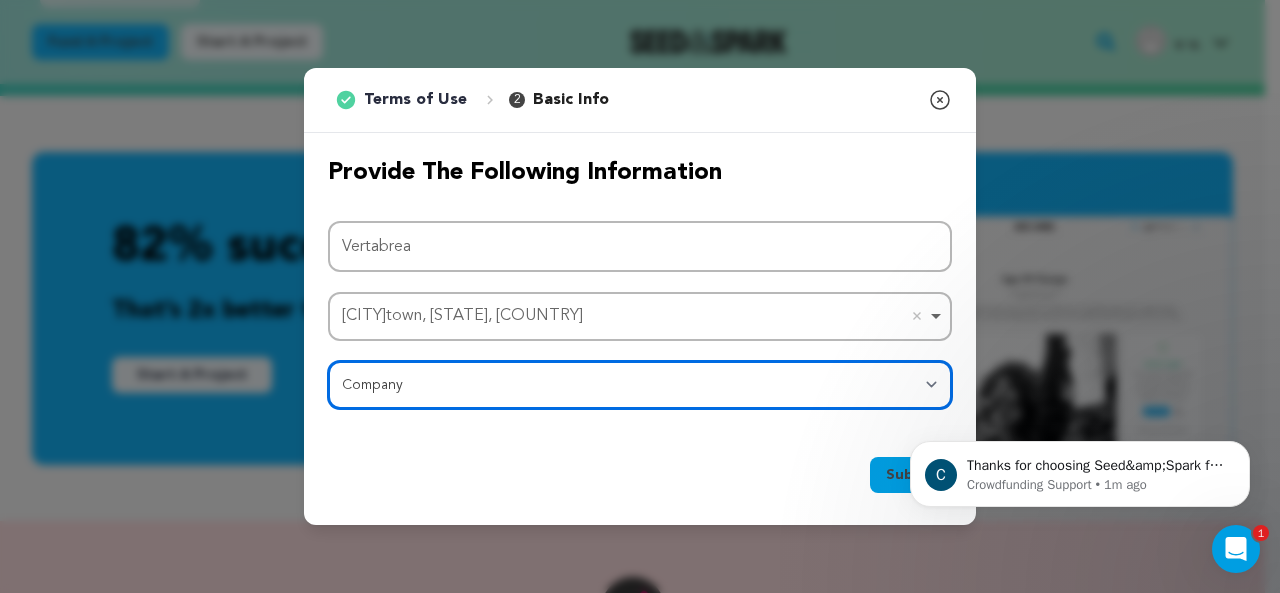 click on "Category
Film Feature
Film Short
Series
Film Festival
Company
Music Video
VR Experience
Comics
Artist Residency
Art & Photography
Collective
Dance
Games
Music
Radio & Podcasts
Orgs & Companies
Writing & Publishing
Venue & Spaces
Theatre" at bounding box center (640, 385) 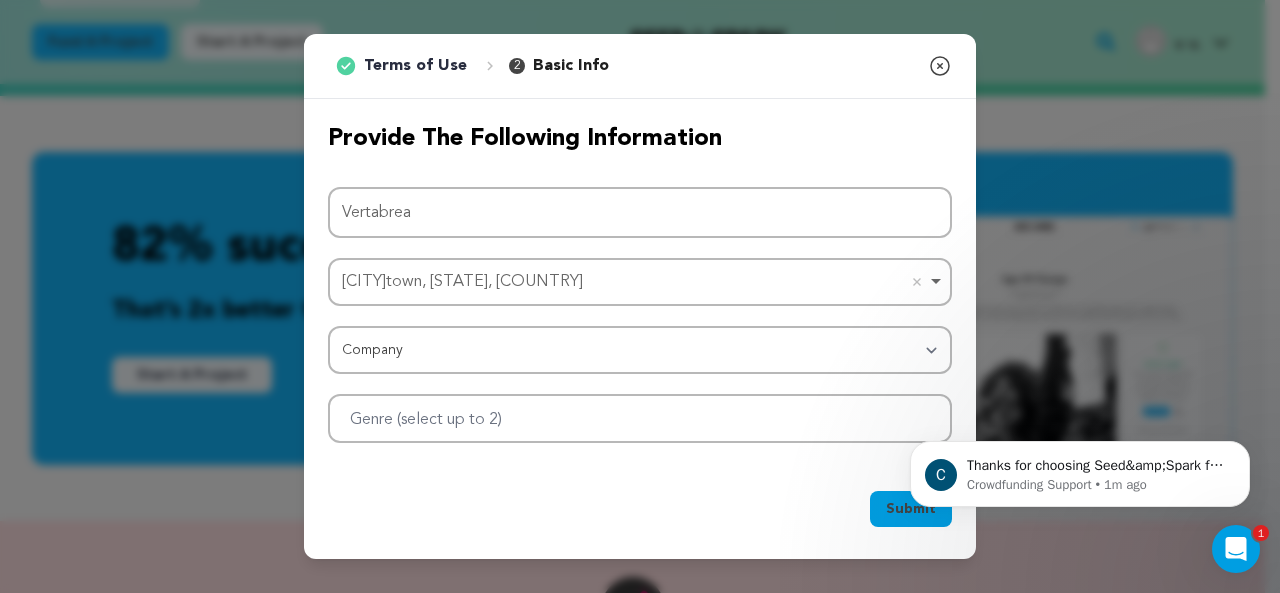 click on "C Thanks for choosing Seed&amp;Spark for your project! If you have any questions as you go, just let us know.  A gentle reminder Seed&amp;Spark is a small (and mighty!) team of lovely humans. As of May 2, 2022, Seed&amp;Spark transitioned to a 4 Day Work Week, working Monday through Thursday, with Fridays off. Crowdfunding Support • 1m ago" at bounding box center (1080, 469) 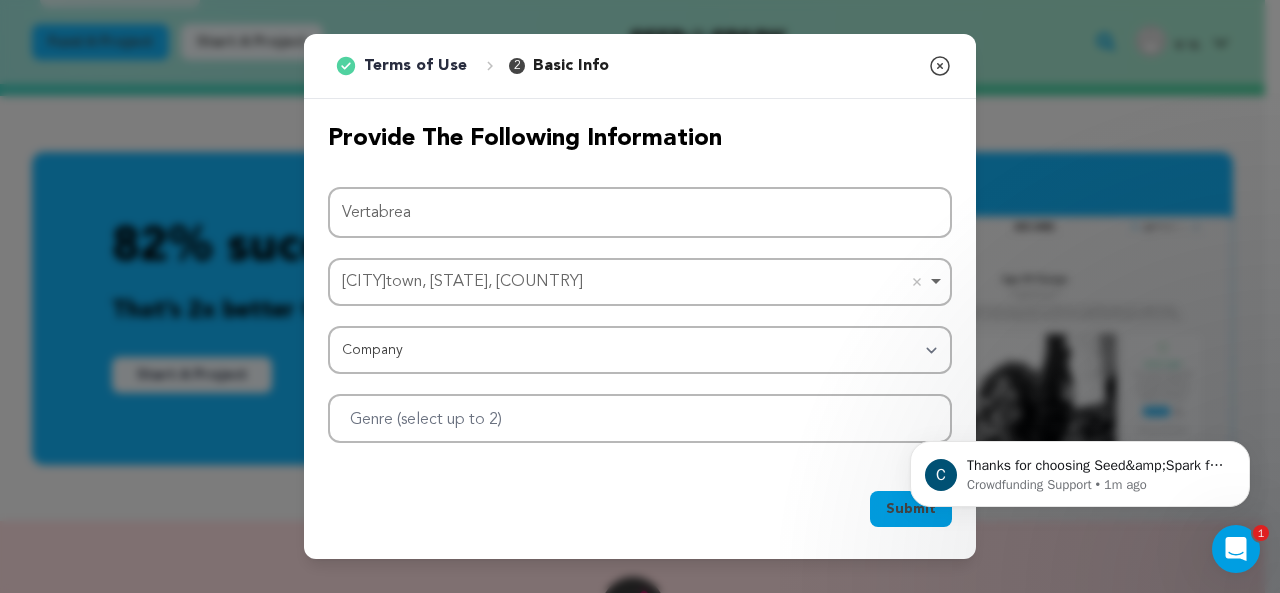 click on "C Thanks for choosing Seed&amp;Spark for your project! If you have any questions as you go, just let us know.  A gentle reminder Seed&amp;Spark is a small (and mighty!) team of lovely humans. As of May 2, 2022, Seed&amp;Spark transitioned to a 4 Day Work Week, working Monday through Thursday, with Fridays off. Crowdfunding Support • 1m ago" at bounding box center [1080, 469] 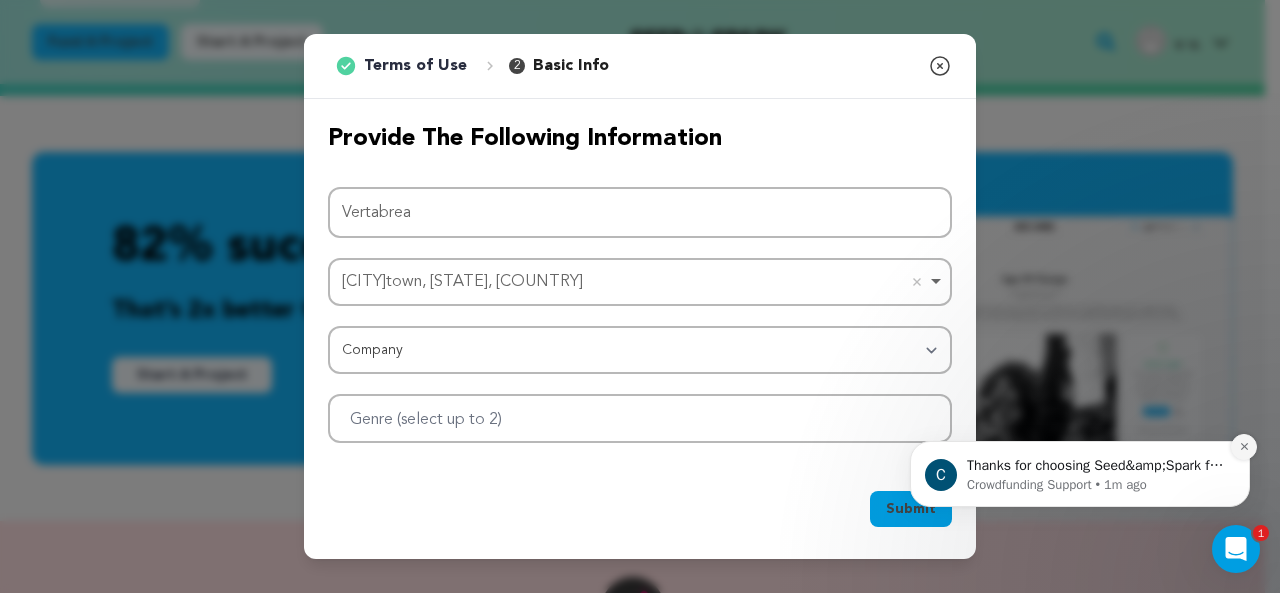 click 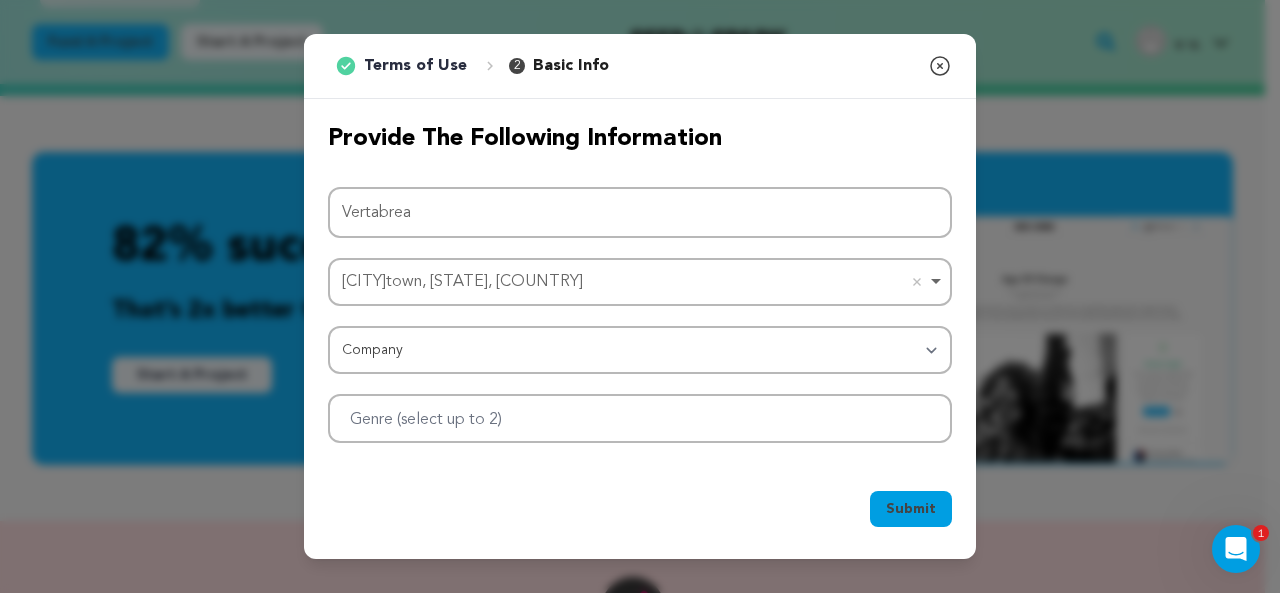 click on "Submit" at bounding box center [911, 509] 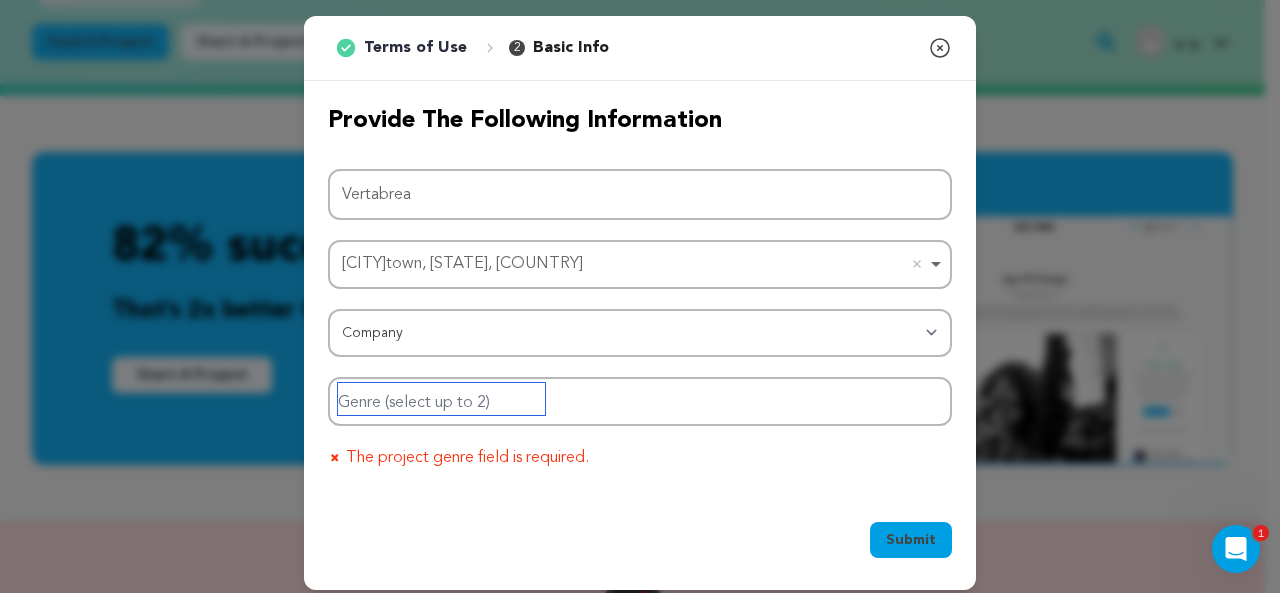 click at bounding box center [441, 399] 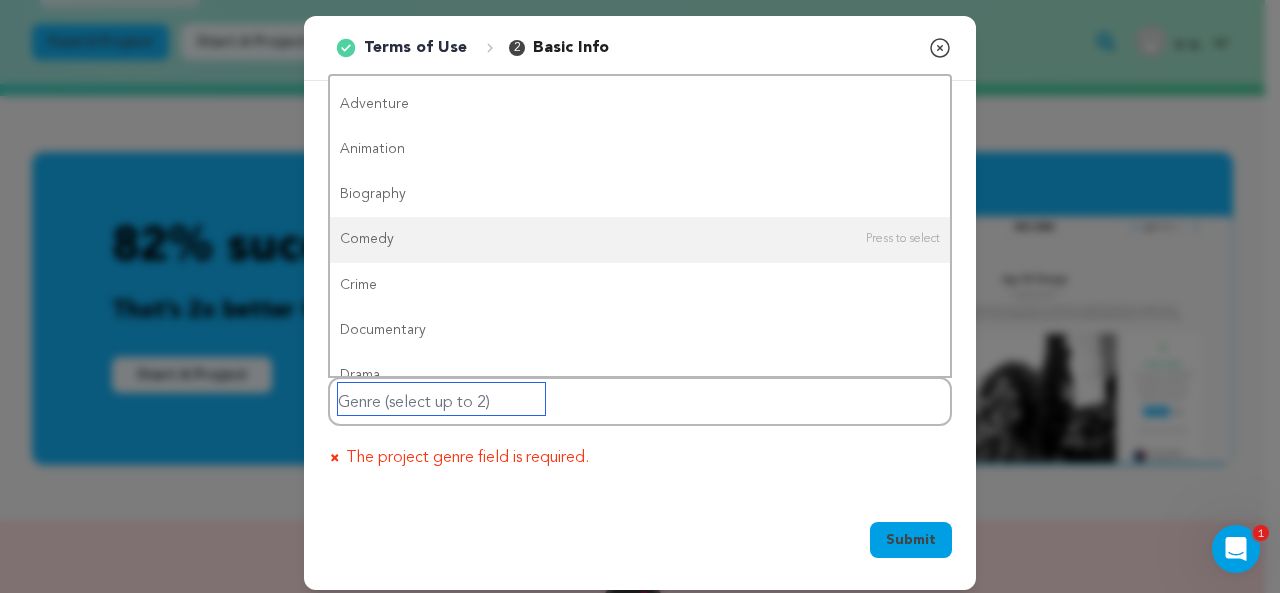 scroll, scrollTop: 0, scrollLeft: 0, axis: both 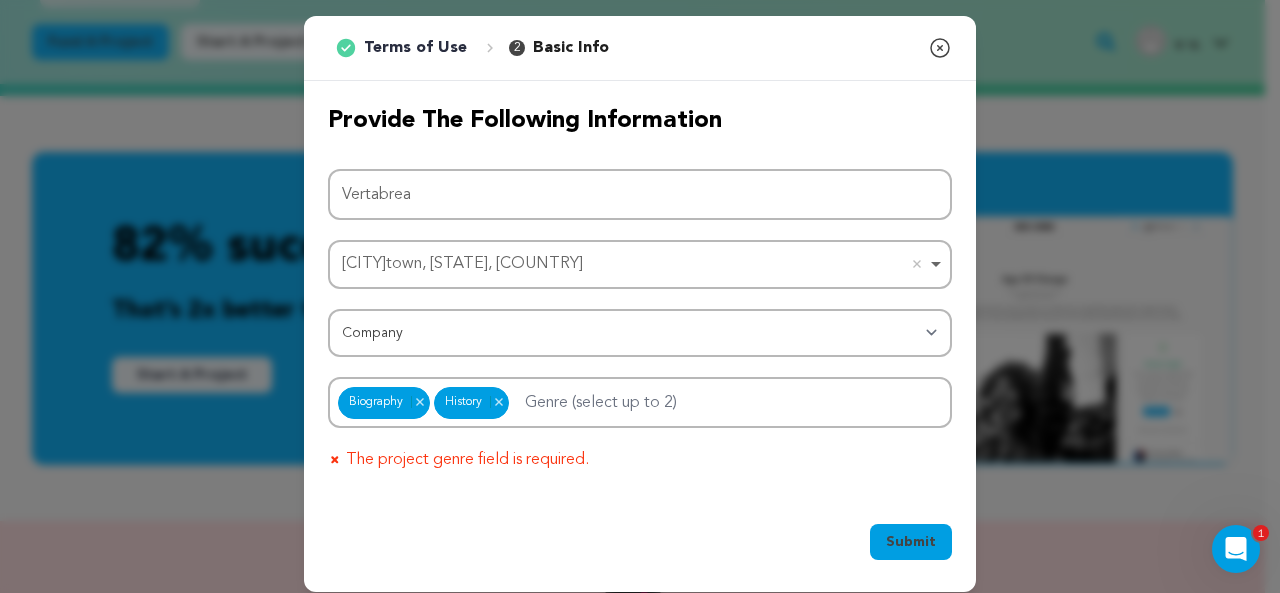 click on "Submit" at bounding box center (911, 542) 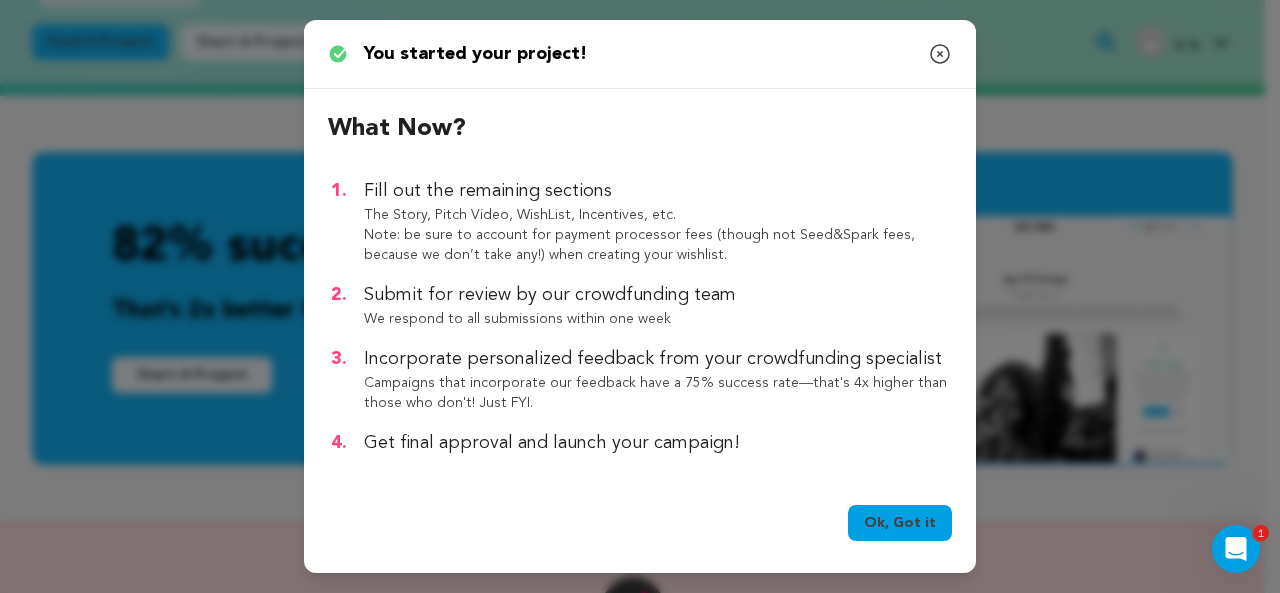 click on "Ok, Got it" at bounding box center [900, 523] 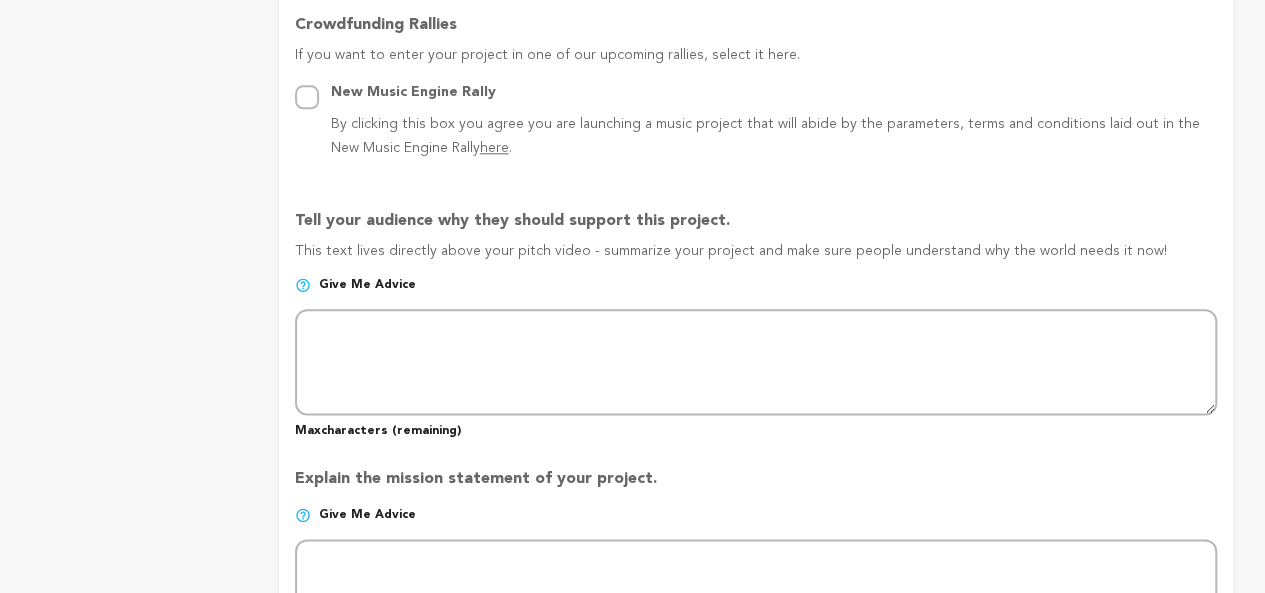 scroll, scrollTop: 1144, scrollLeft: 0, axis: vertical 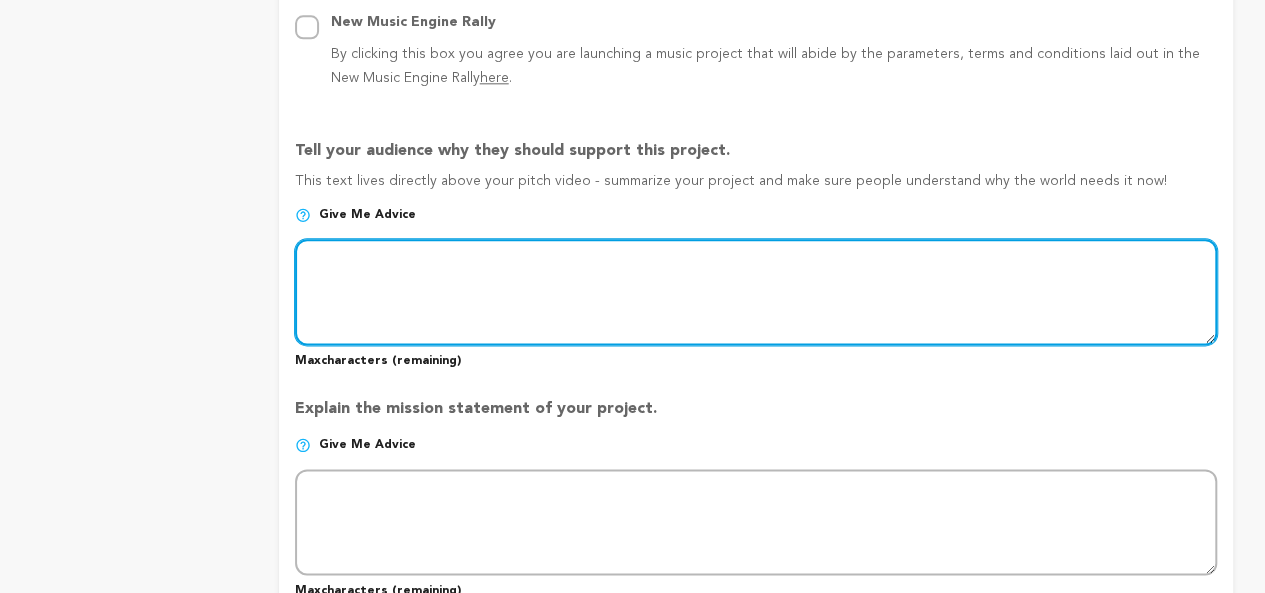 click at bounding box center (756, 292) 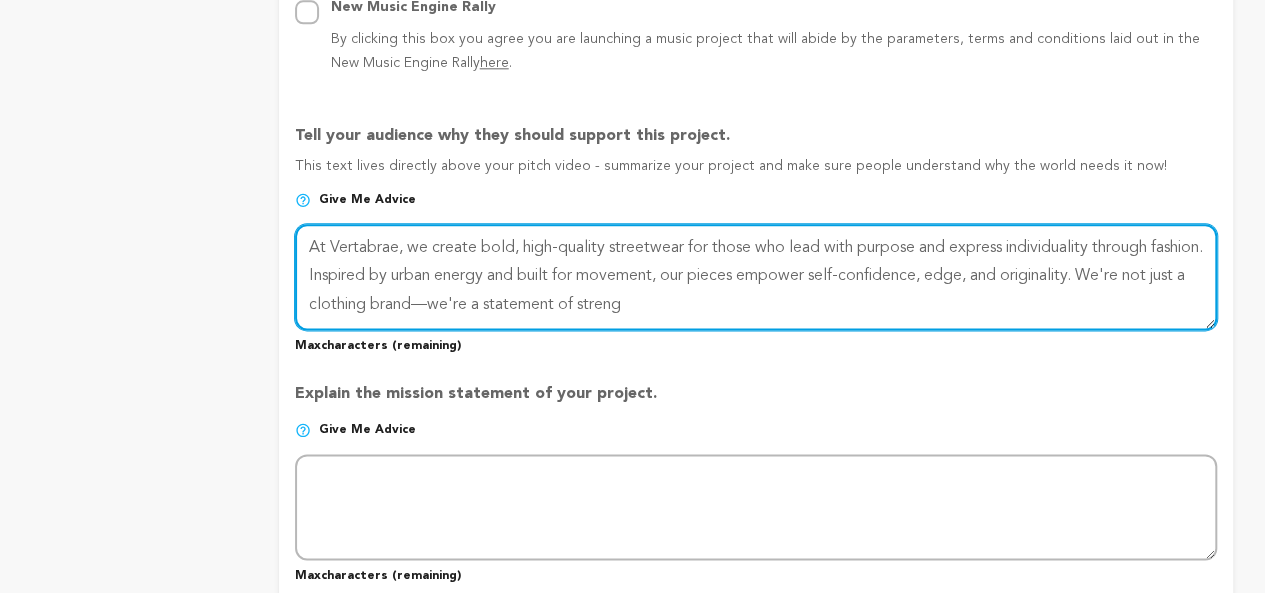 scroll, scrollTop: 1164, scrollLeft: 0, axis: vertical 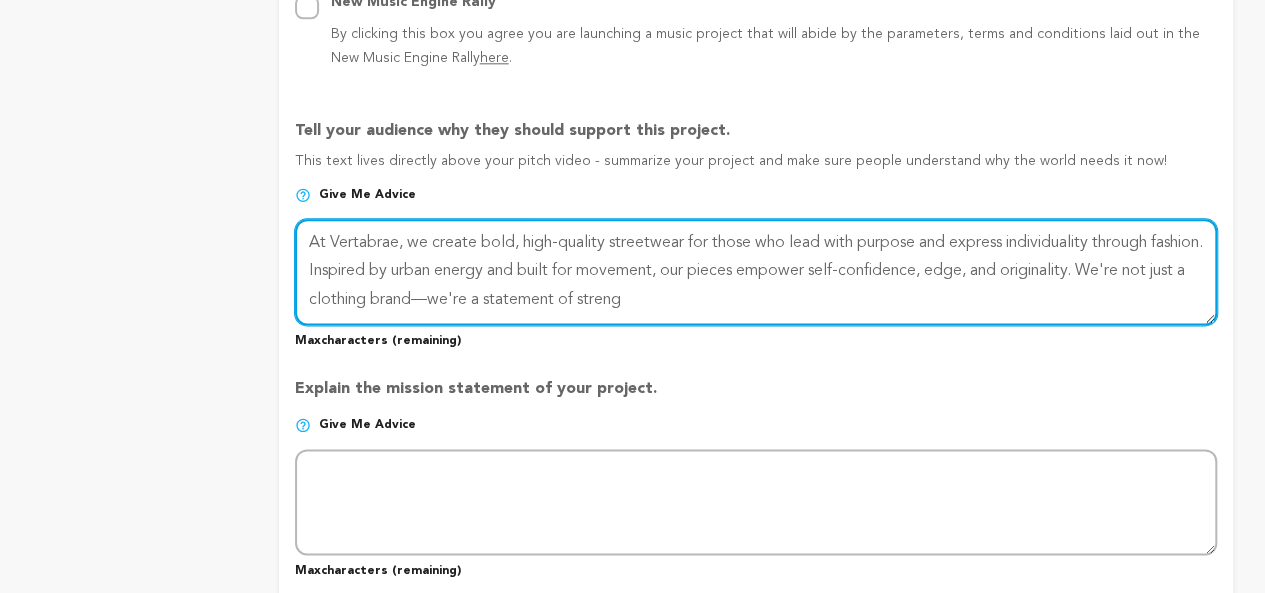 click at bounding box center (756, 272) 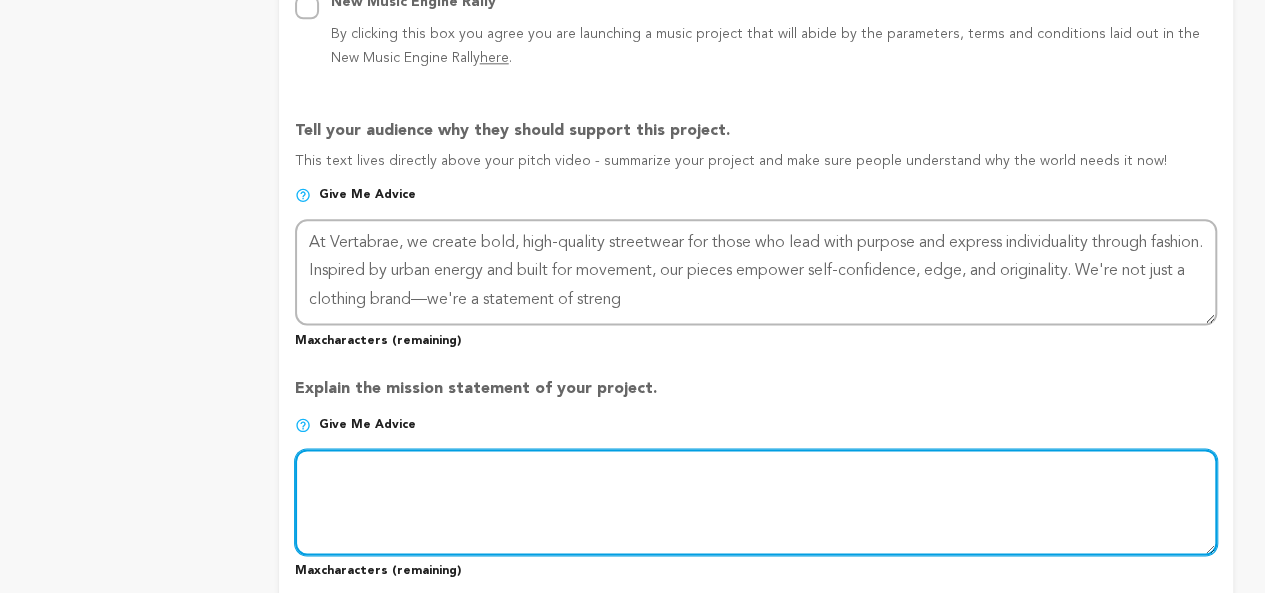 click at bounding box center (756, 502) 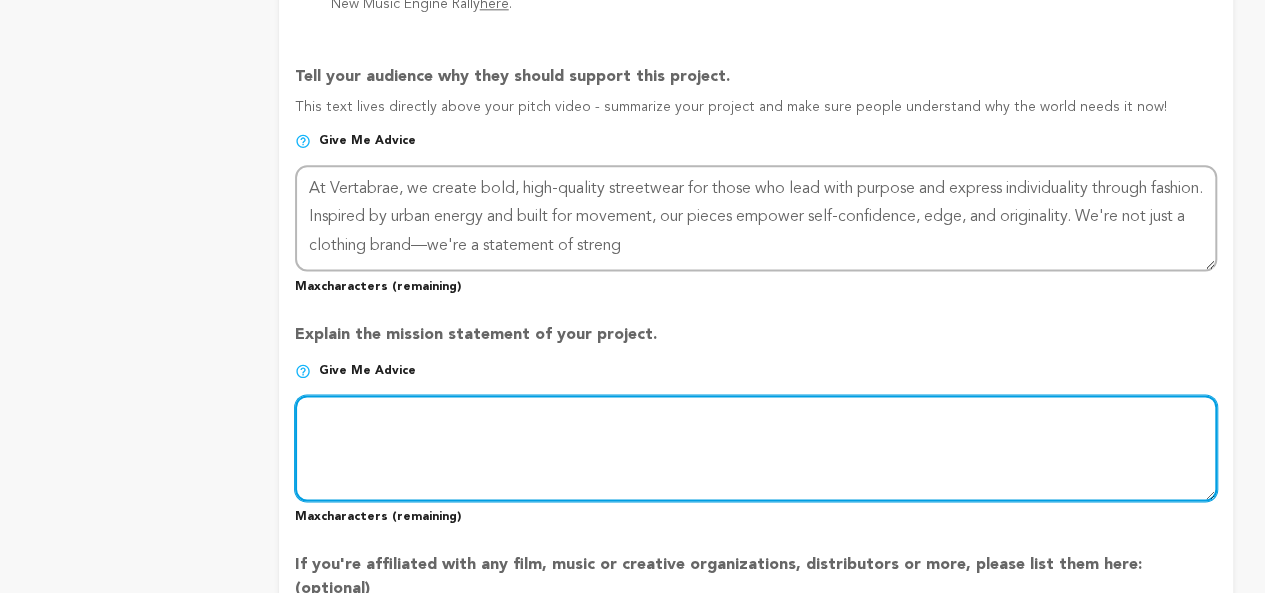scroll, scrollTop: 1219, scrollLeft: 0, axis: vertical 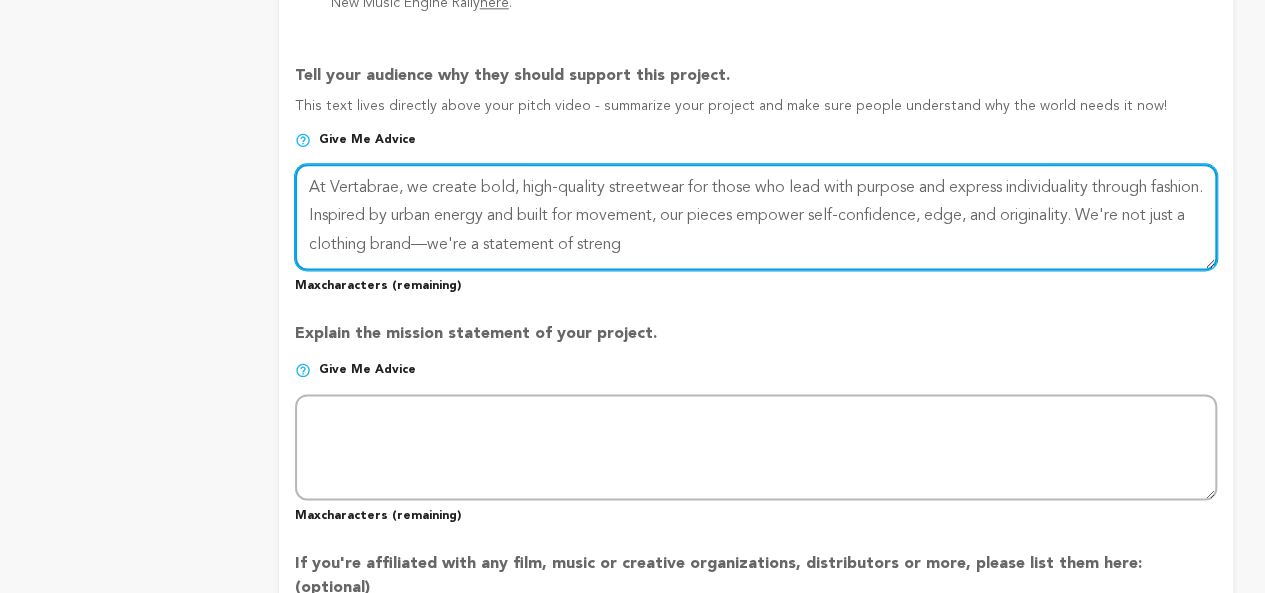 click at bounding box center (756, 217) 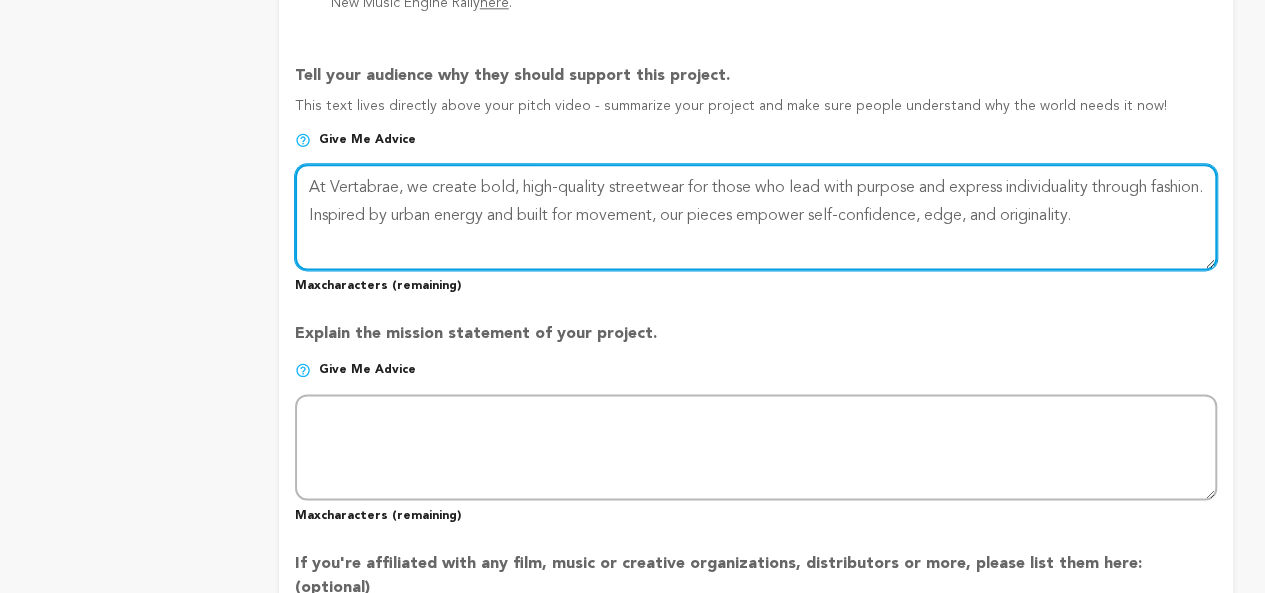 type on "At Vertabrae, we create bold, high-quality streetwear for those who lead with purpose and express individuality through fashion. Inspired by urban energy and built for movement, our pieces empower self-confidence, edge, and originality." 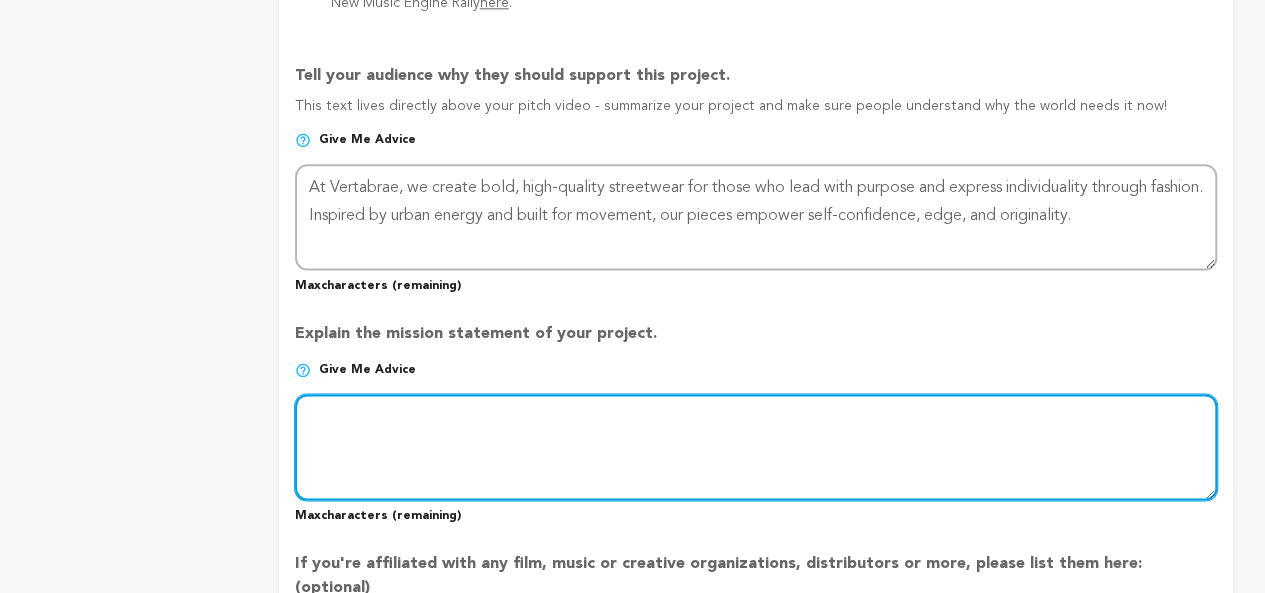 click at bounding box center (756, 447) 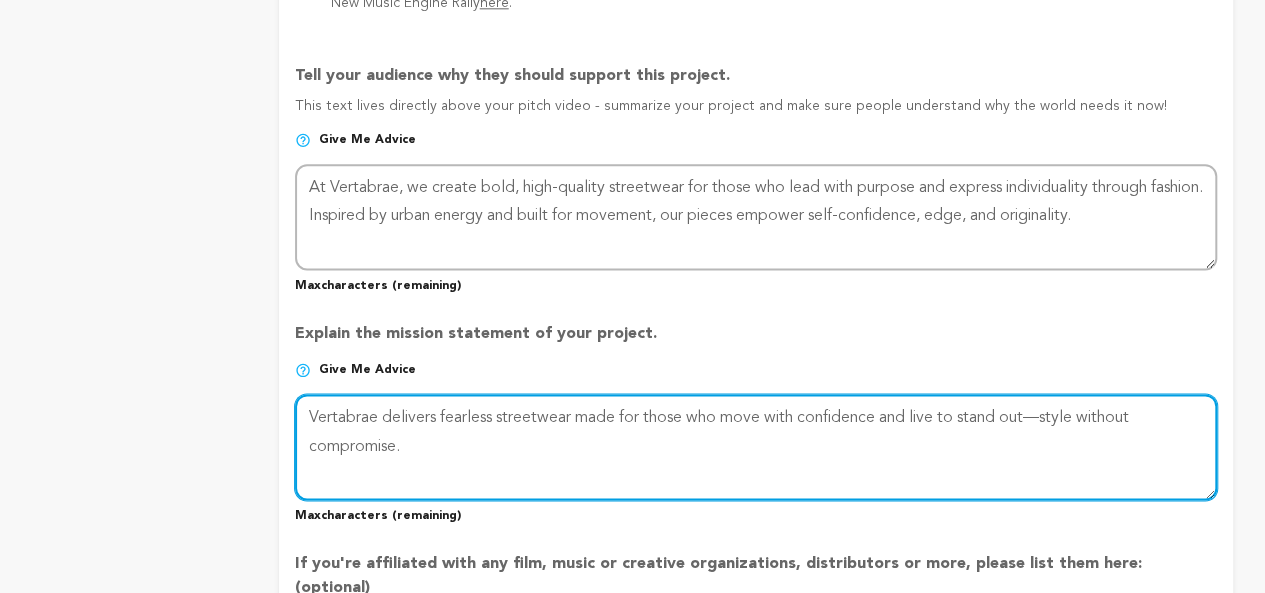 scroll, scrollTop: 16, scrollLeft: 0, axis: vertical 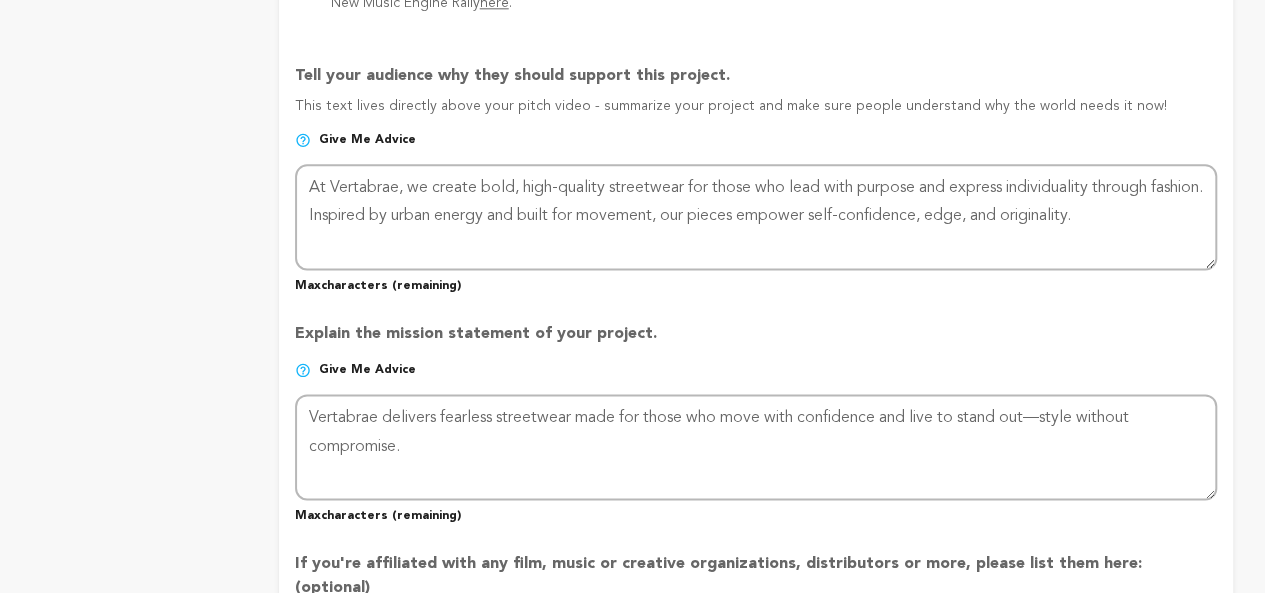 type on "Vertabrea" 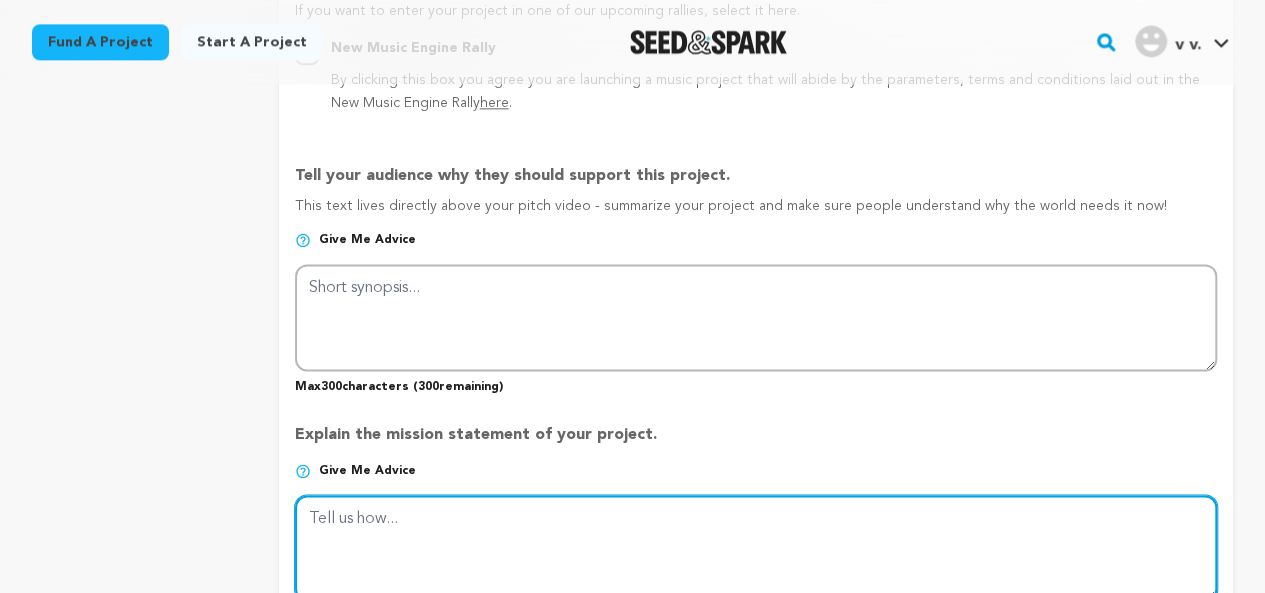 scroll, scrollTop: 1303, scrollLeft: 0, axis: vertical 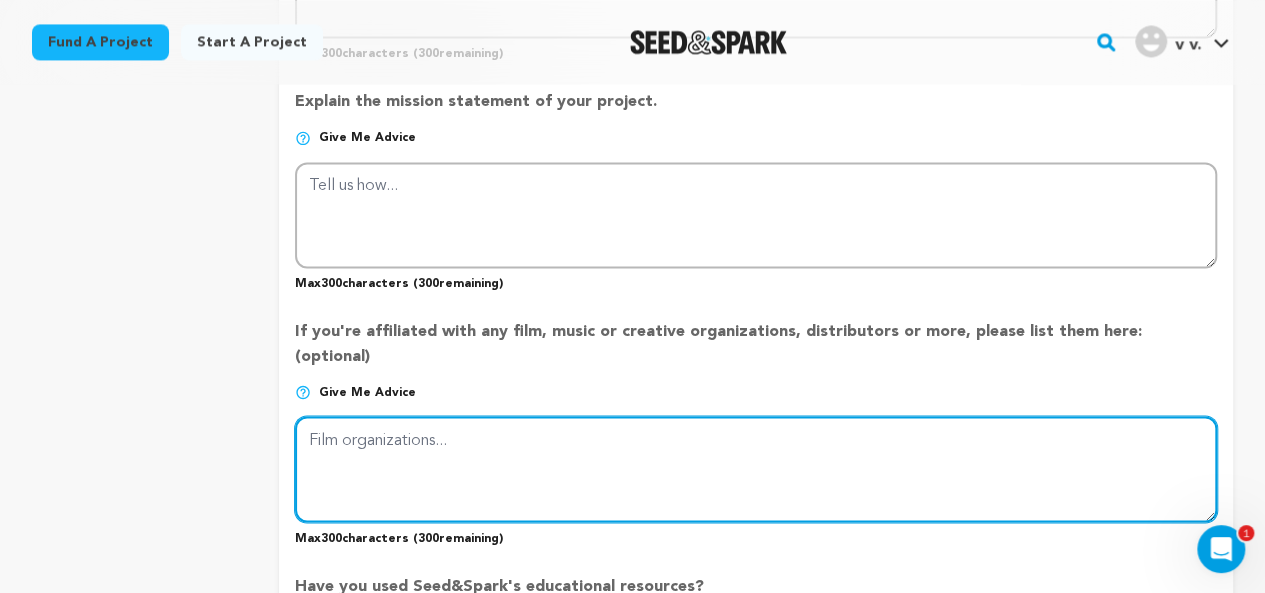 click at bounding box center [756, 469] 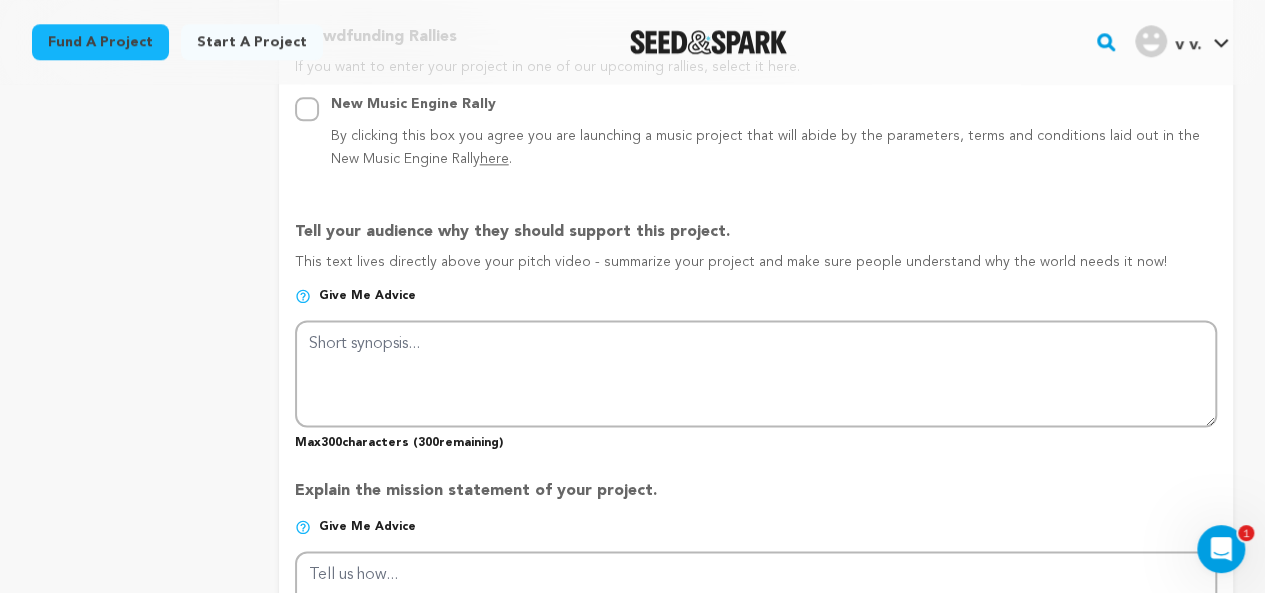 scroll, scrollTop: 1160, scrollLeft: 0, axis: vertical 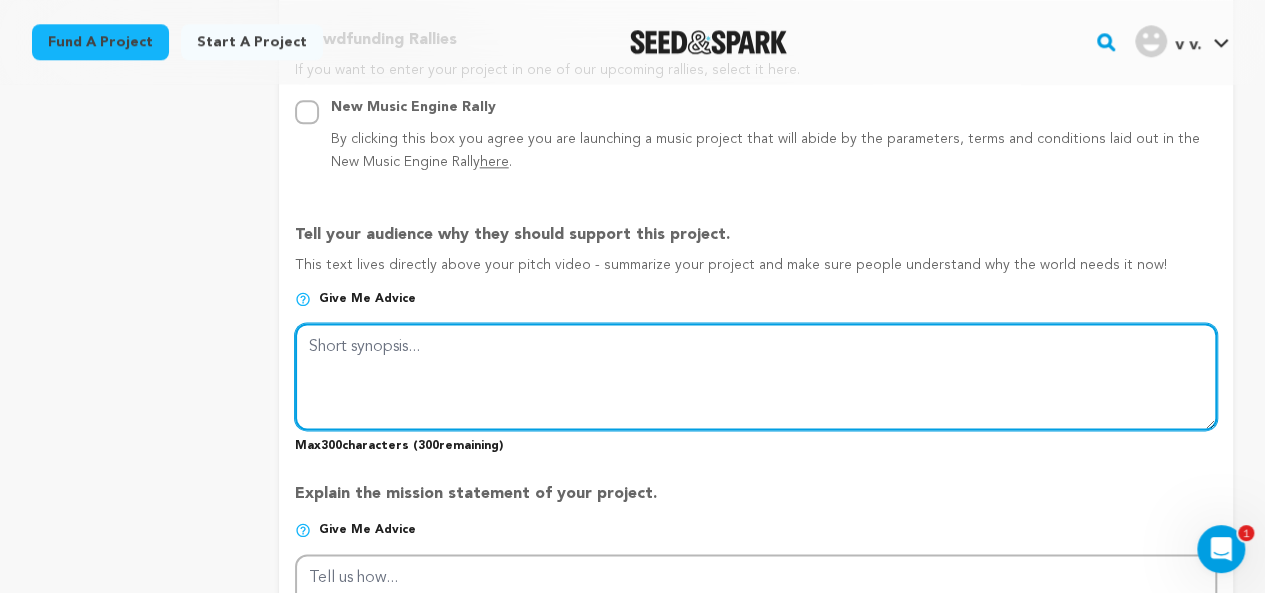 click at bounding box center (756, 376) 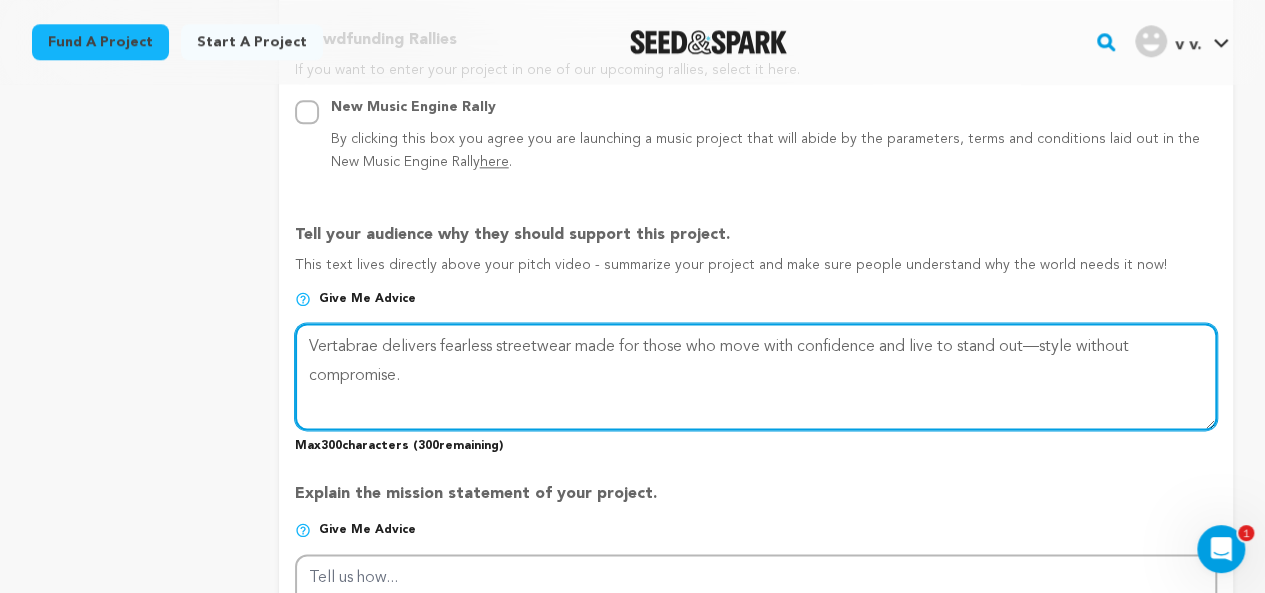 scroll, scrollTop: 16, scrollLeft: 0, axis: vertical 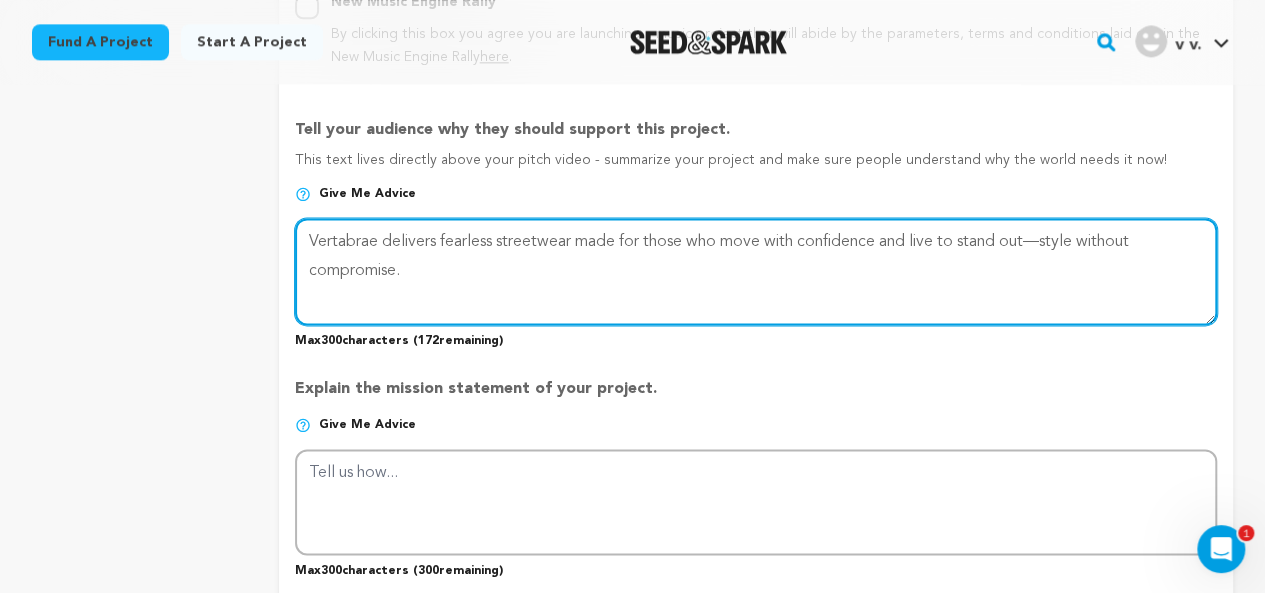 click at bounding box center (756, 271) 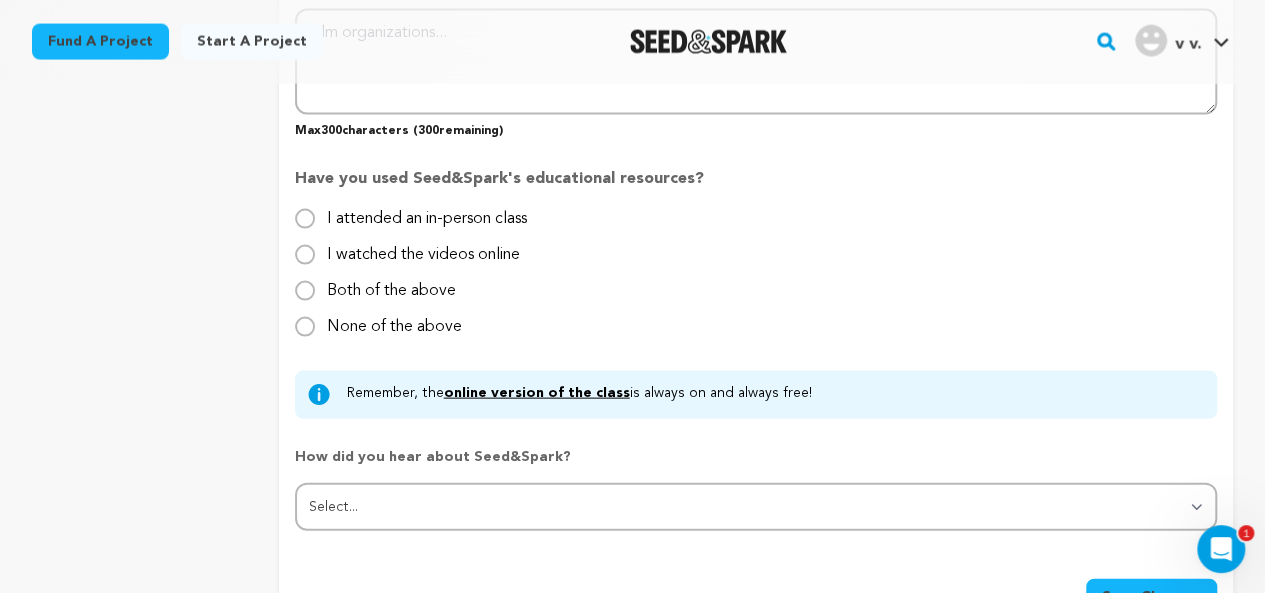 scroll, scrollTop: 1962, scrollLeft: 0, axis: vertical 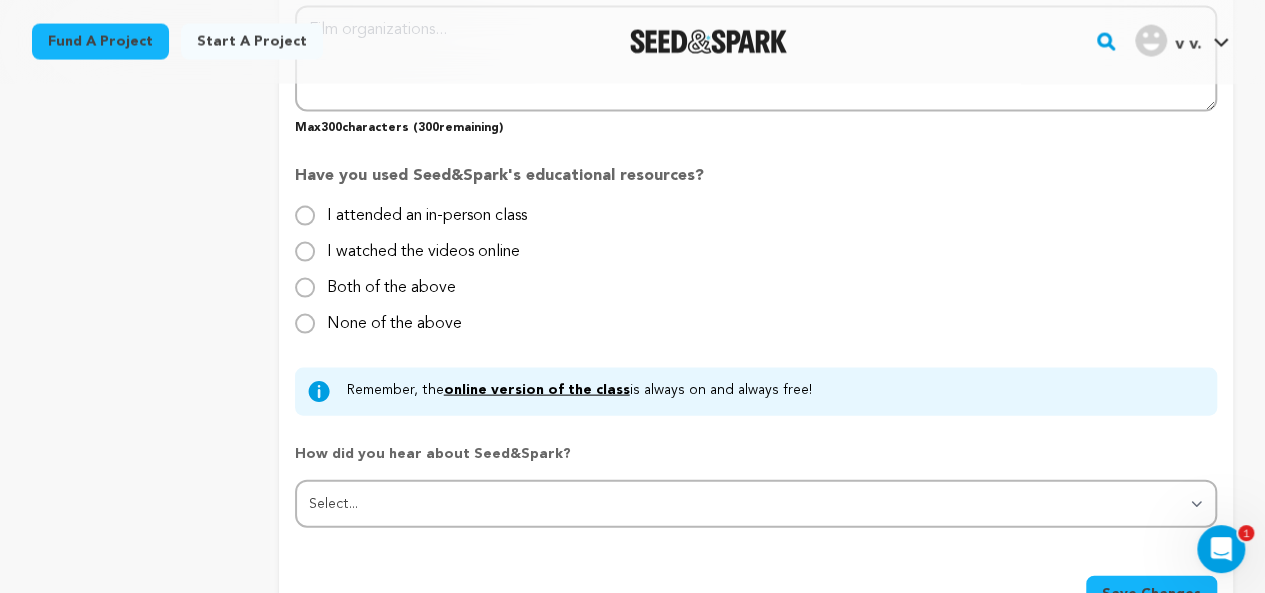 type on "Vertabrae delivers fearless streetwear made for those who move with confidence and live to stand out—style without compromise." 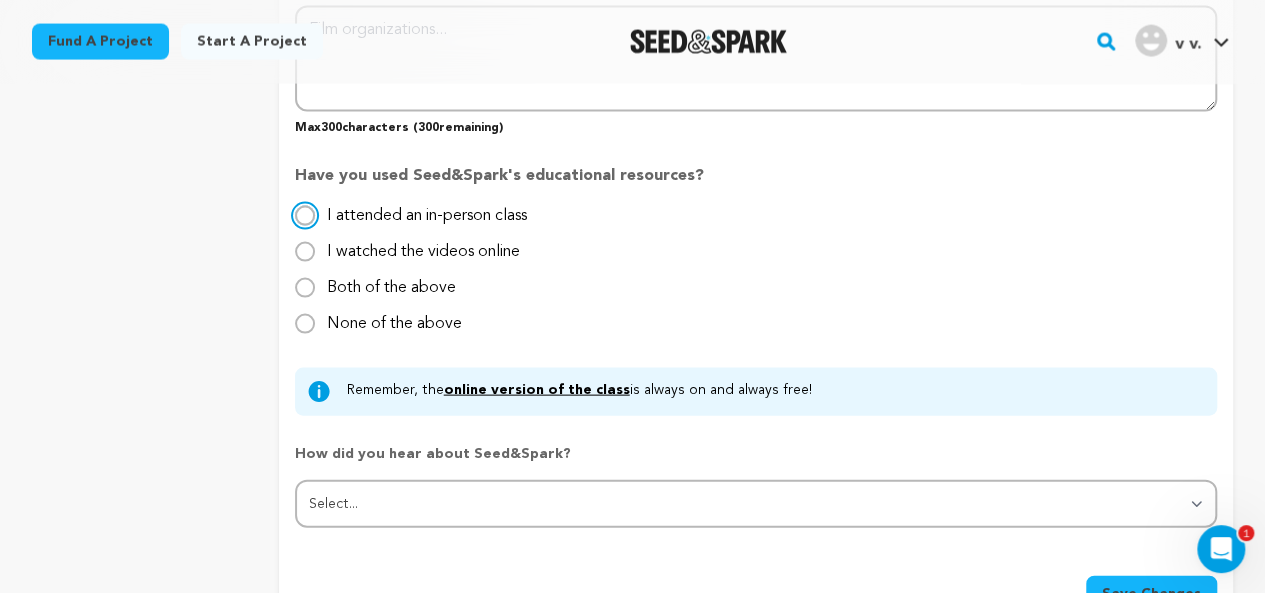 click on "I attended an in-person class" at bounding box center [305, 216] 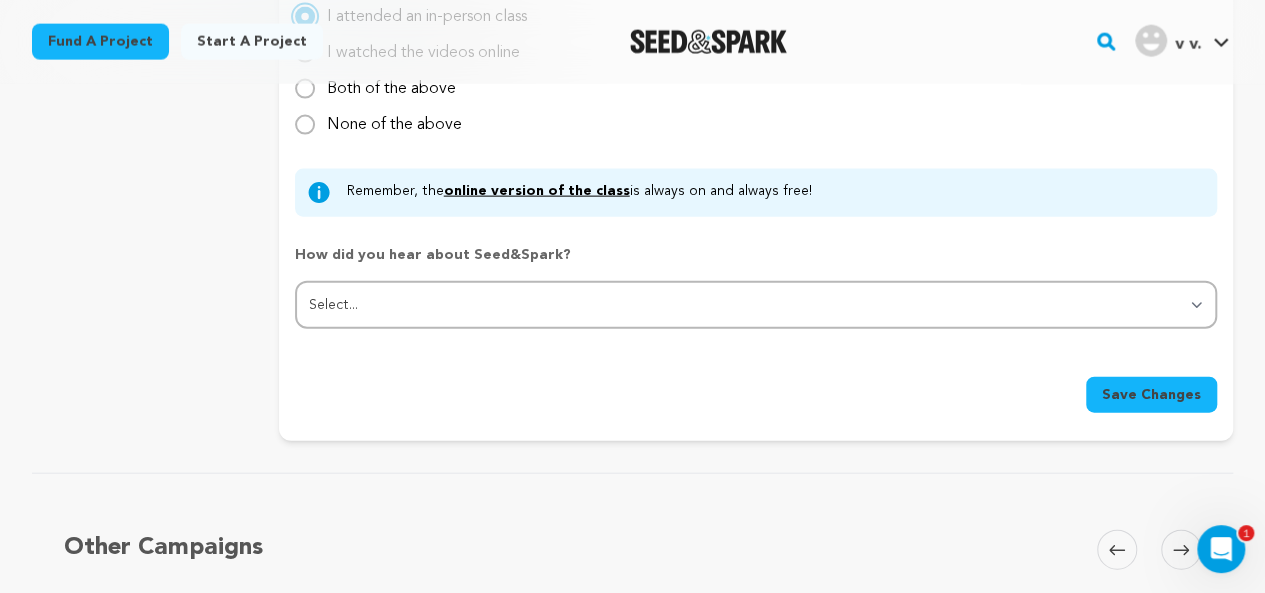 scroll, scrollTop: 2162, scrollLeft: 0, axis: vertical 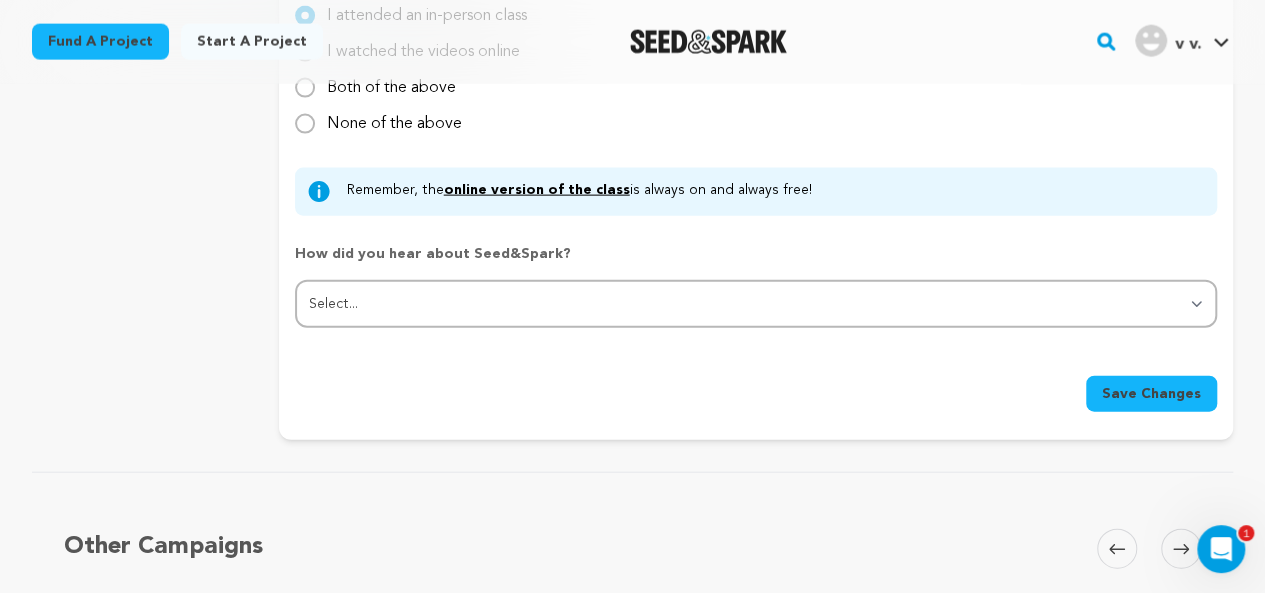 click on "Save Changes" at bounding box center (1151, 394) 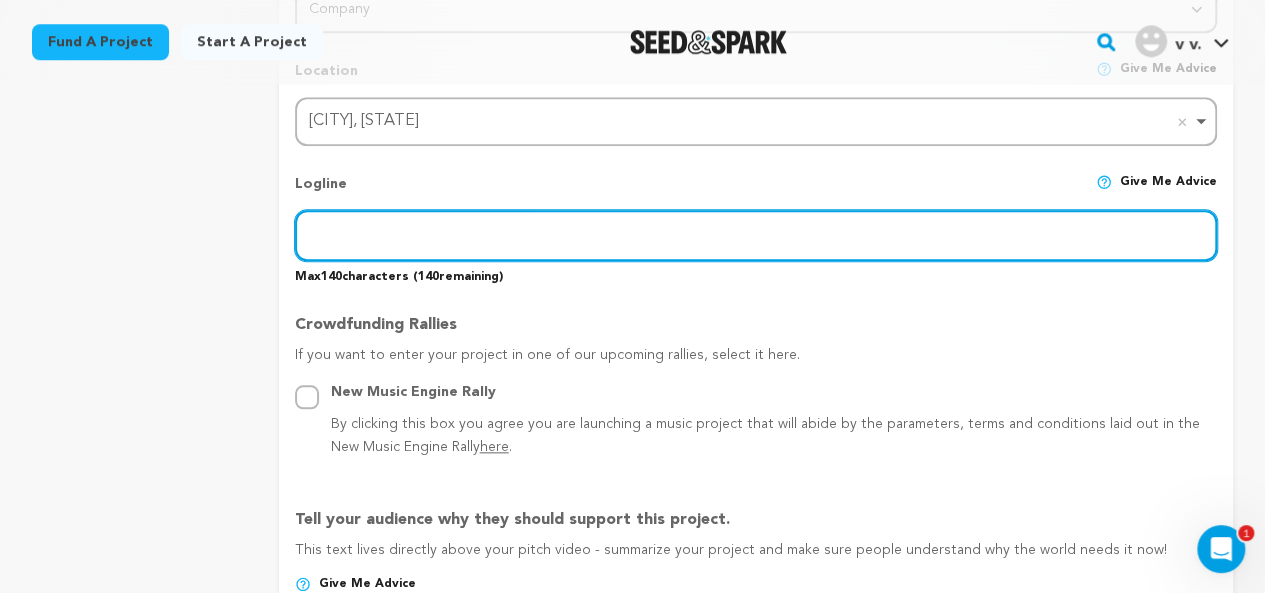 scroll, scrollTop: 873, scrollLeft: 0, axis: vertical 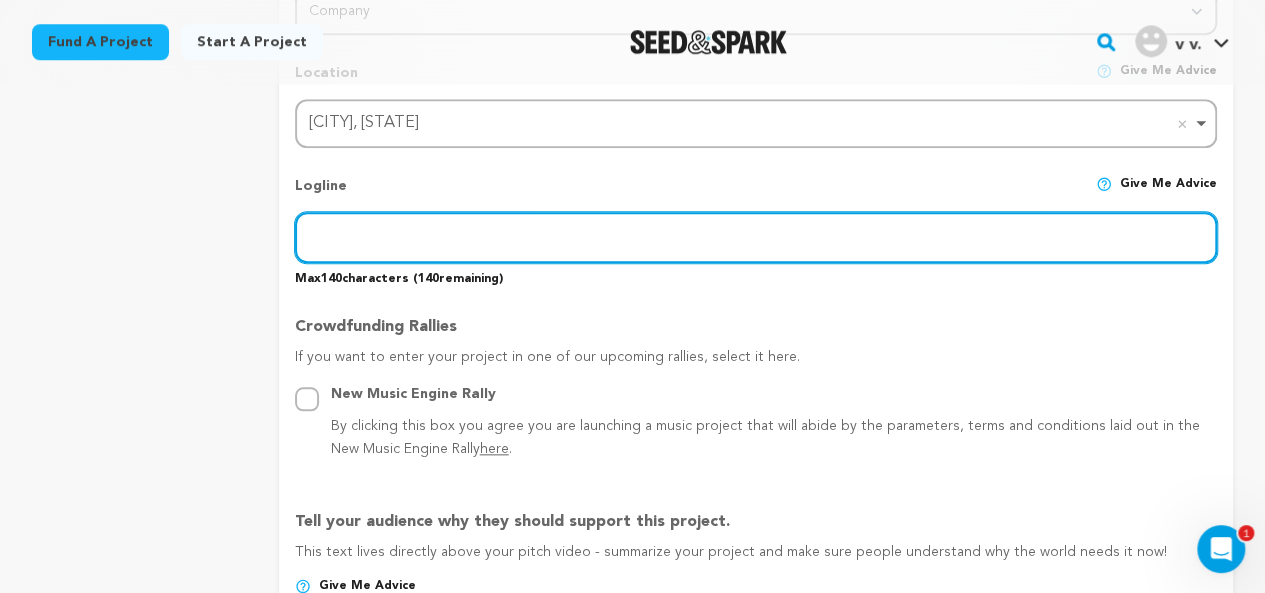 click at bounding box center [756, 237] 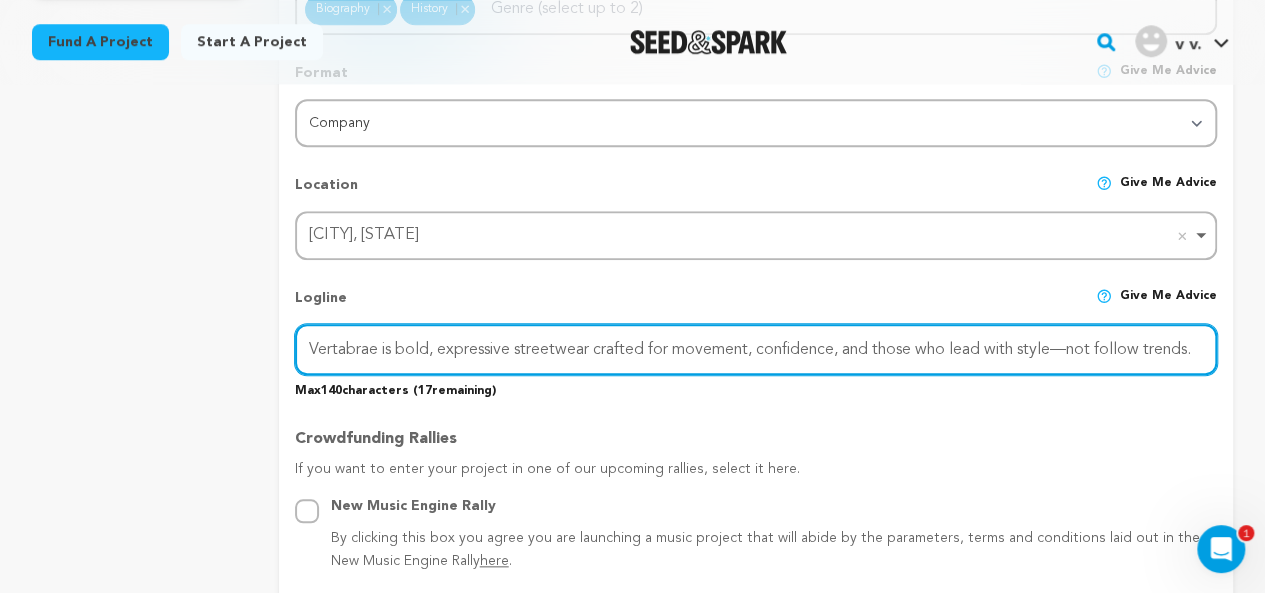 scroll, scrollTop: 785, scrollLeft: 0, axis: vertical 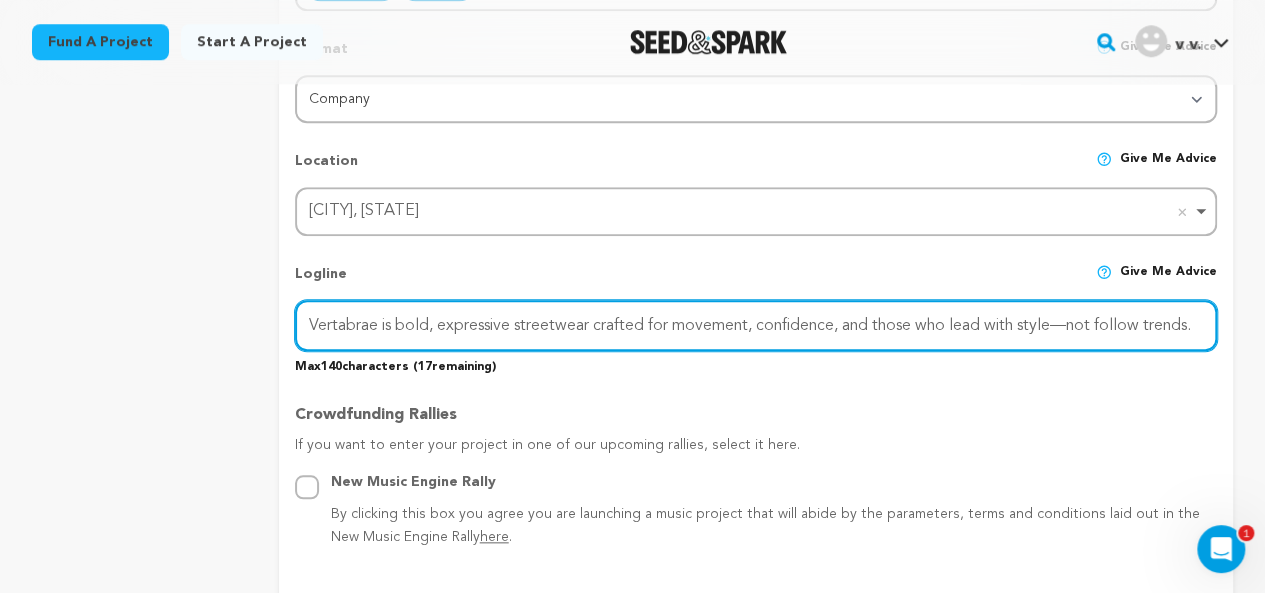 click on "Vertabrae is bold, expressive streetwear crafted for movement, confidence, and those who lead with style—not follow trends." at bounding box center (756, 325) 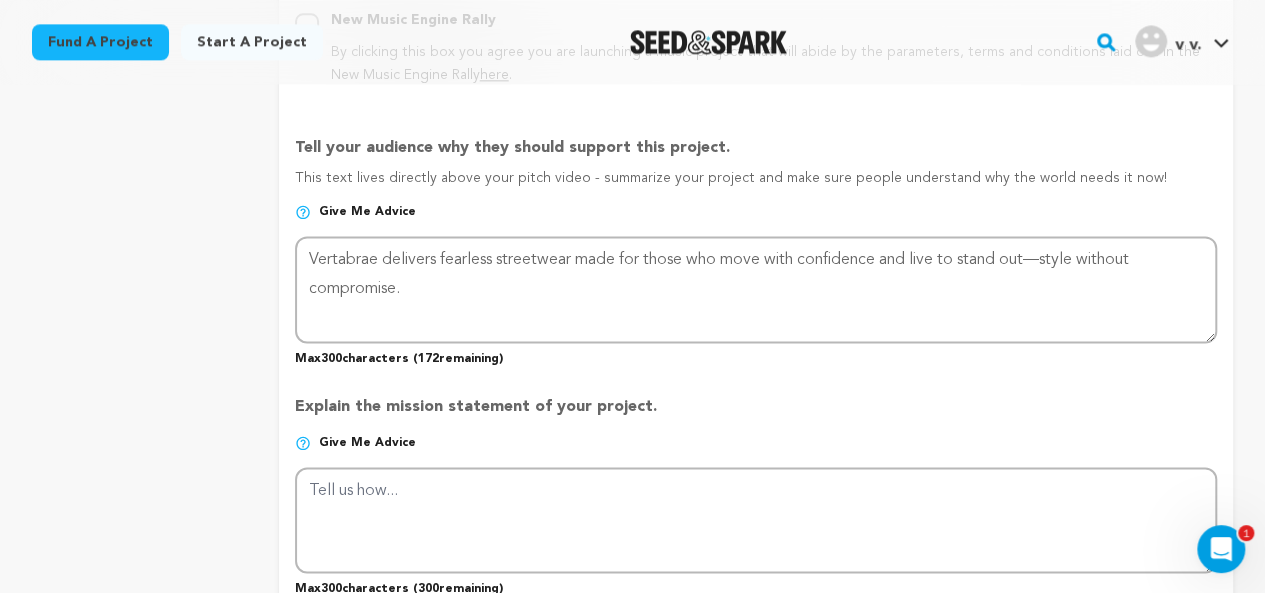 scroll, scrollTop: 1249, scrollLeft: 0, axis: vertical 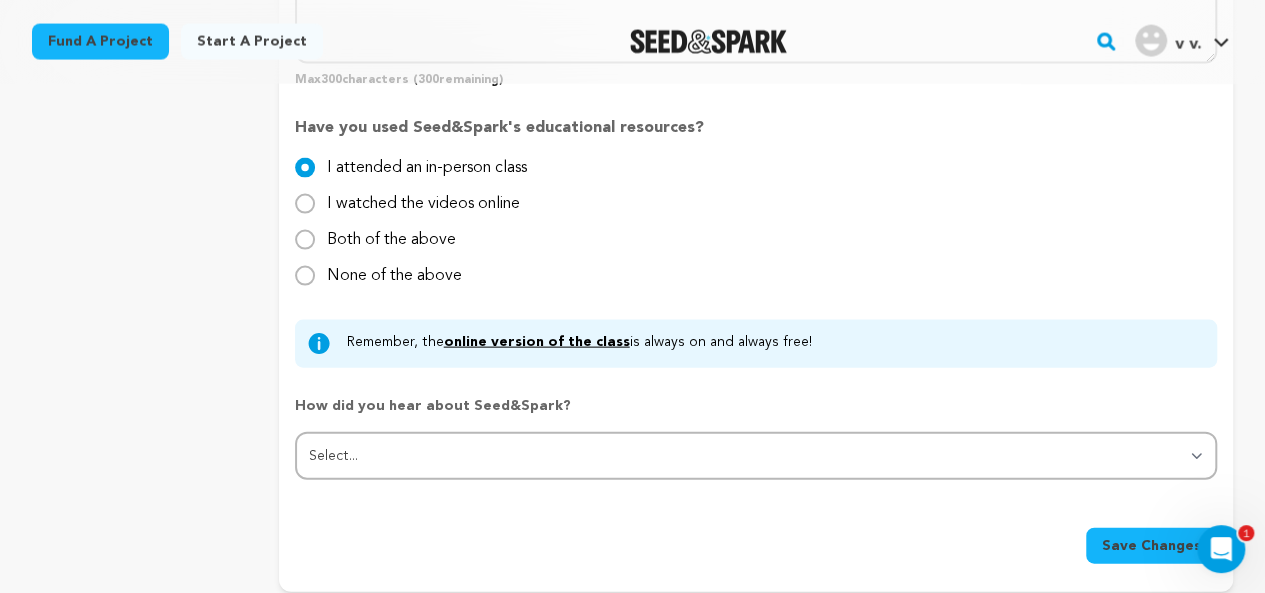 type on "Vertabrae is bold, expressive streetwear crafted for movement, confidence, and those who lead with style not follow trends." 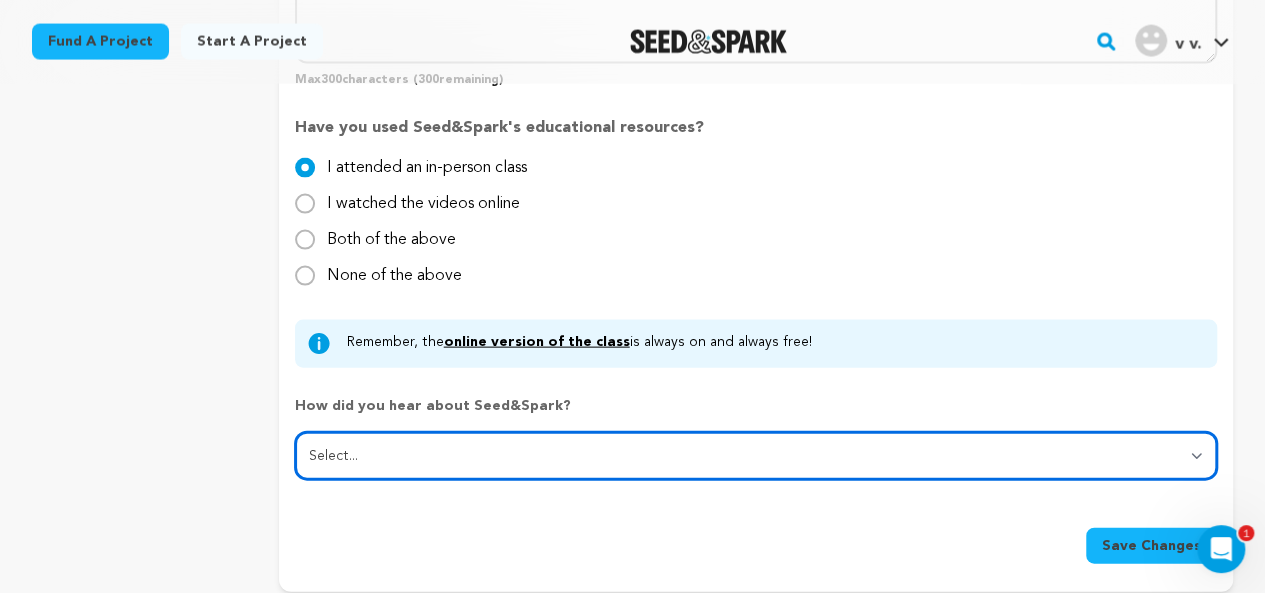 click on "Select...
From a friend Social media Film festival or film organization Took an in-person class Online search Article or podcast Email Other" at bounding box center [756, 456] 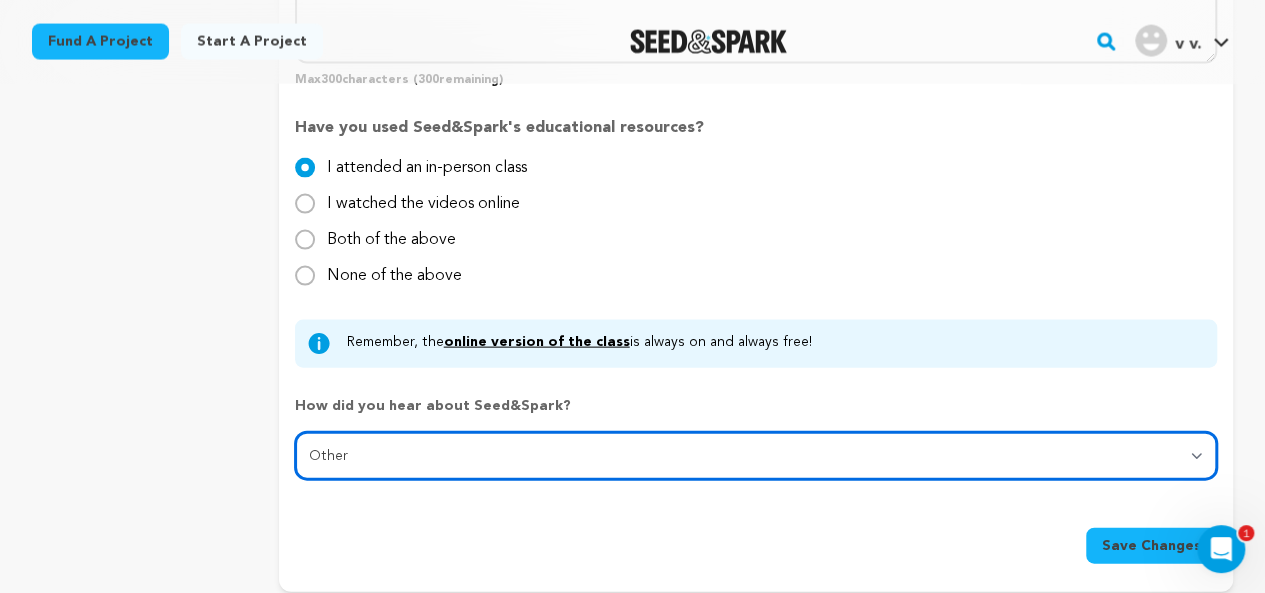 click on "Select...
From a friend Social media Film festival or film organization Took an in-person class Online search Article or podcast Email Other" at bounding box center [756, 456] 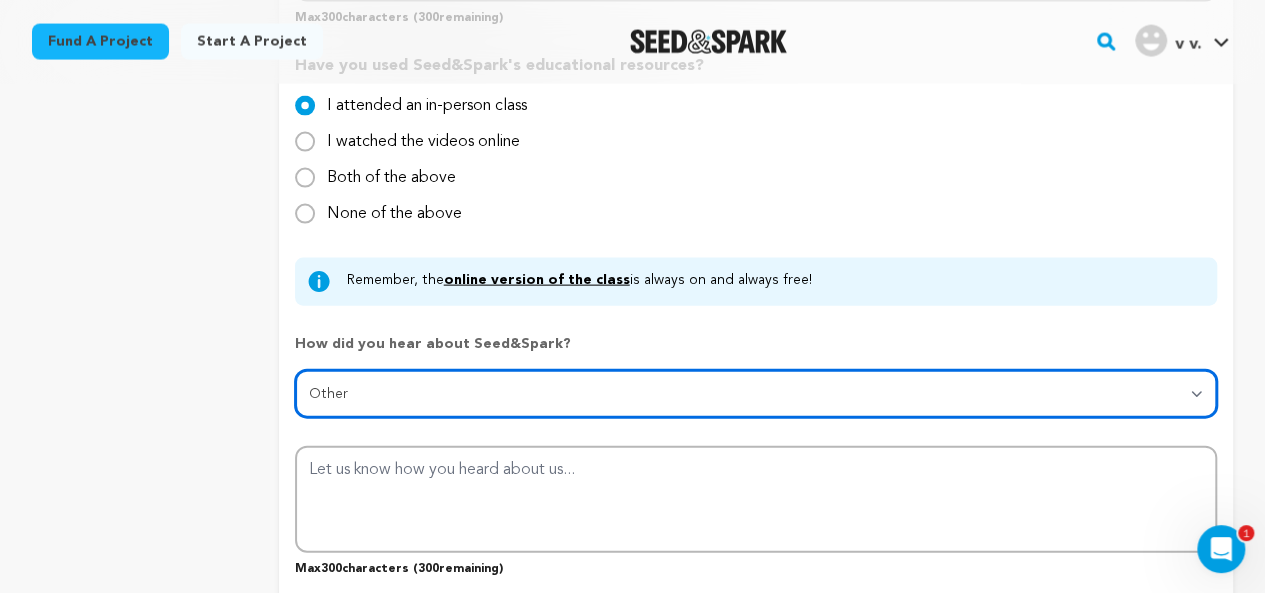 scroll, scrollTop: 2074, scrollLeft: 0, axis: vertical 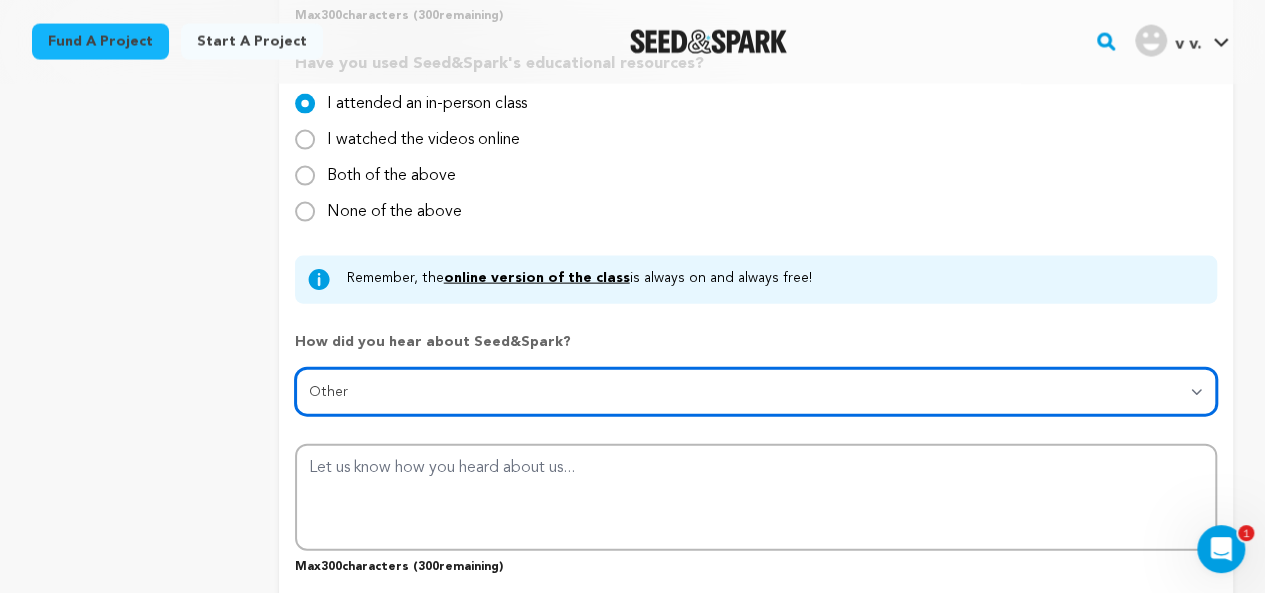click on "Select...
From a friend Social media Film festival or film organization Took an in-person class Online search Article or podcast Email Other" at bounding box center [756, 392] 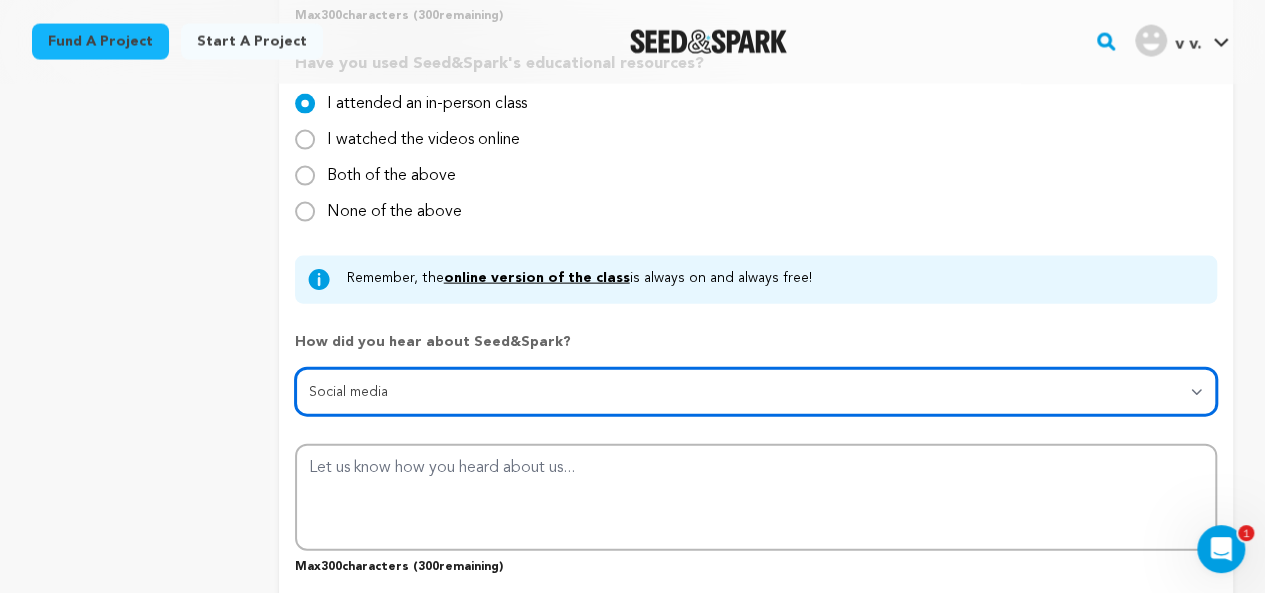 click on "Select...
From a friend Social media Film festival or film organization Took an in-person class Online search Article or podcast Email Other" at bounding box center [756, 392] 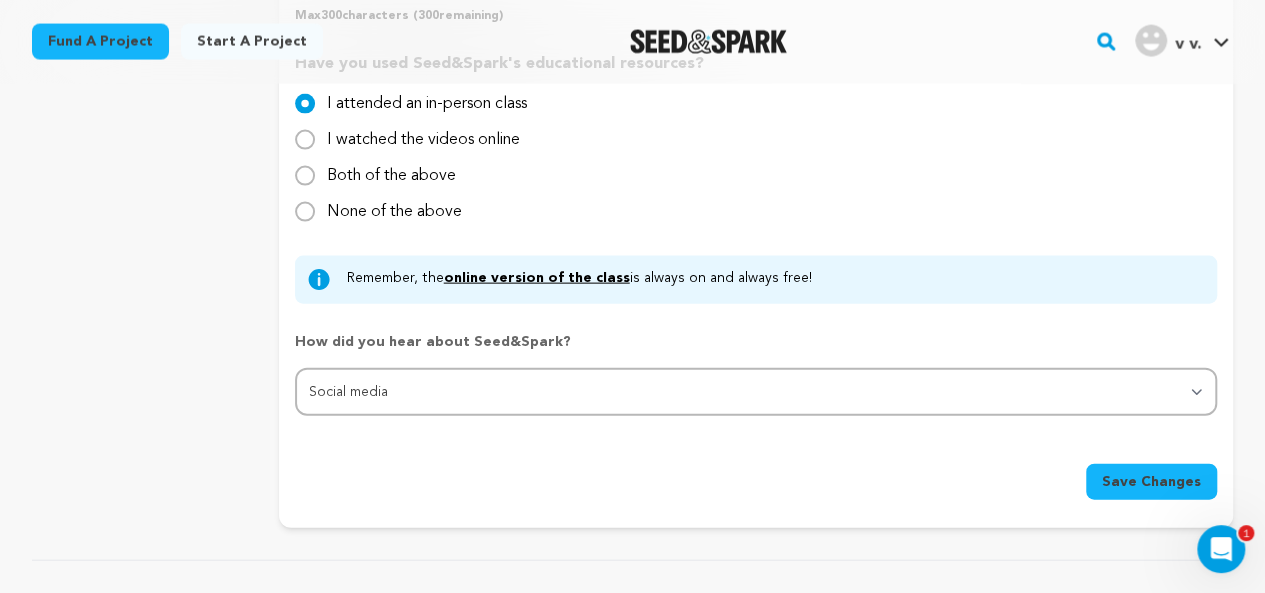 click on "Save Changes" at bounding box center [1151, 482] 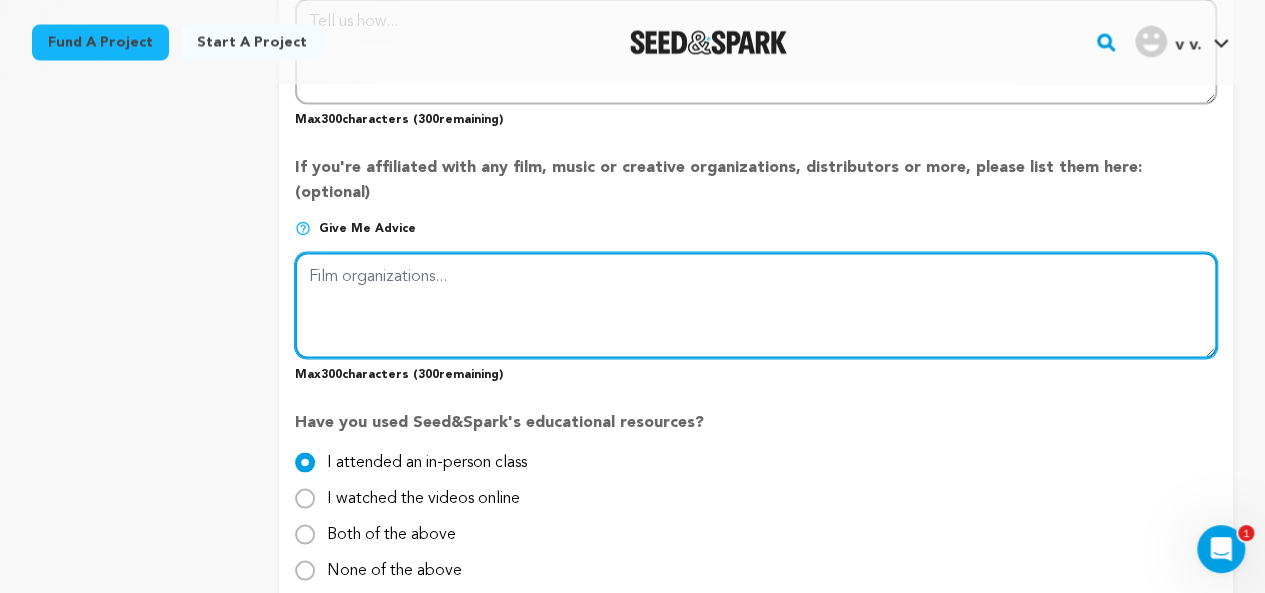 click at bounding box center (756, 305) 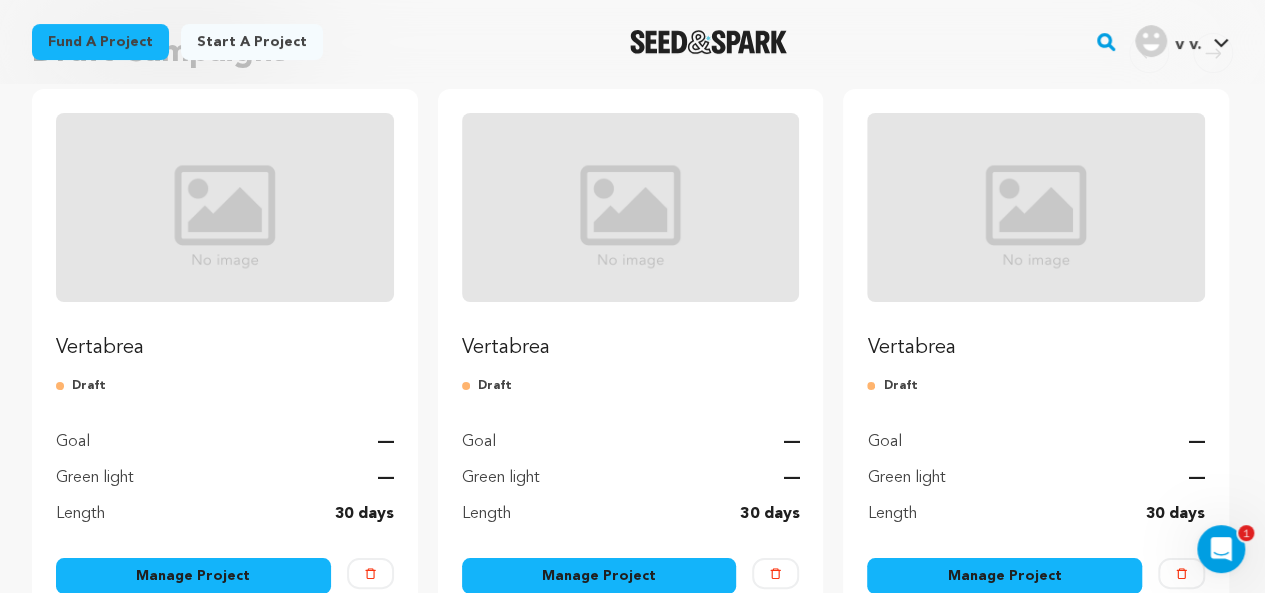 scroll, scrollTop: 279, scrollLeft: 0, axis: vertical 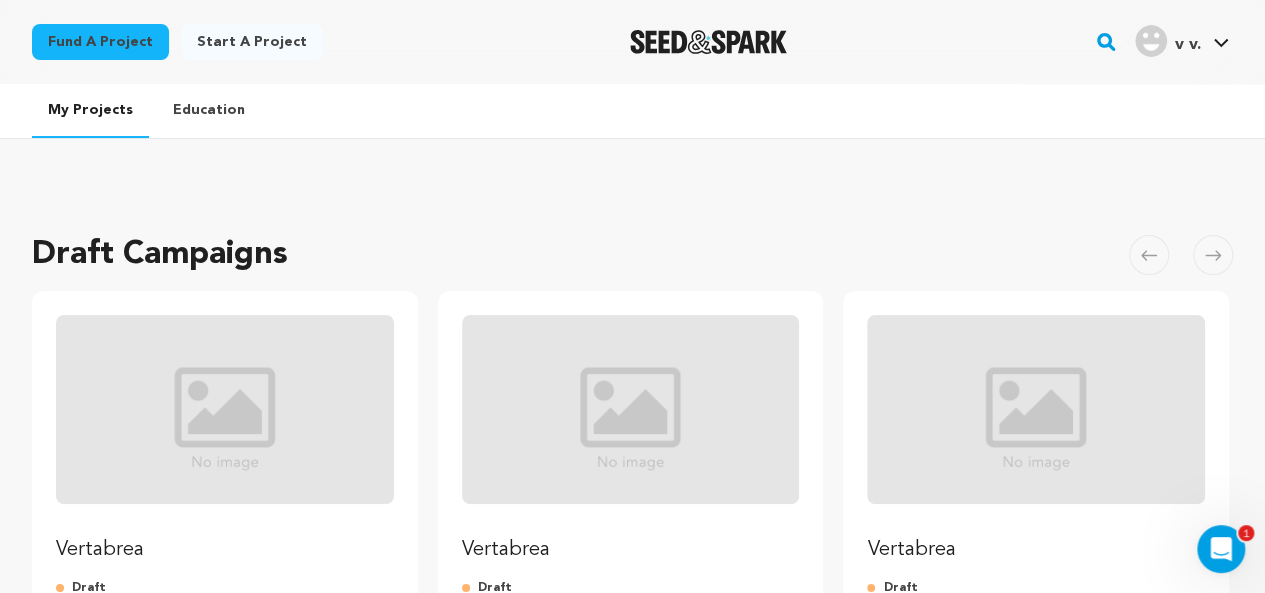 click at bounding box center (225, 409) 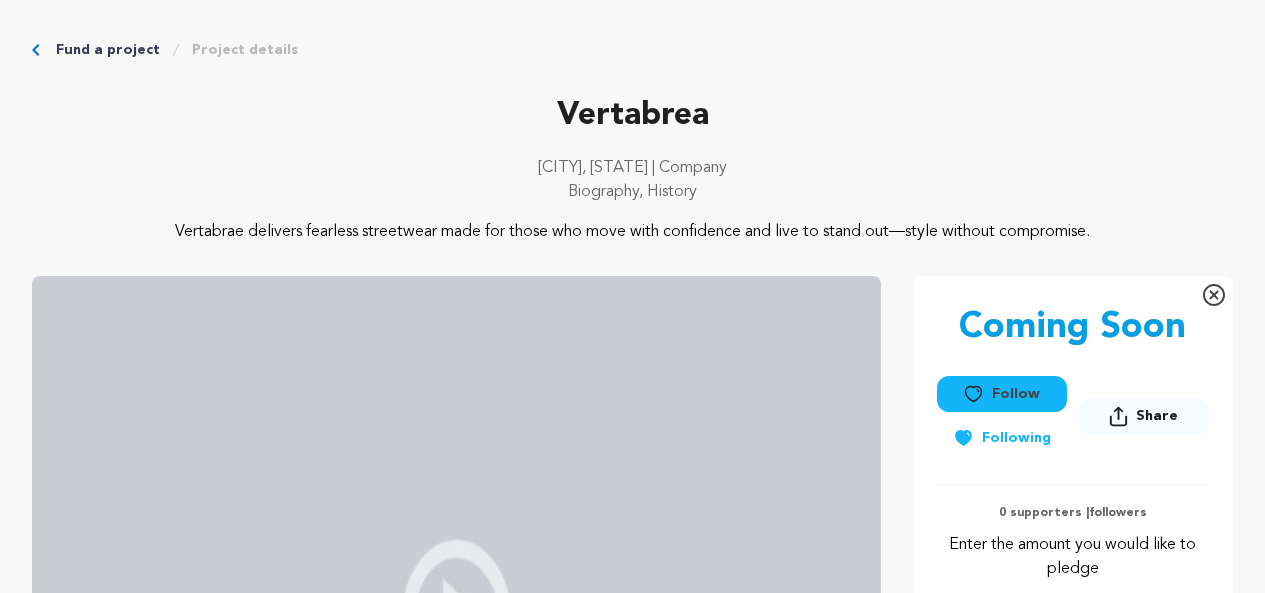 scroll, scrollTop: 0, scrollLeft: 0, axis: both 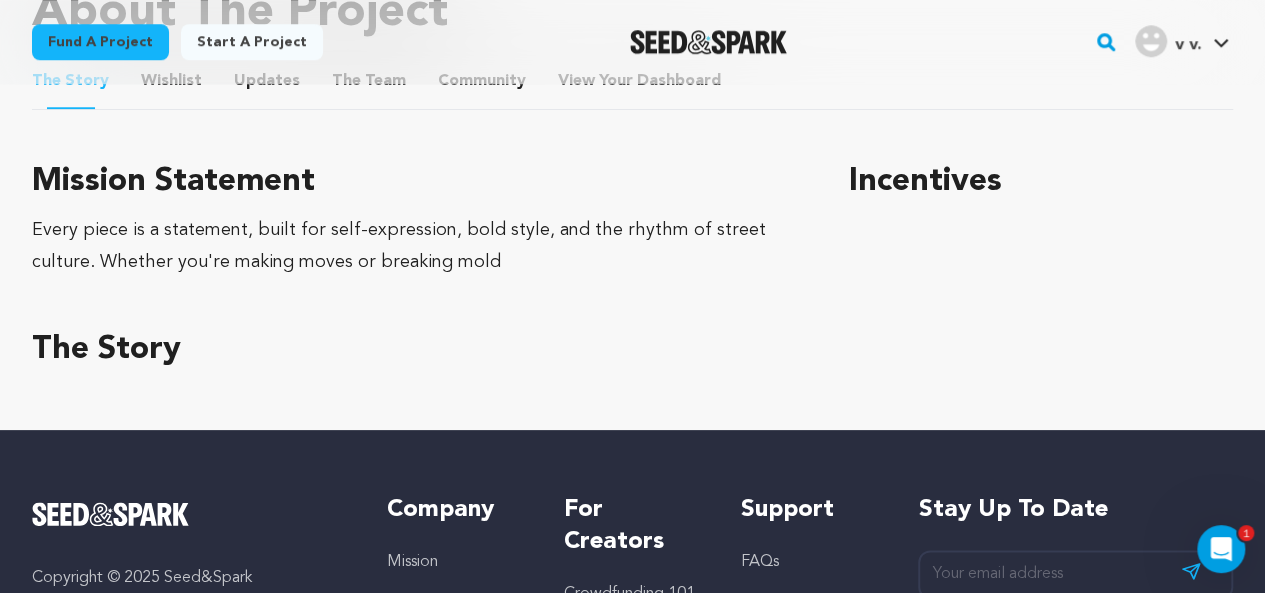 click on "The Story" at bounding box center (416, 350) 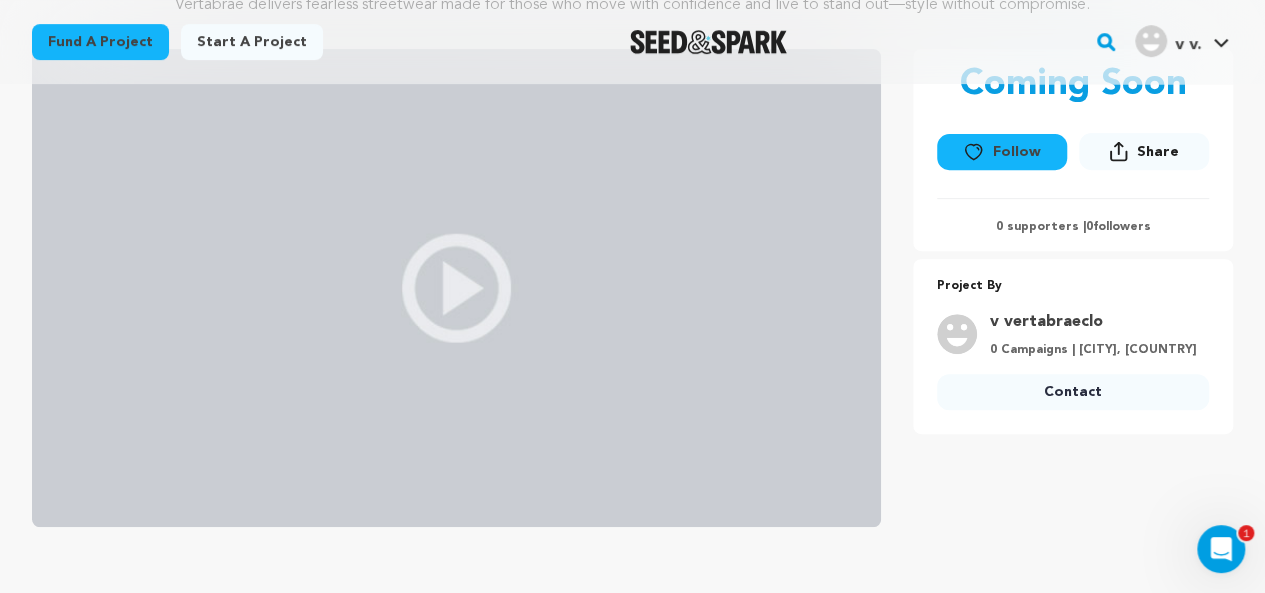 scroll, scrollTop: 321, scrollLeft: 0, axis: vertical 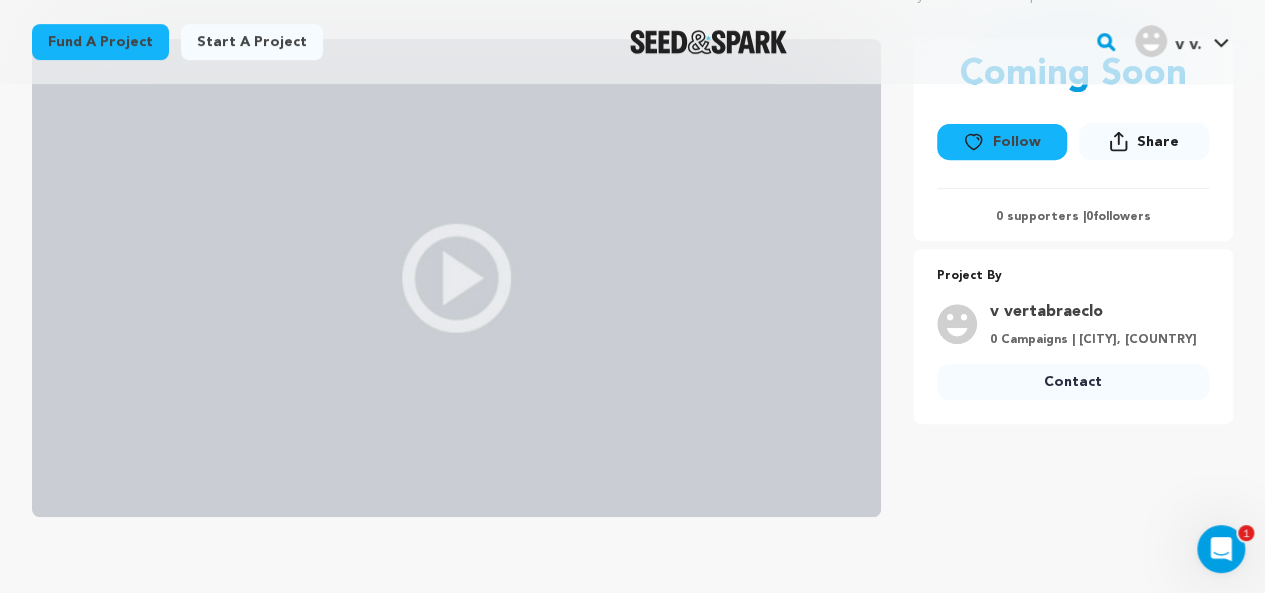 click on "Contact" at bounding box center (1073, 382) 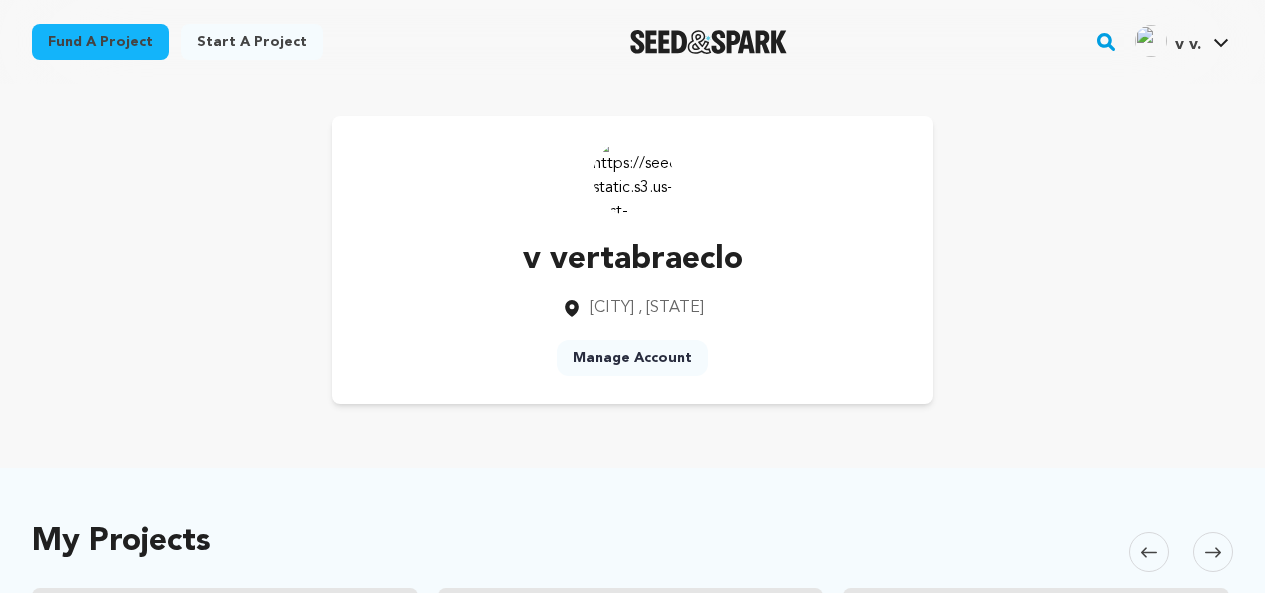 scroll, scrollTop: 0, scrollLeft: 0, axis: both 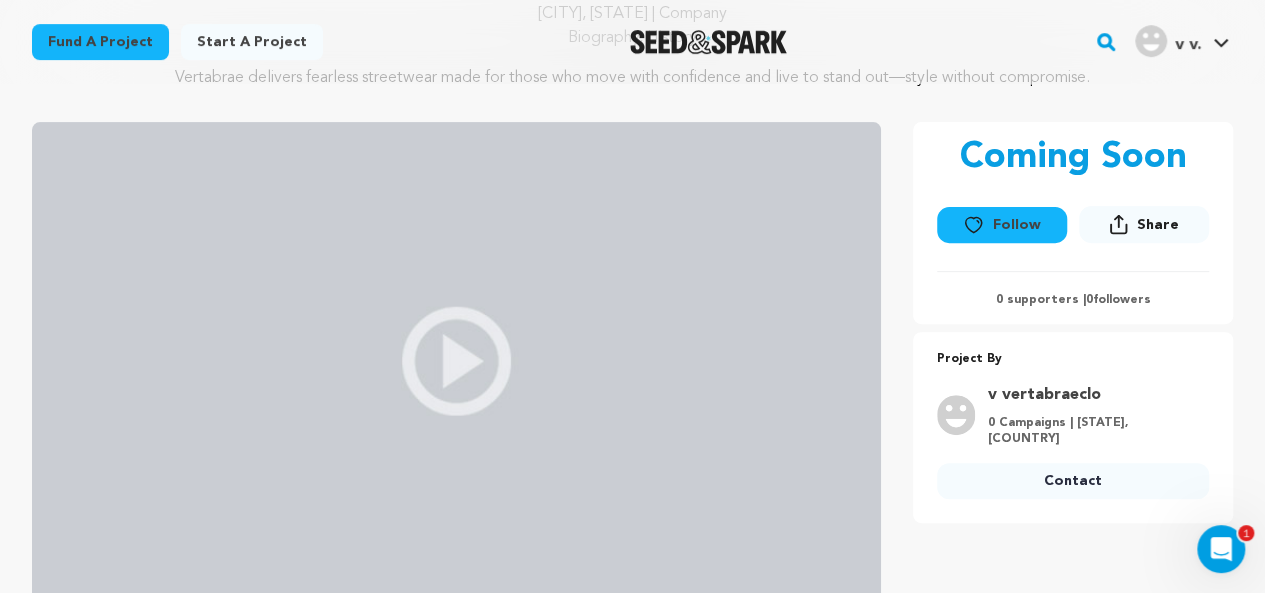 click at bounding box center [456, 361] 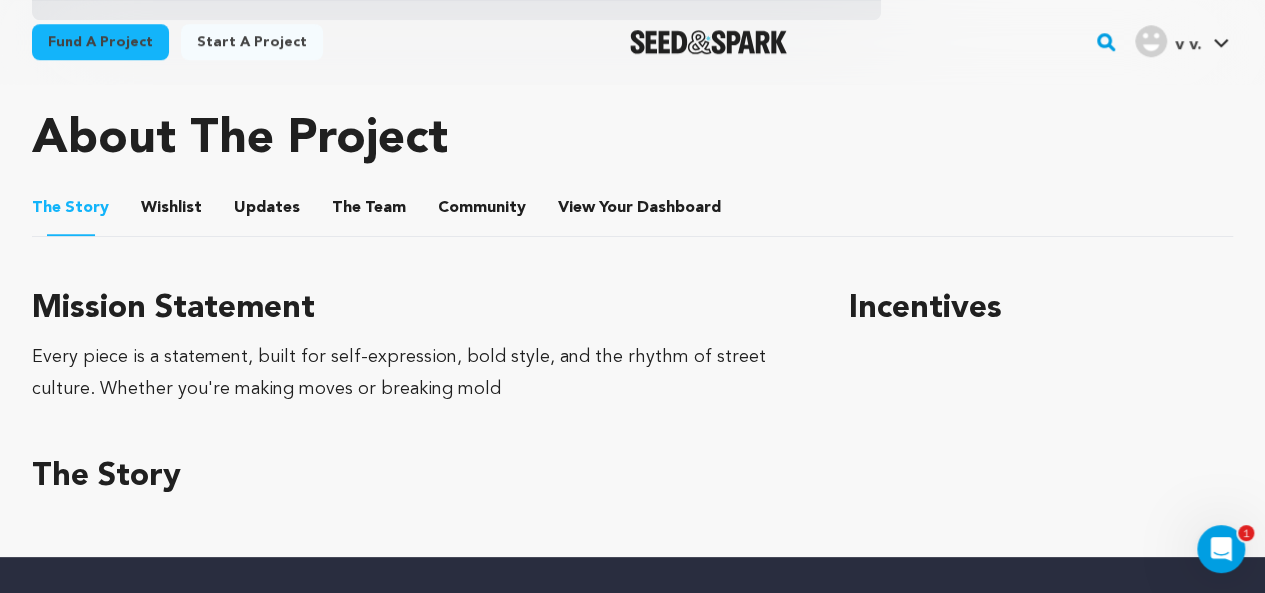 scroll, scrollTop: 814, scrollLeft: 0, axis: vertical 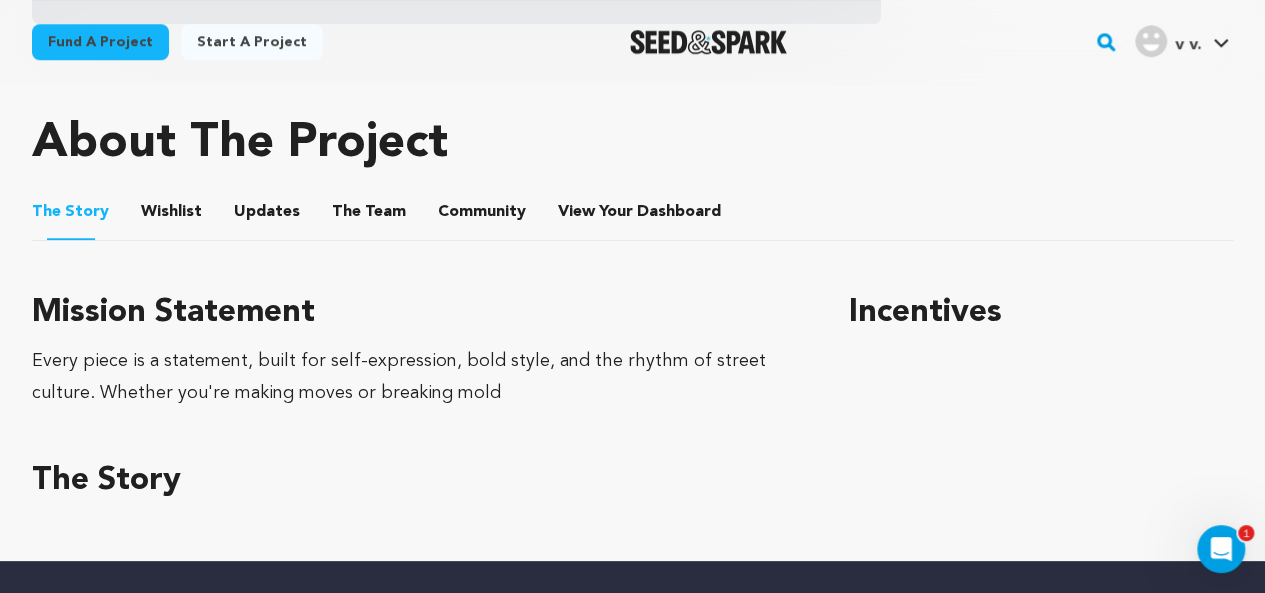 click on "Every piece is a statement, built for self-expression, bold style, and the rhythm of street culture. Whether you're making moves or breaking mold" at bounding box center (416, 377) 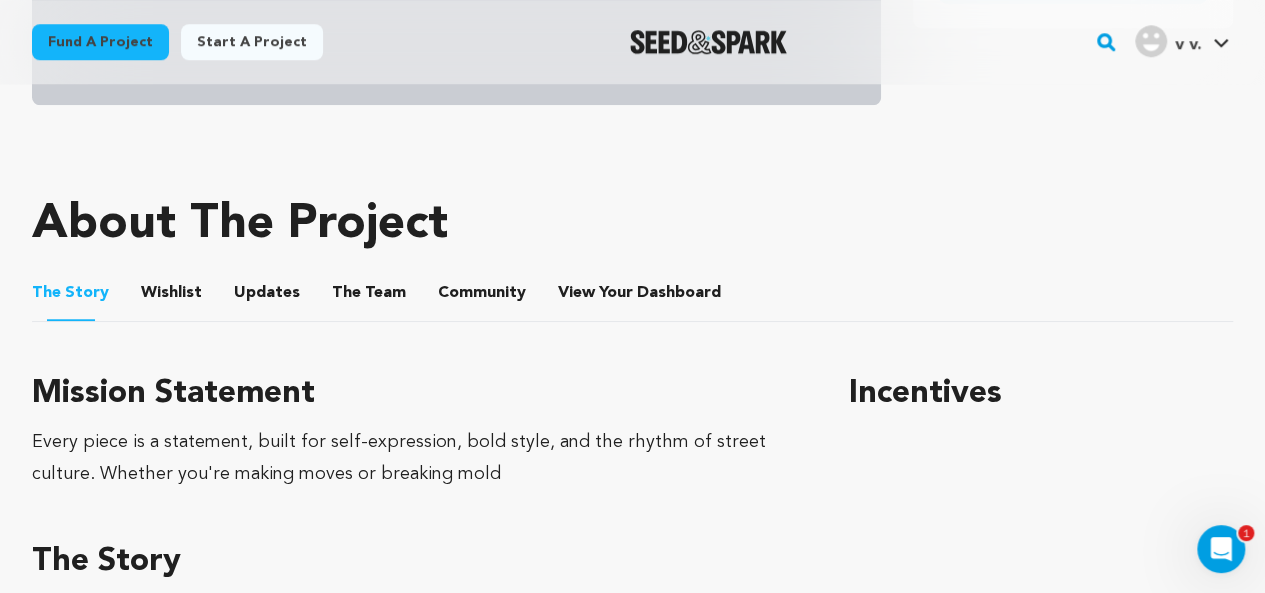 scroll, scrollTop: 732, scrollLeft: 0, axis: vertical 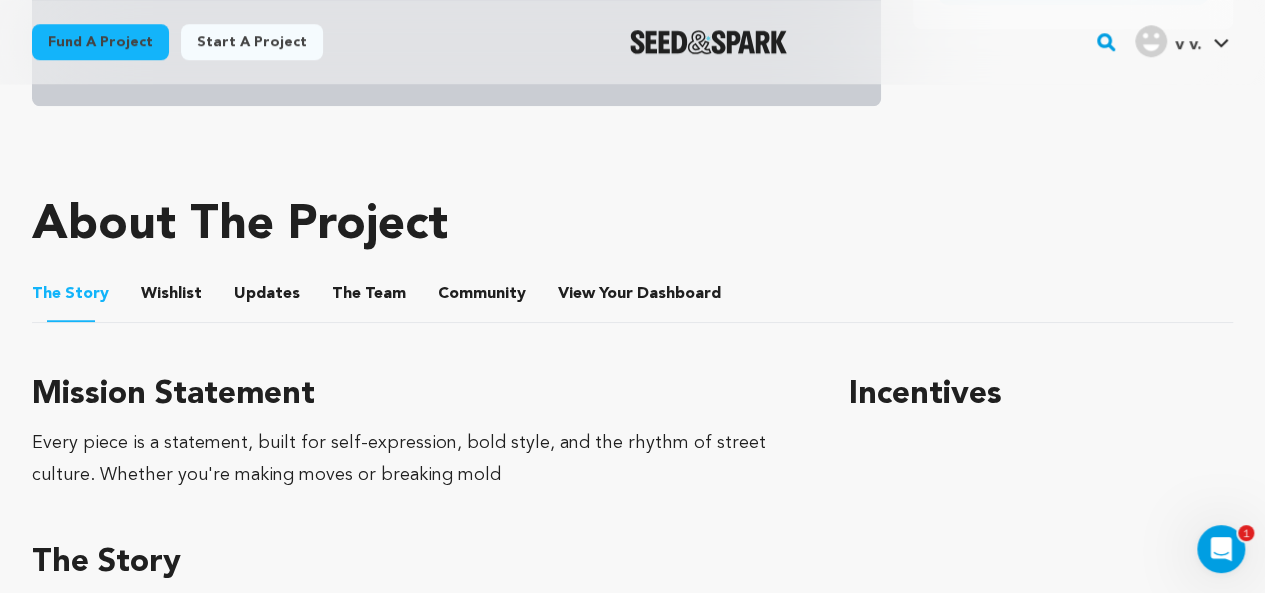 click on "Wishlist" at bounding box center (172, 298) 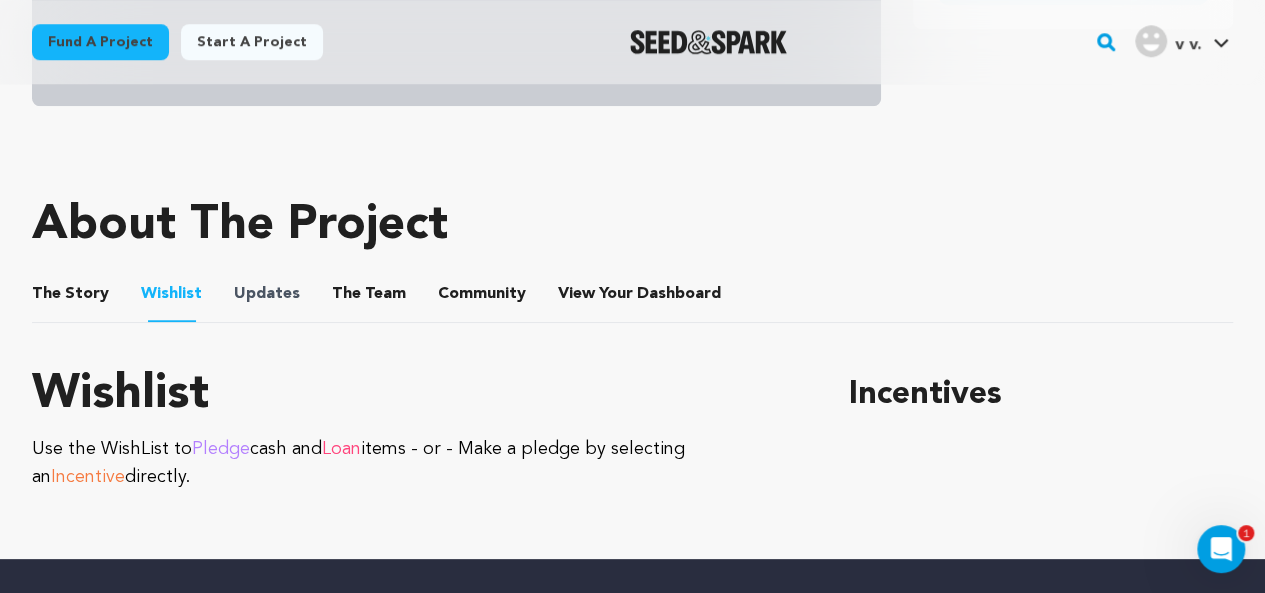 click on "Updates" at bounding box center [267, 294] 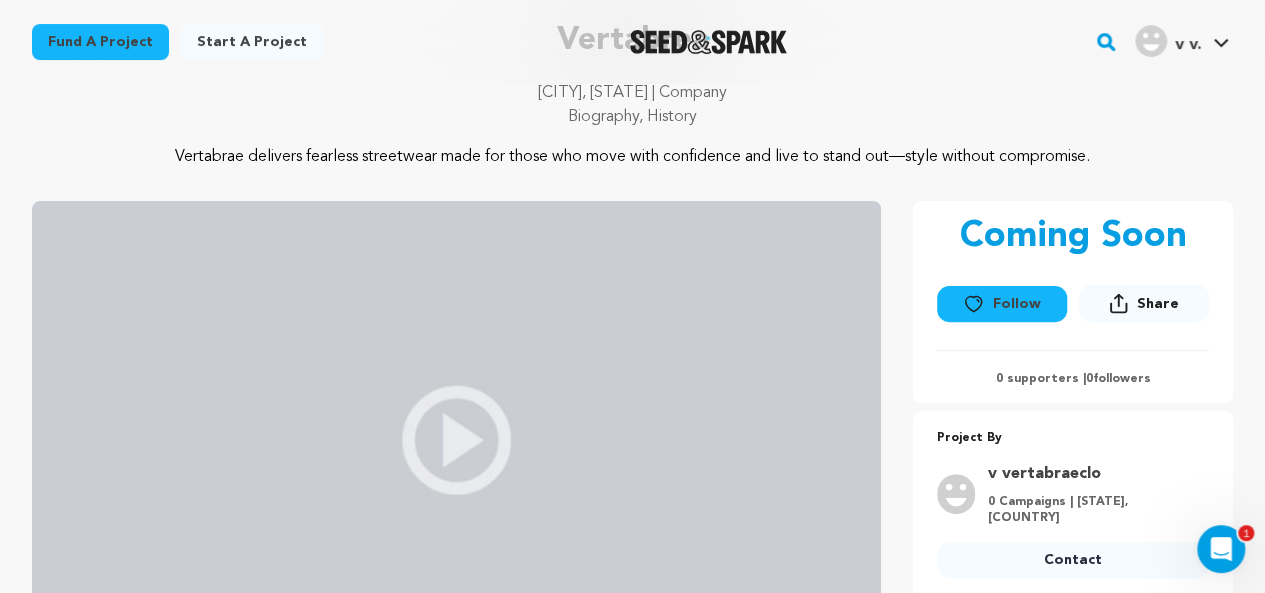 scroll, scrollTop: 160, scrollLeft: 0, axis: vertical 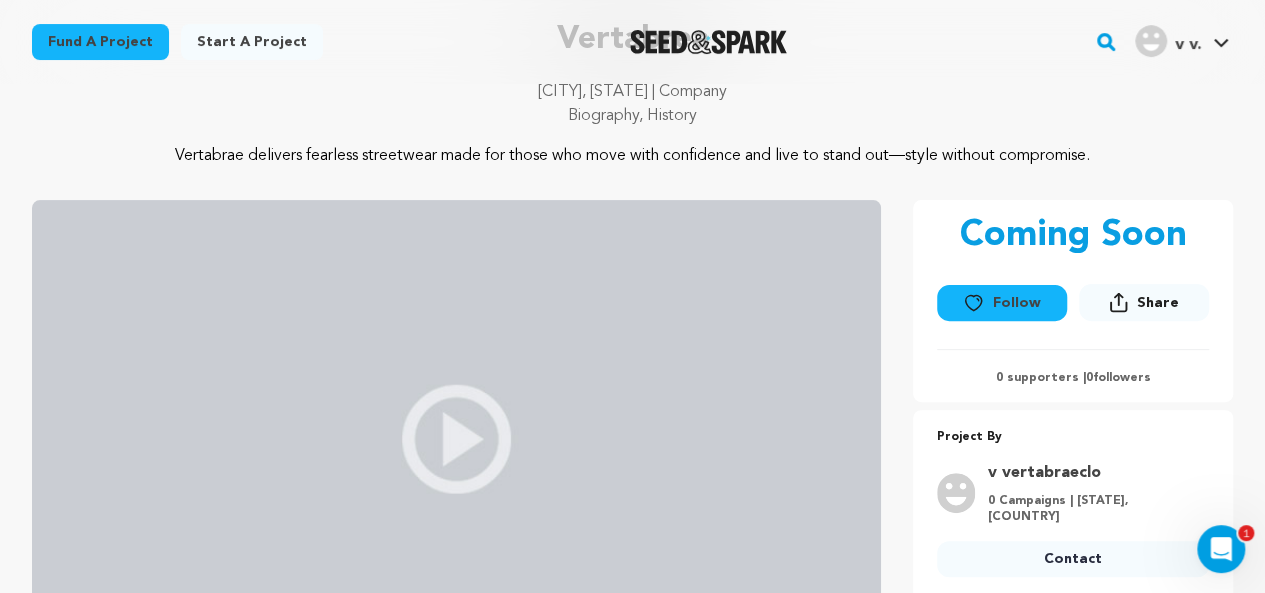 click at bounding box center [456, 439] 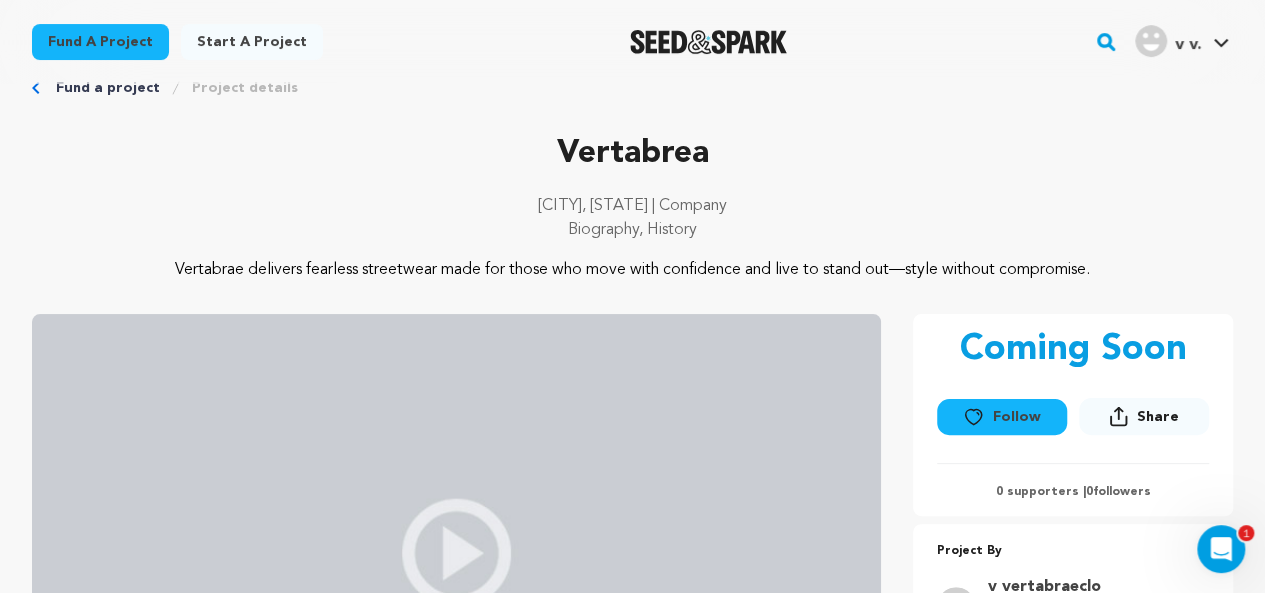 scroll, scrollTop: 0, scrollLeft: 0, axis: both 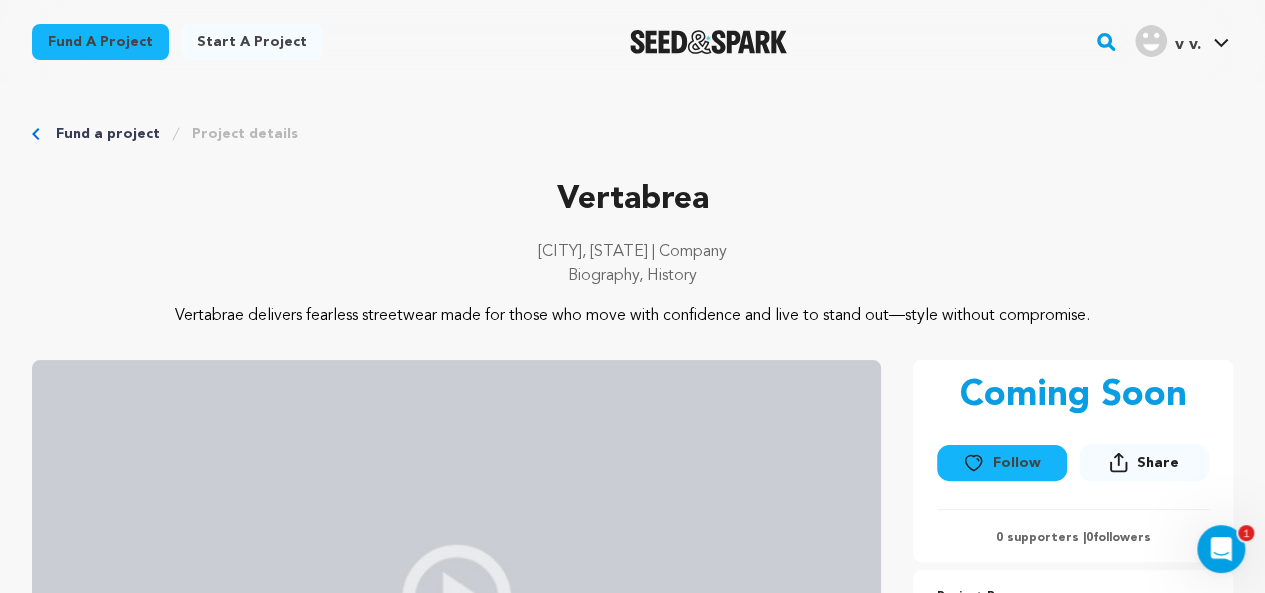 click on "Fund a project" at bounding box center [100, 42] 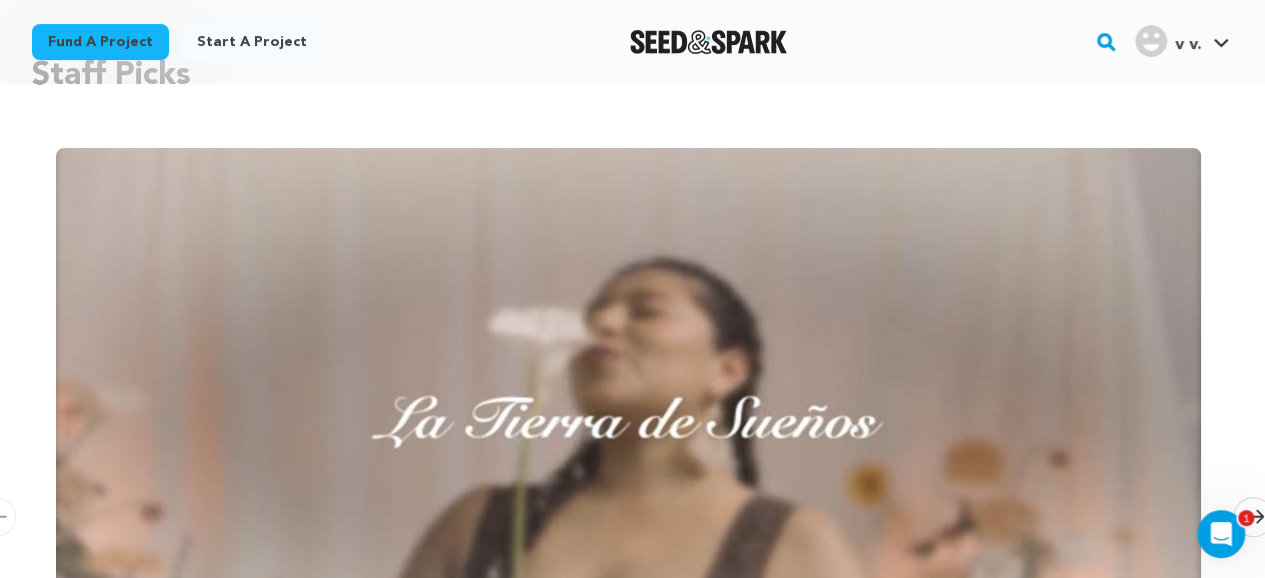 scroll, scrollTop: 408, scrollLeft: 0, axis: vertical 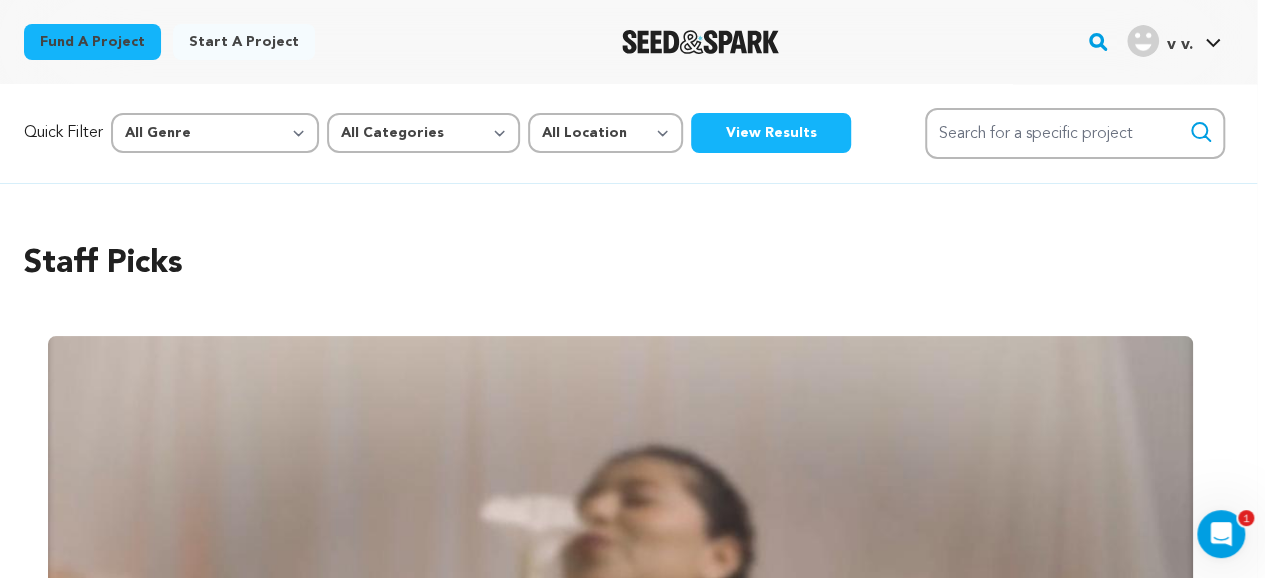 click on "View Results" at bounding box center [771, 133] 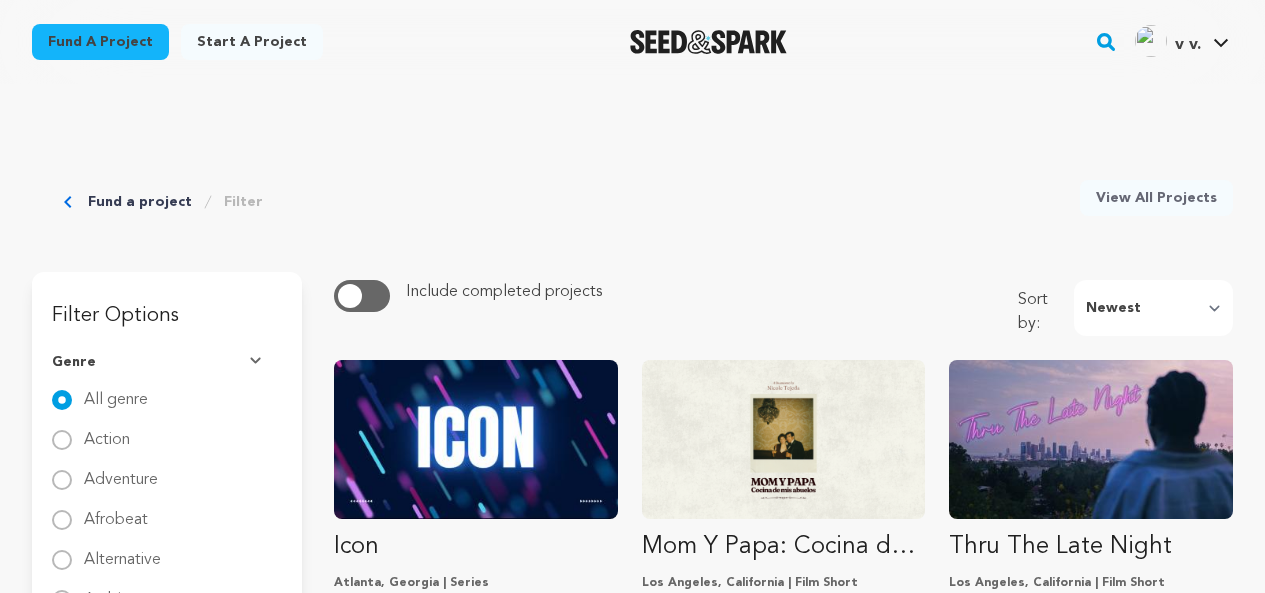 scroll, scrollTop: 0, scrollLeft: 0, axis: both 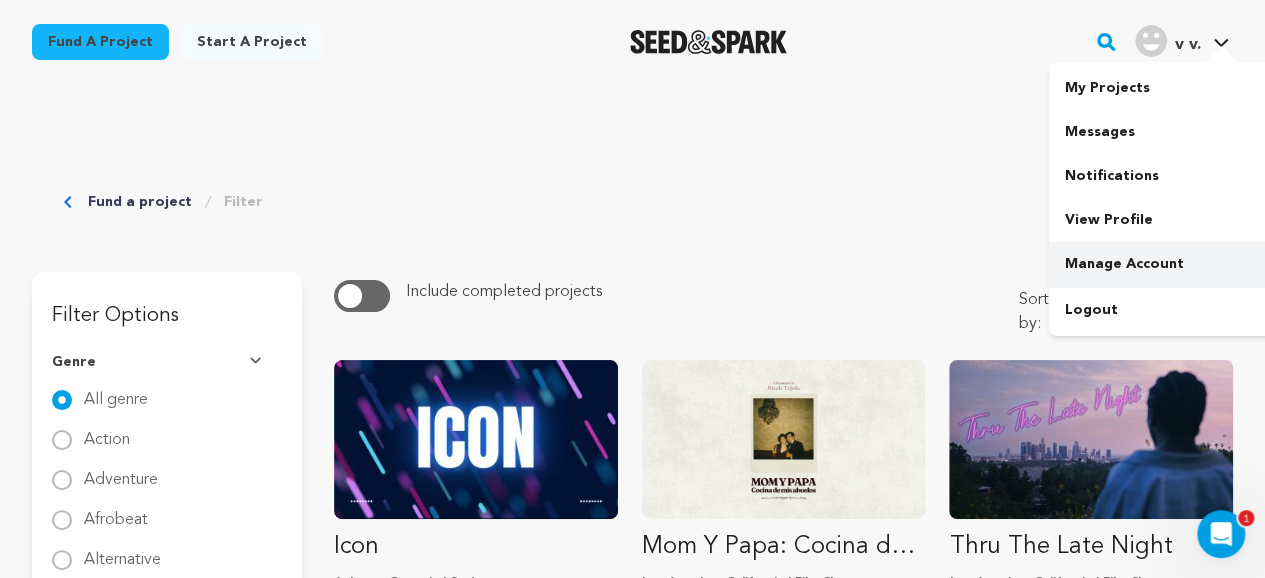click on "Manage Account" at bounding box center [1161, 264] 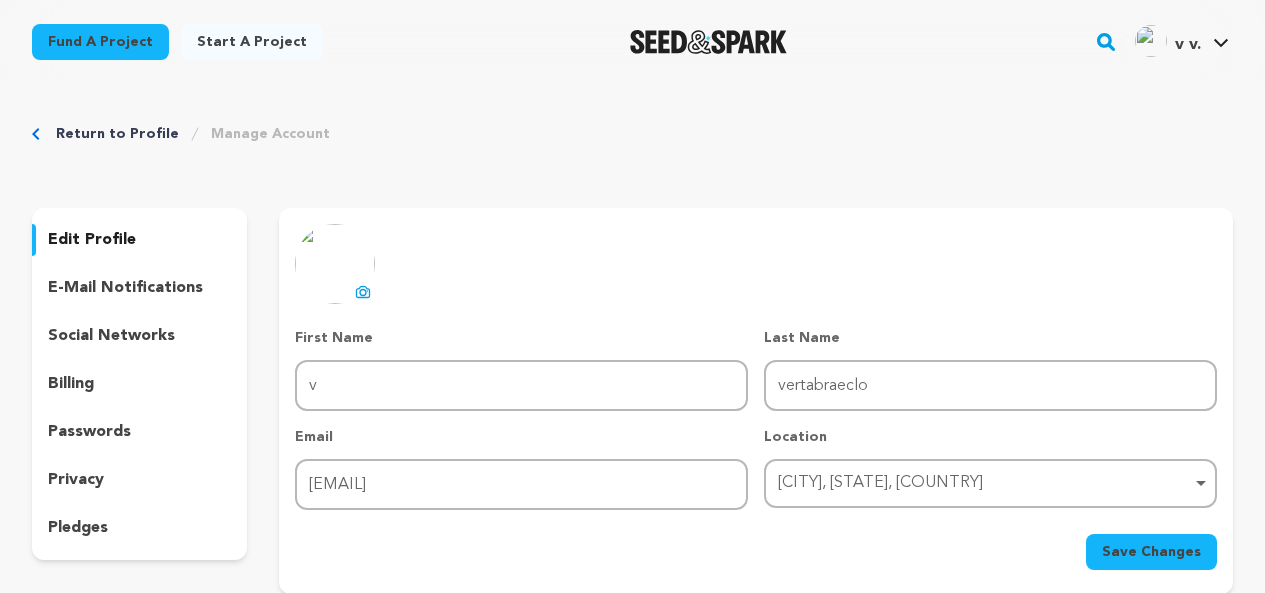 scroll, scrollTop: 0, scrollLeft: 0, axis: both 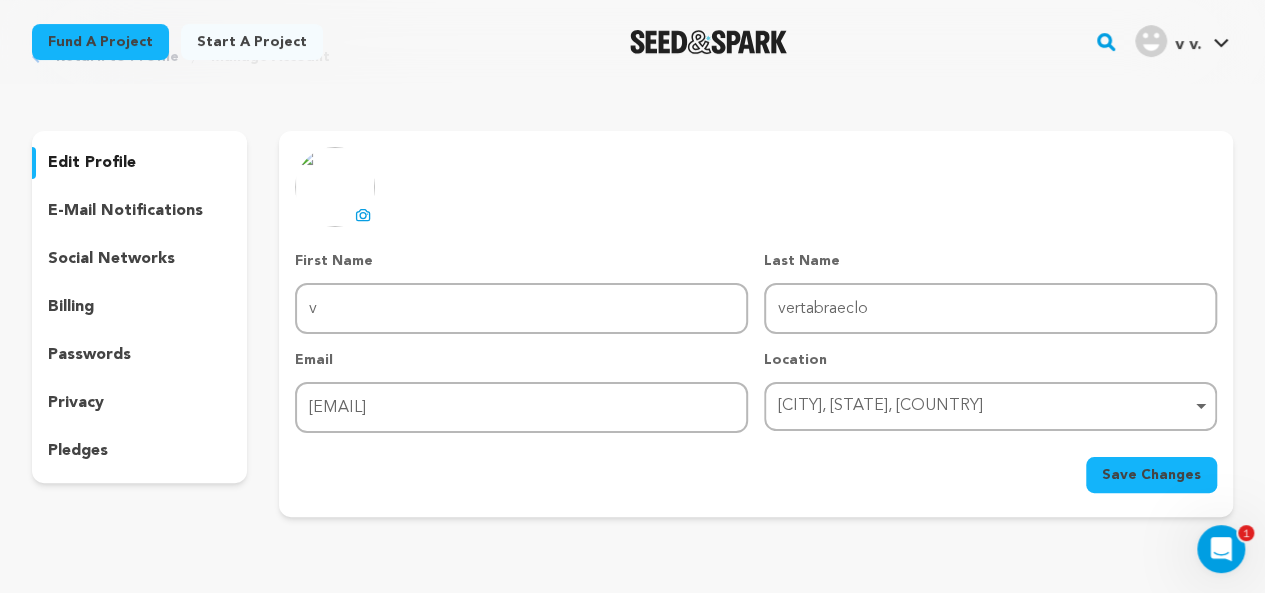 click on "e-mail notifications" at bounding box center (125, 211) 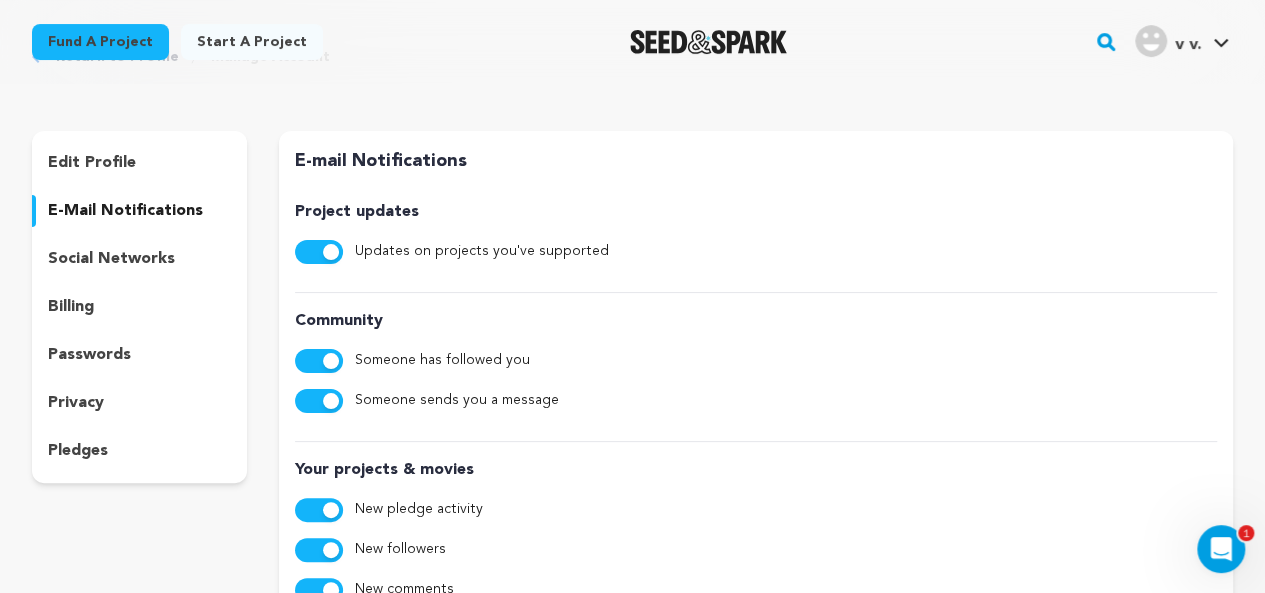 click on "social networks" at bounding box center [111, 259] 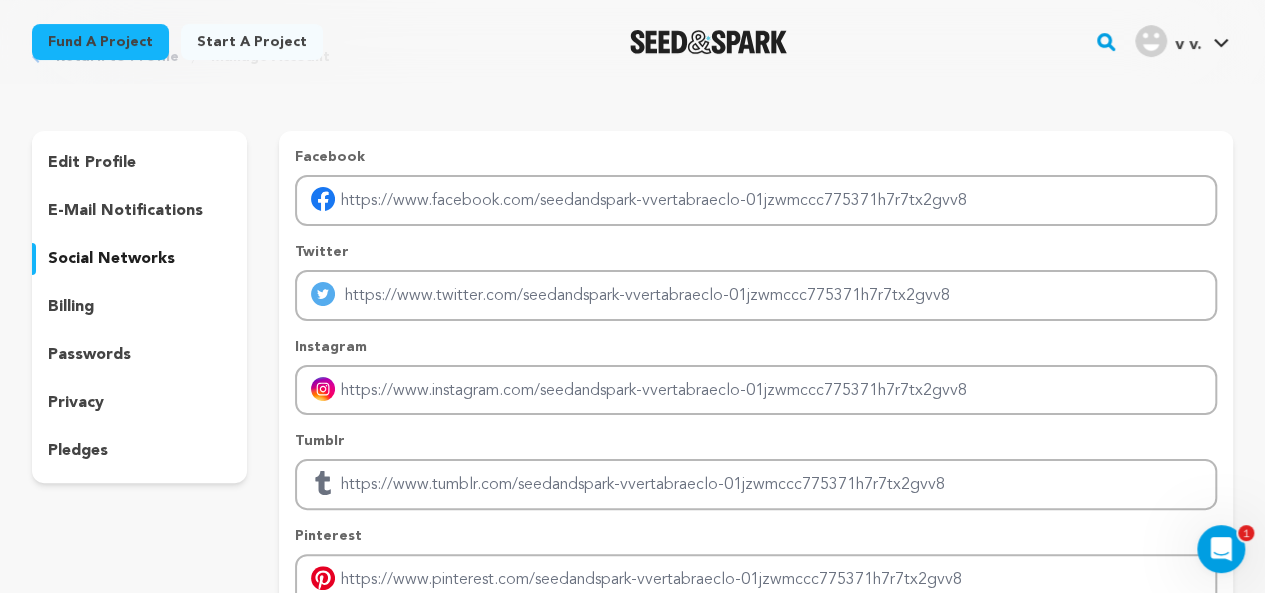 click on "billing" at bounding box center (71, 307) 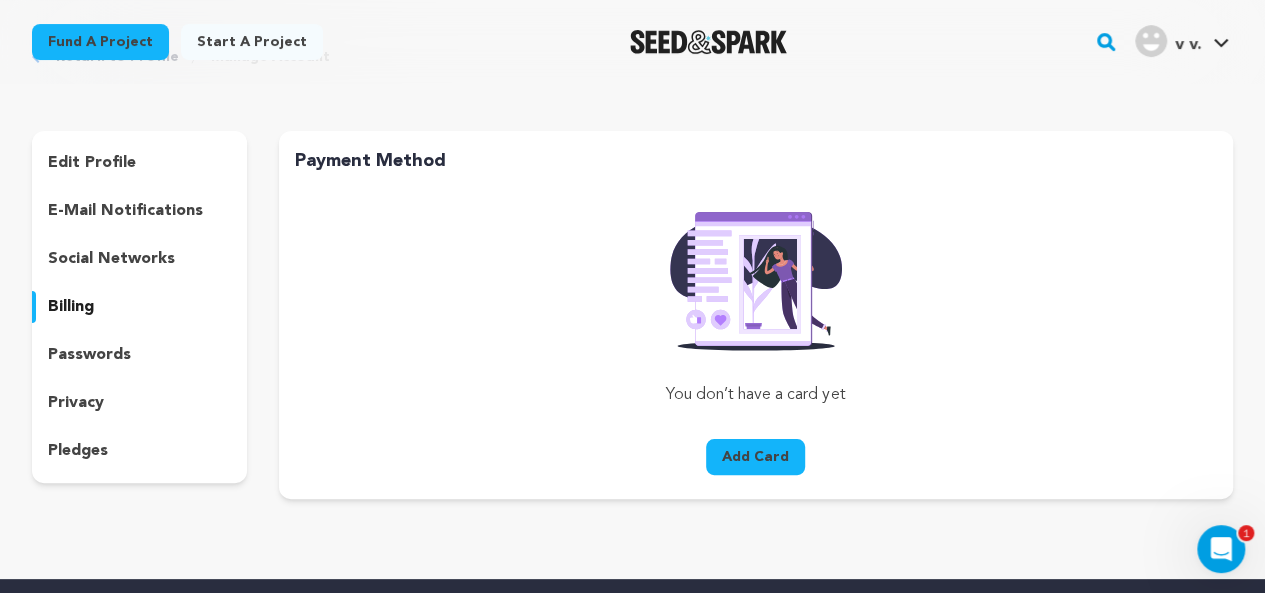click on "passwords" at bounding box center (89, 355) 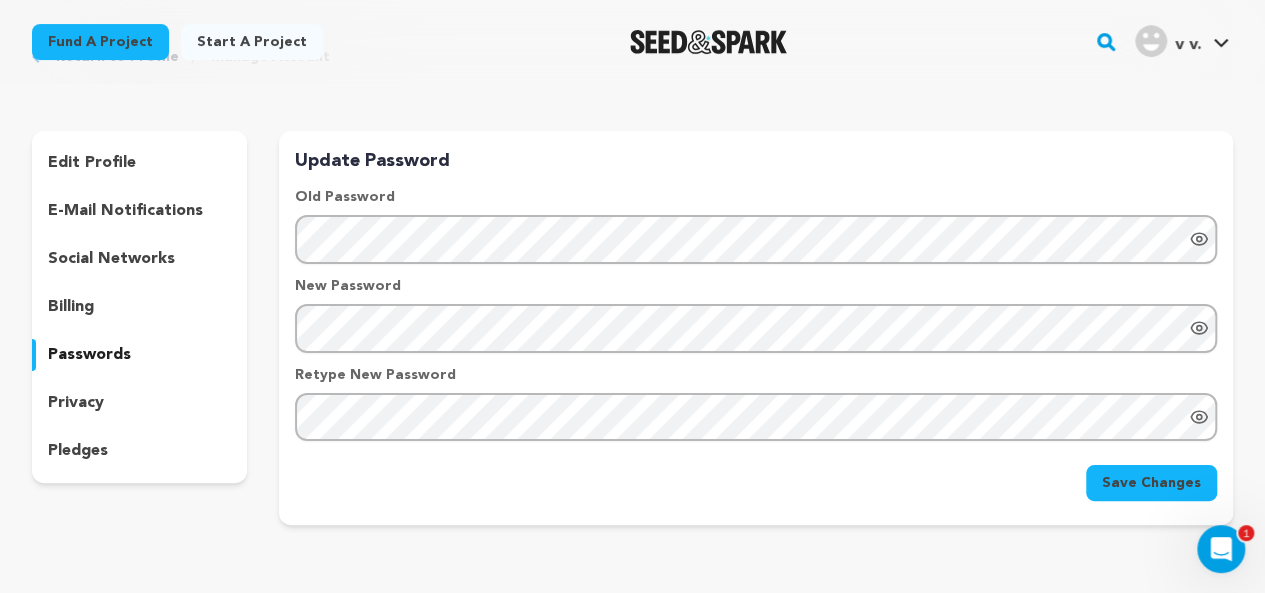 click on "privacy" at bounding box center [76, 403] 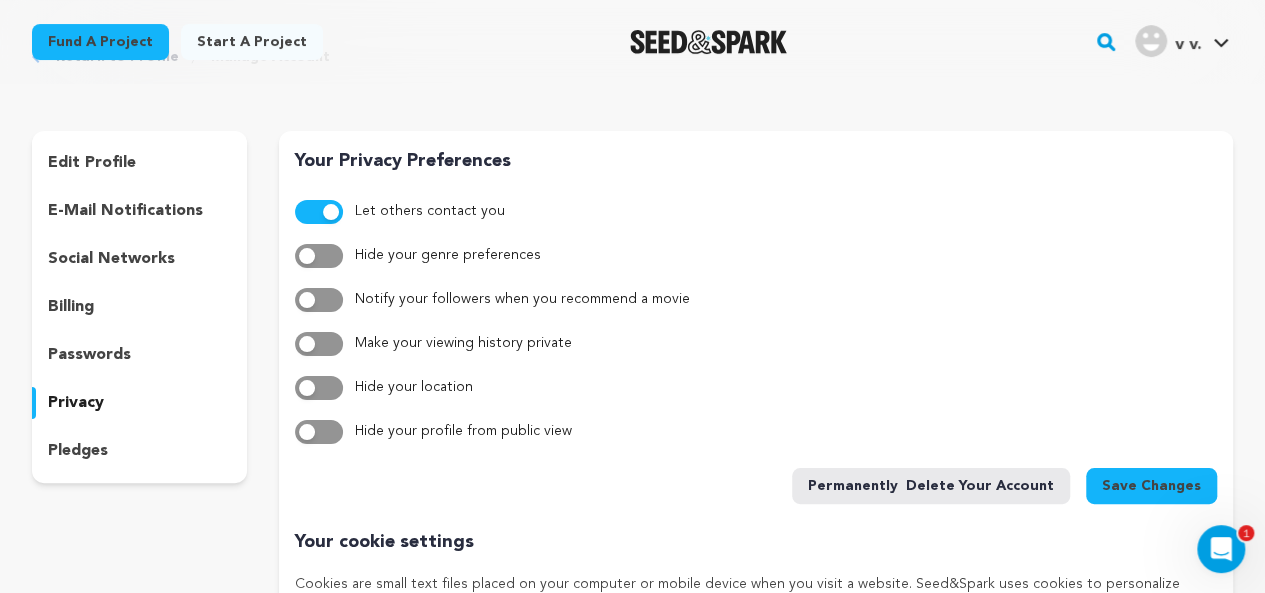 click on "pledges" at bounding box center [78, 451] 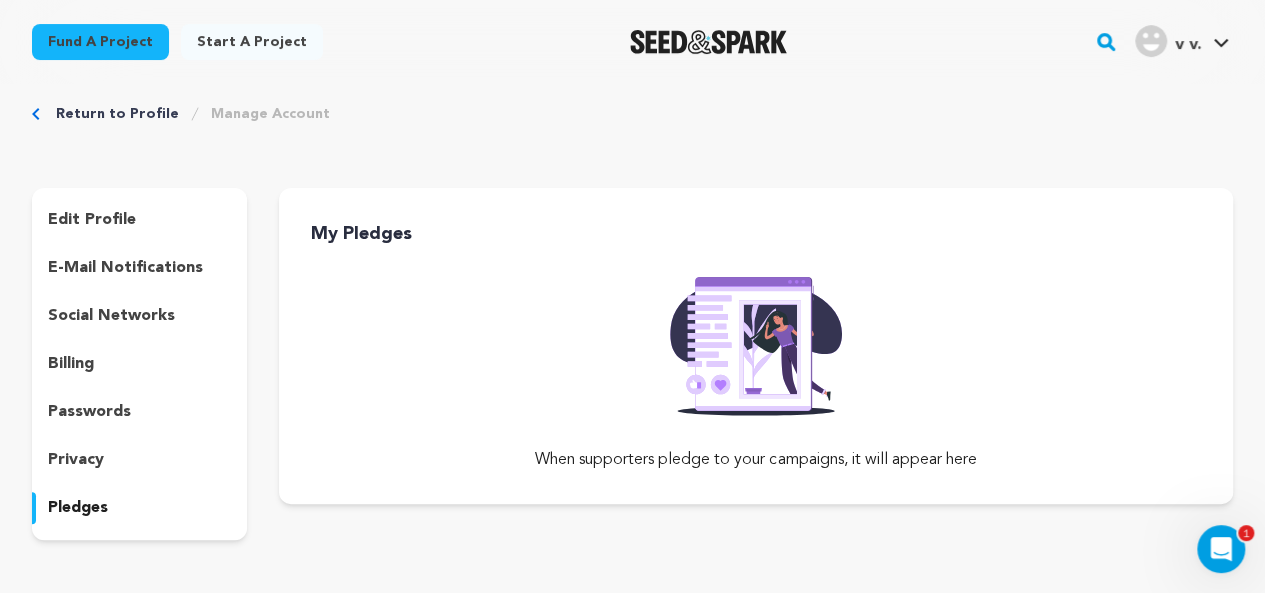scroll, scrollTop: 0, scrollLeft: 0, axis: both 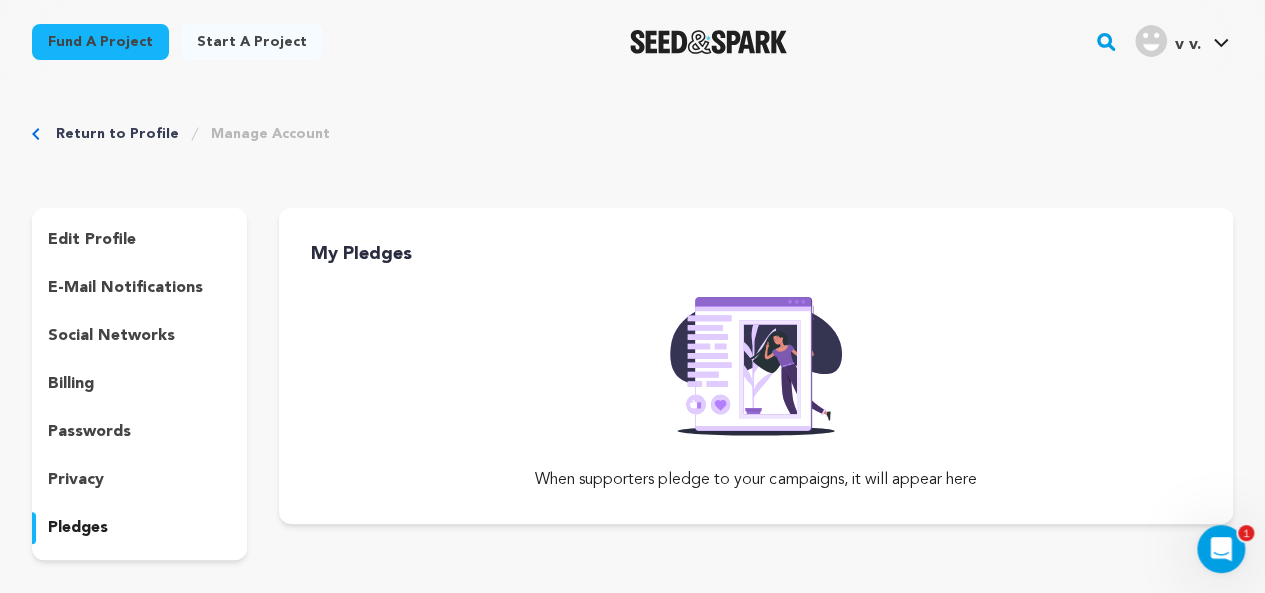 click on "Start a project" at bounding box center [252, 42] 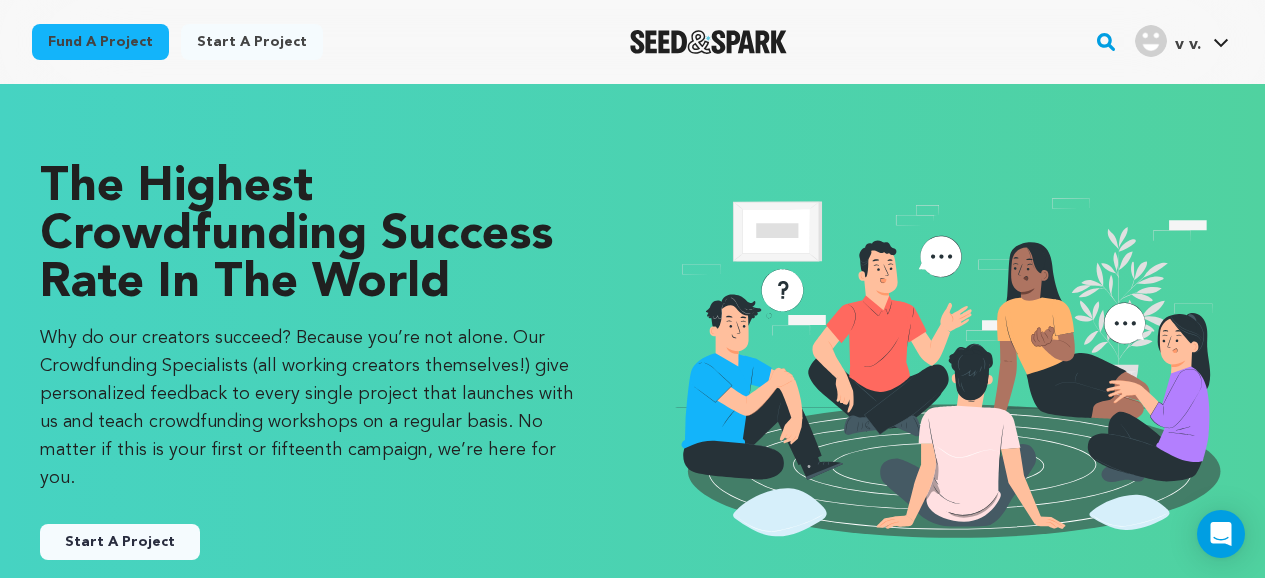 scroll, scrollTop: 0, scrollLeft: 0, axis: both 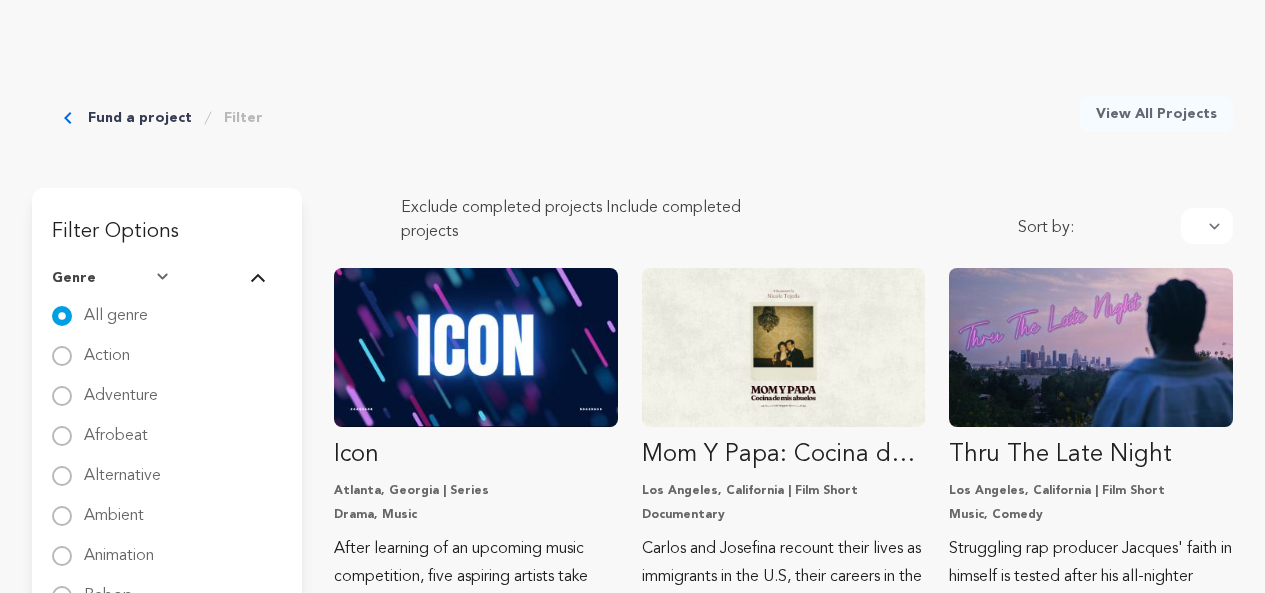 radio on "true" 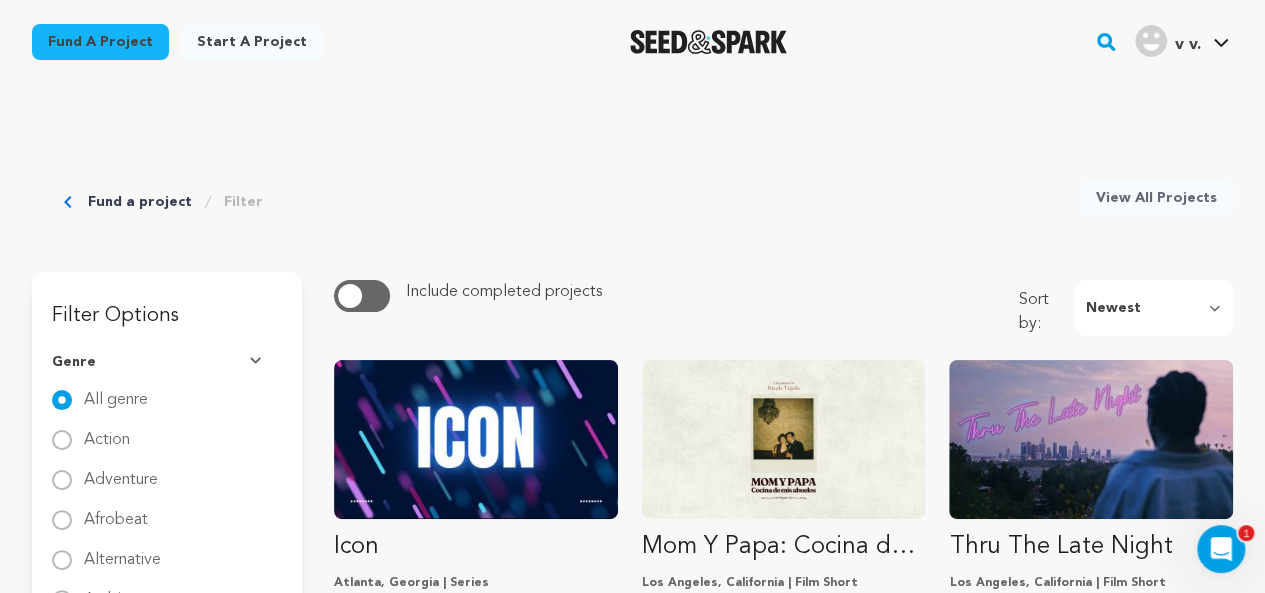 scroll, scrollTop: 0, scrollLeft: 0, axis: both 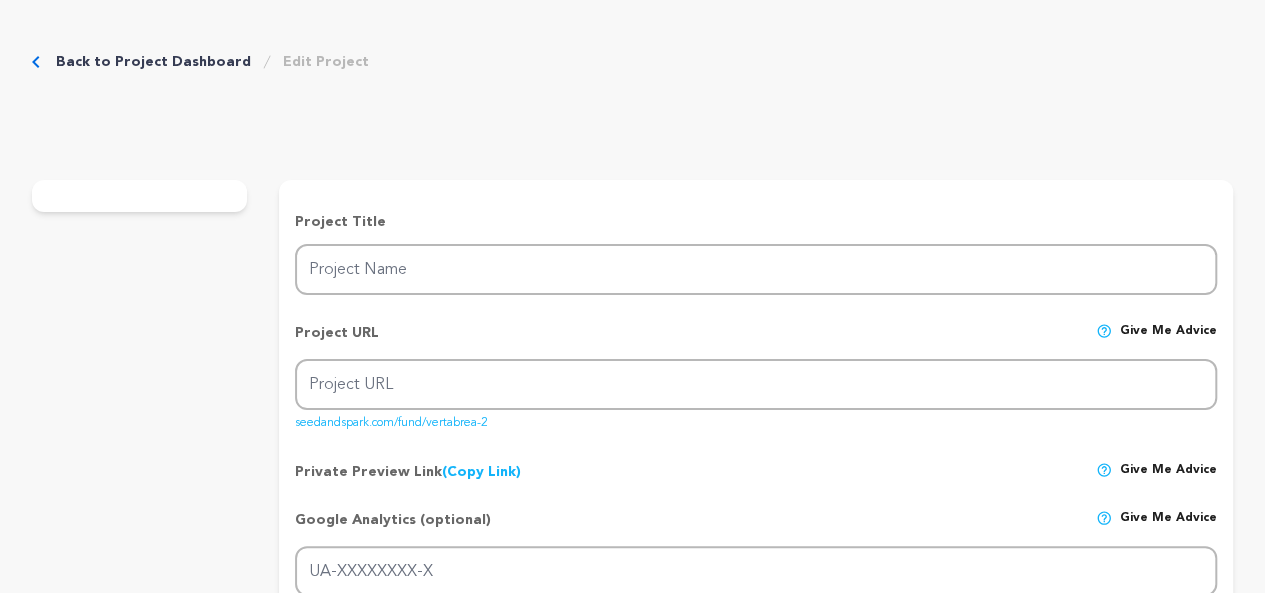 type on "Vertabrea" 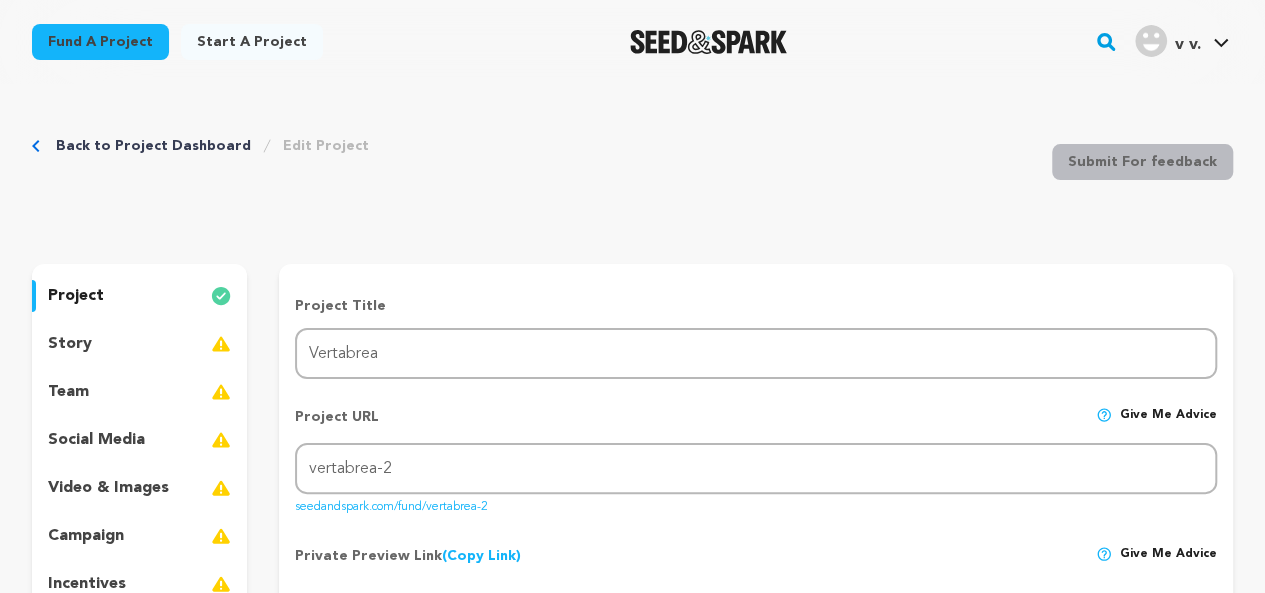 click on "Start a project" at bounding box center (252, 46) 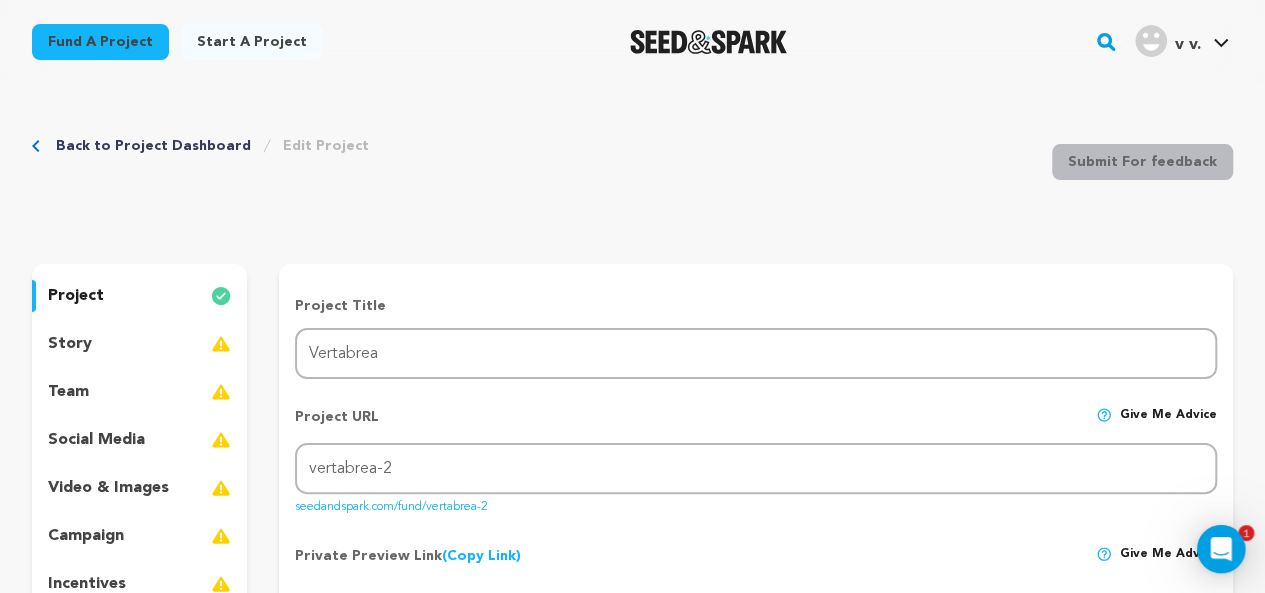 scroll, scrollTop: 0, scrollLeft: 0, axis: both 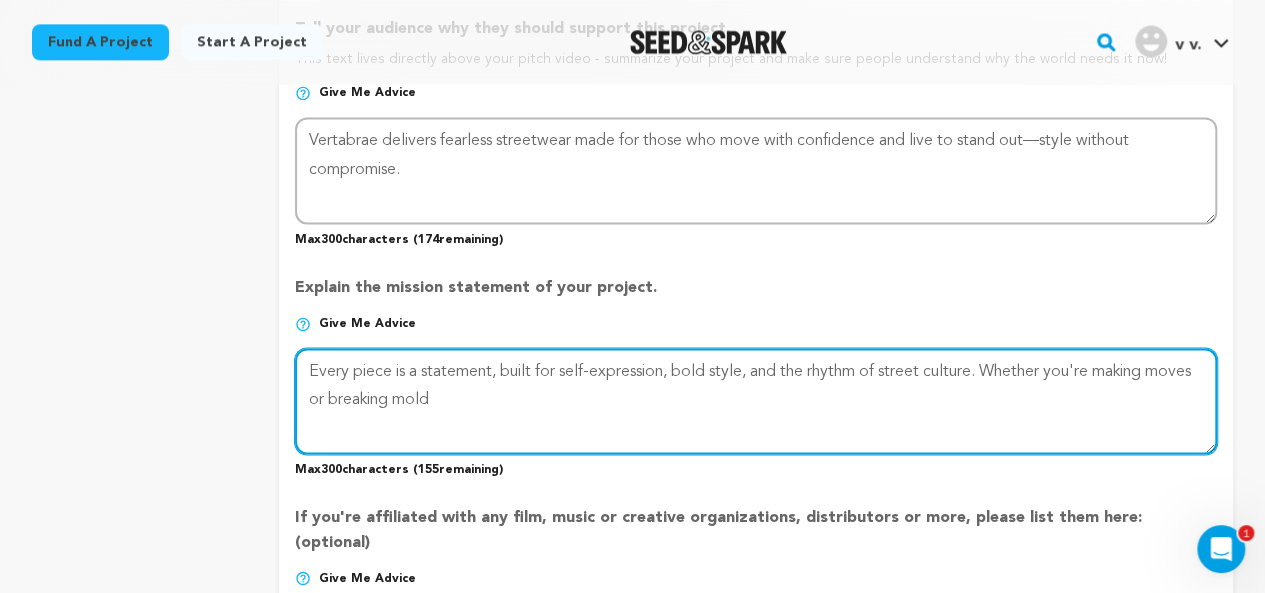 click at bounding box center (756, 401) 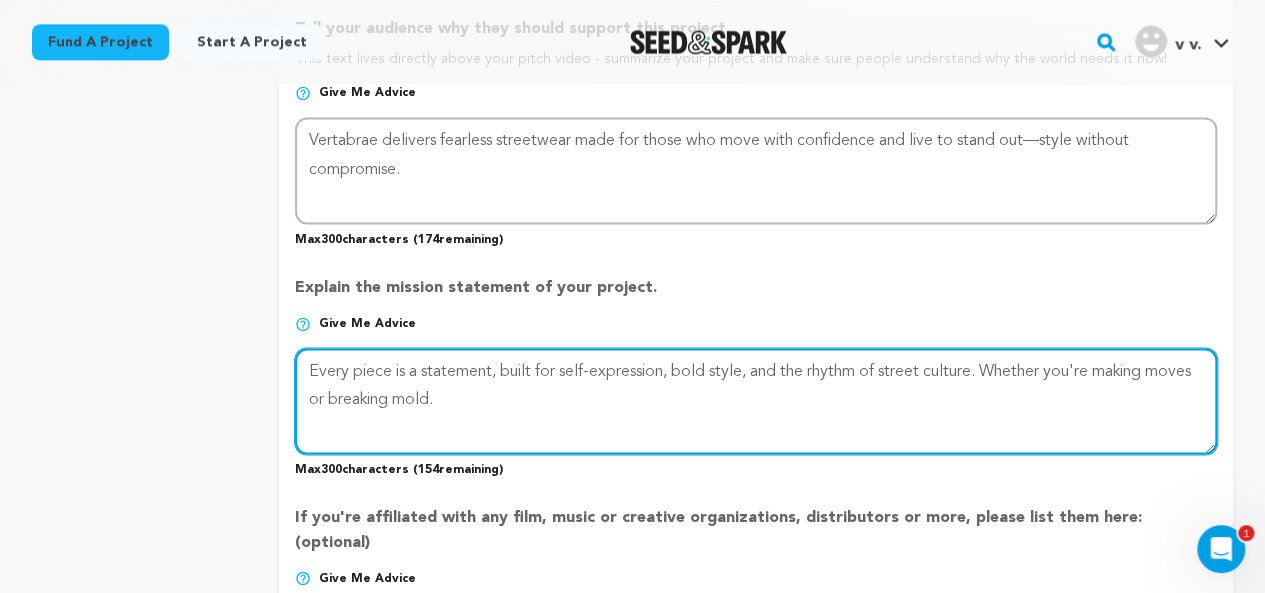 paste on "https://[URL]/" 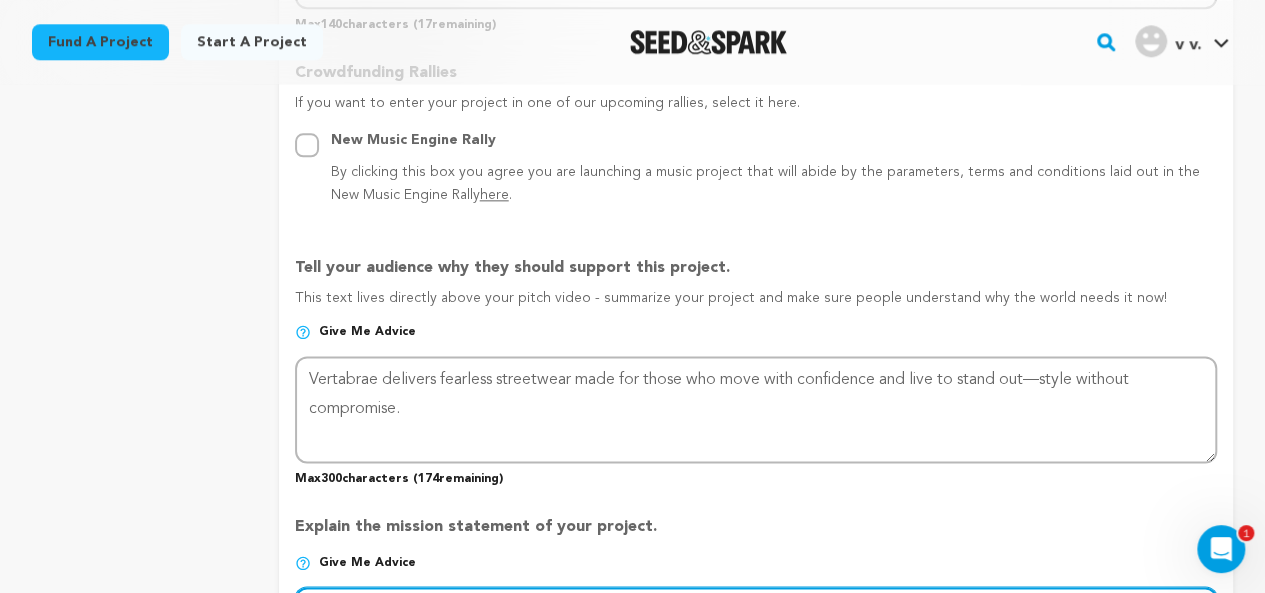 scroll, scrollTop: 1123, scrollLeft: 0, axis: vertical 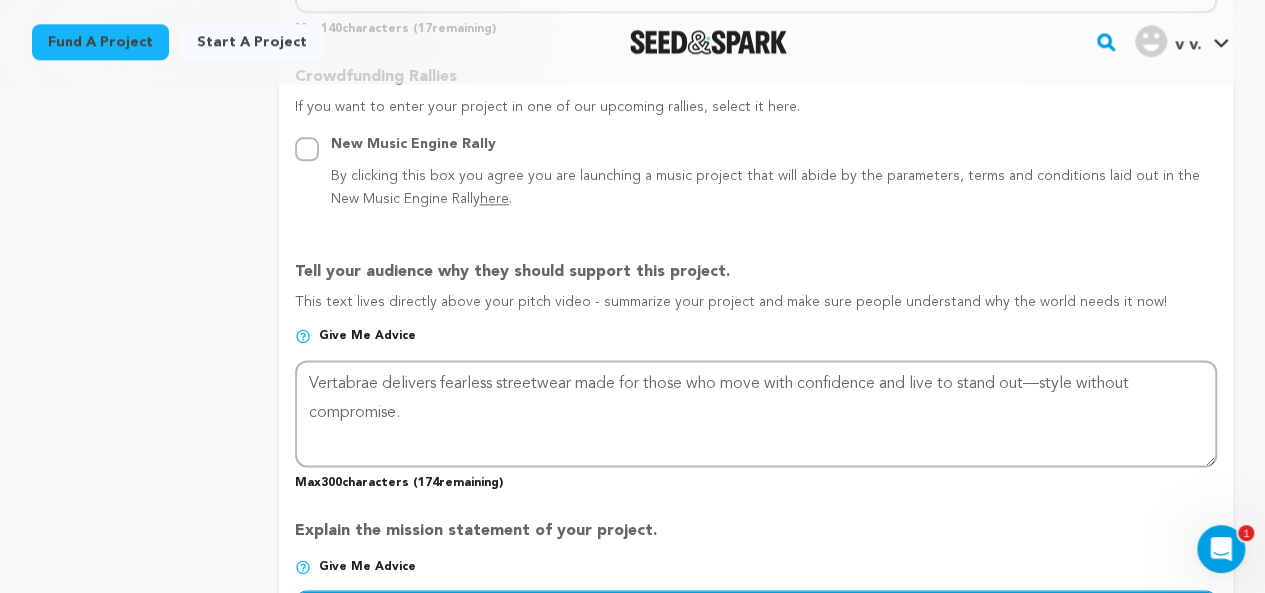 type on "[BRAND] Sweatpants: The Raw, Emotion-Driven Streetwear Revolution In the ever-evolving landscape of streetwear,  [BRAND] Sweatpants  stand out—not for their flashiness, but for their honesty. Unlike traditional fashion that merely speaks to trends, [BRAND] dives into the depths of emotional expression, creating clothing that feels more like a confession than an outfit. These sweatpants don’t just dress the body—they speak to the soul. With striking visual designs, premium craftsmanship, and an unapologetic focus on mental and emotional states, [BRAND] Sweatpants have rapidly become a cornerstone in the wardrobes of those who value meaning just as much as style. The Philosophy Behind [BRAND] Sweatpants Clothing That Heals Founded on the belief that fashion can be therapeutic, [BRAND] infuses every piece of apparel with deeper meaning. The
spinal metaphor While many brands build aesthetics around flex and hype,  [BRAND] creates wearable emotion Emotionally Charged Streetwear Poetic text   ." 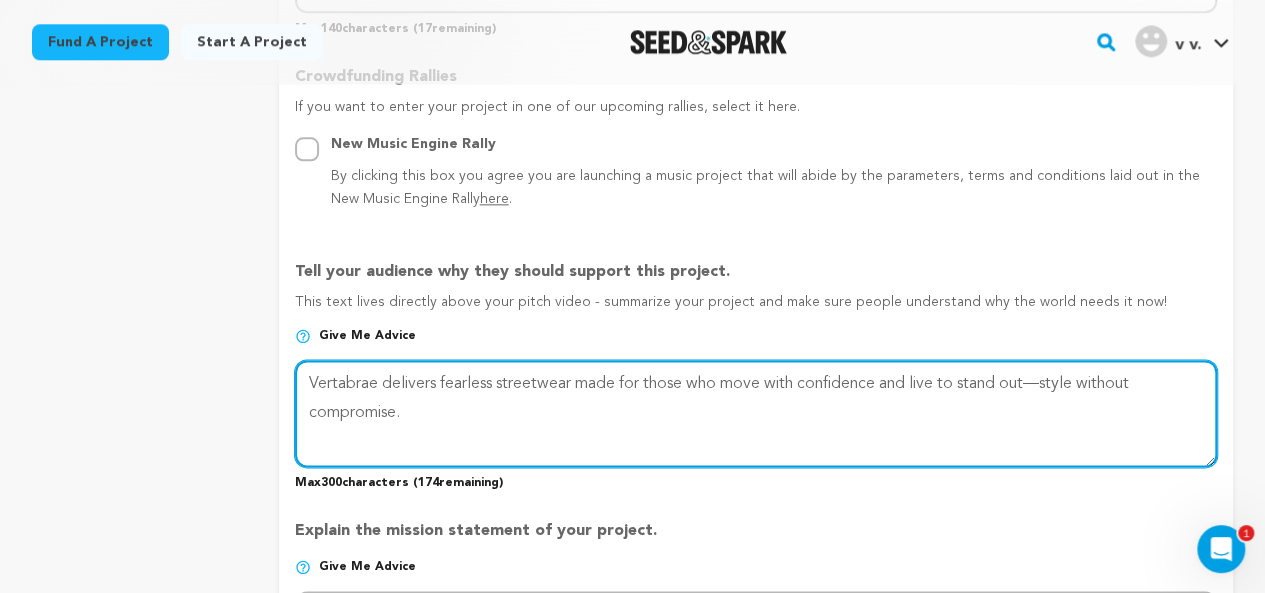 paste on "https://[URL]/" 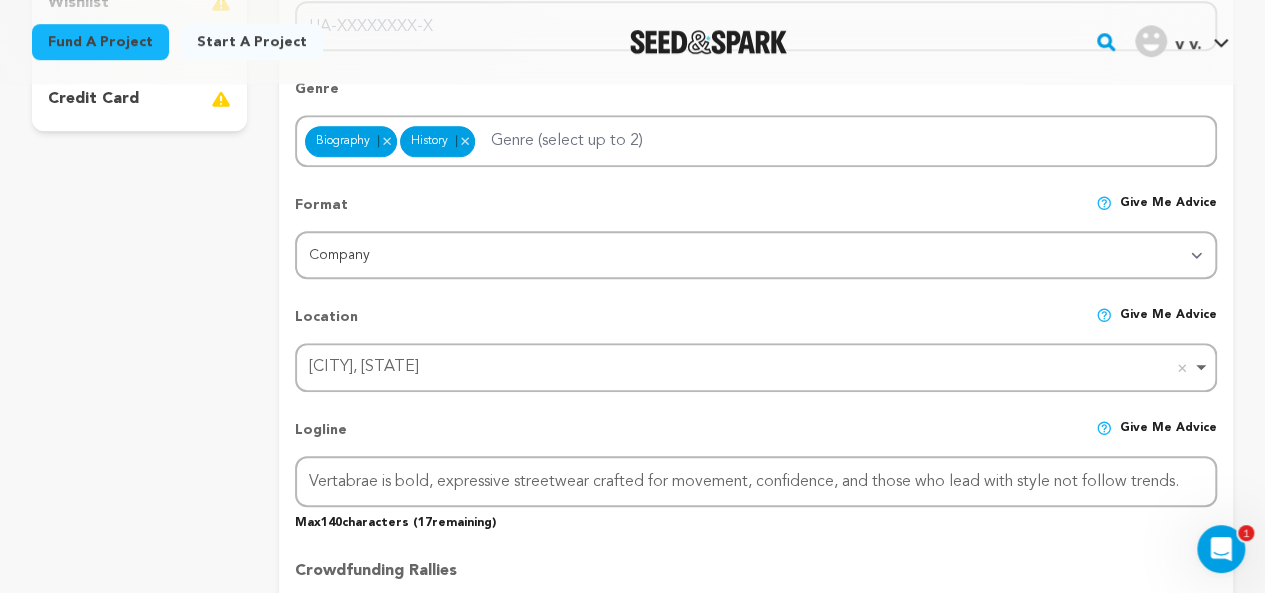 scroll, scrollTop: 633, scrollLeft: 0, axis: vertical 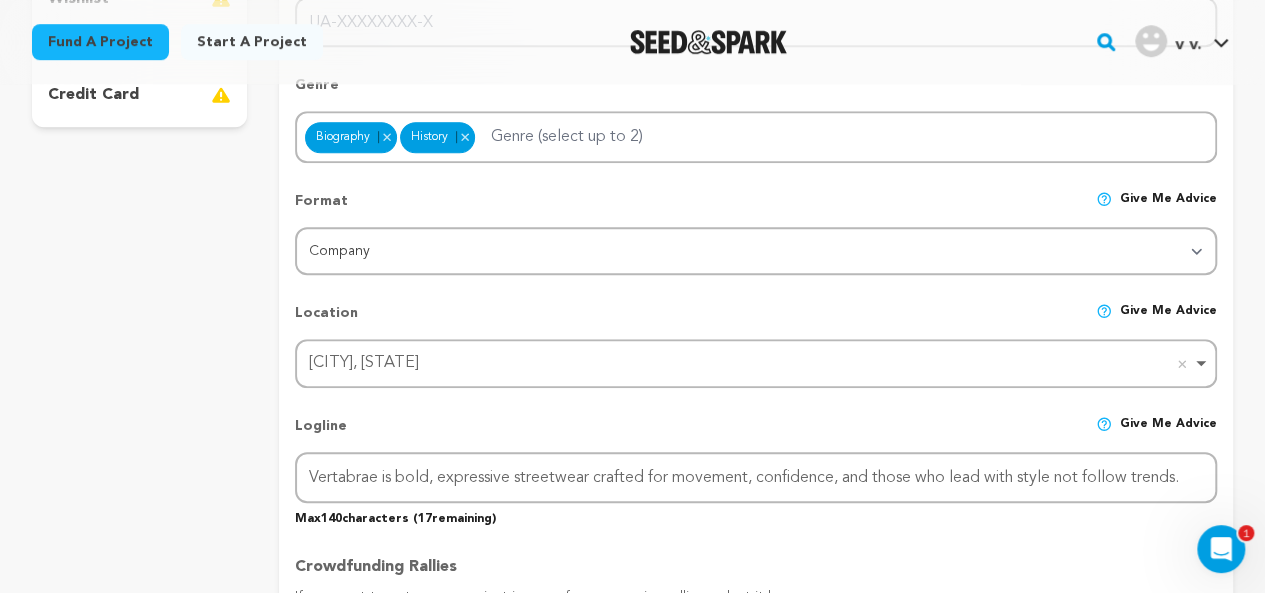 type on "[BRAND] delivers fearless streetwear made for those who move with confidence and live to stand out—style without compromise.https://[URL]/" 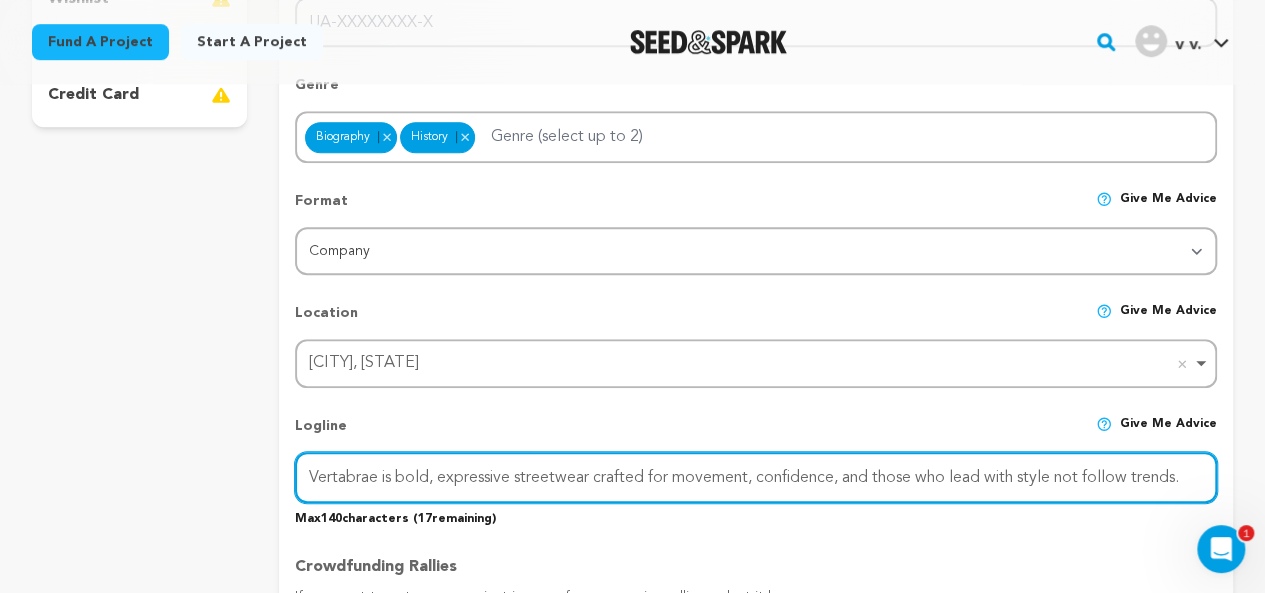 click on "Vertabrae is bold, expressive streetwear crafted for movement, confidence, and those who lead with style not follow trends." at bounding box center [756, 477] 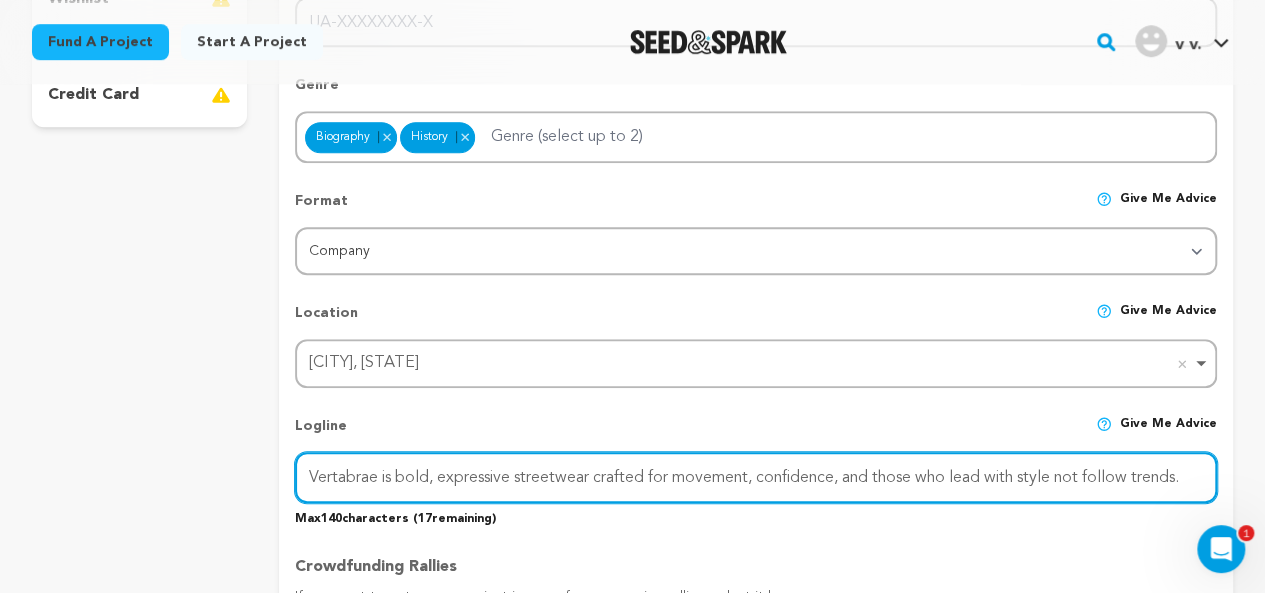 paste on "https://vvertabra" 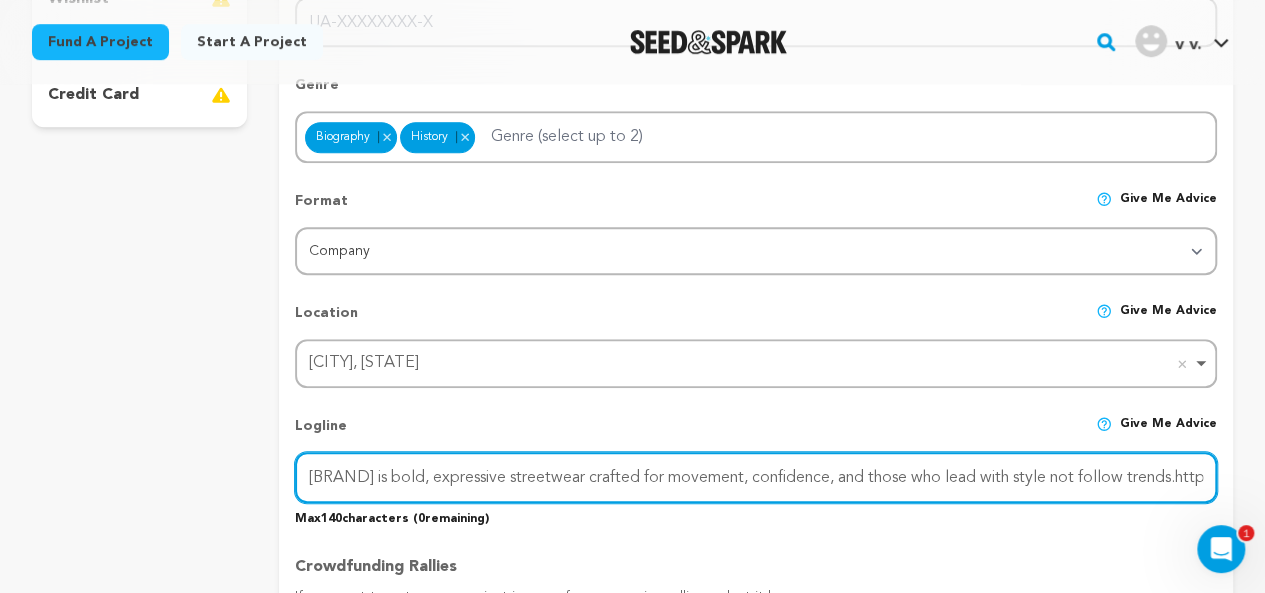 scroll, scrollTop: 0, scrollLeft: 104, axis: horizontal 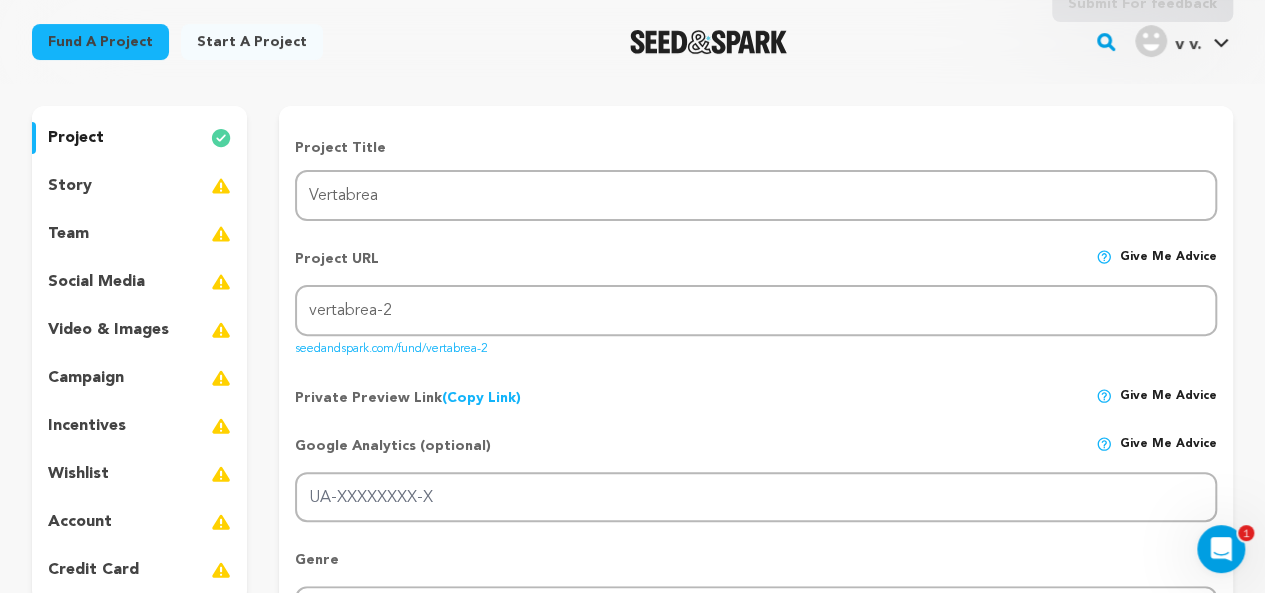 type on "[BRAND] is bold, expressive streetwear crafted for movement, confidence, and those who lead with style not follow trends.https://[URL]" 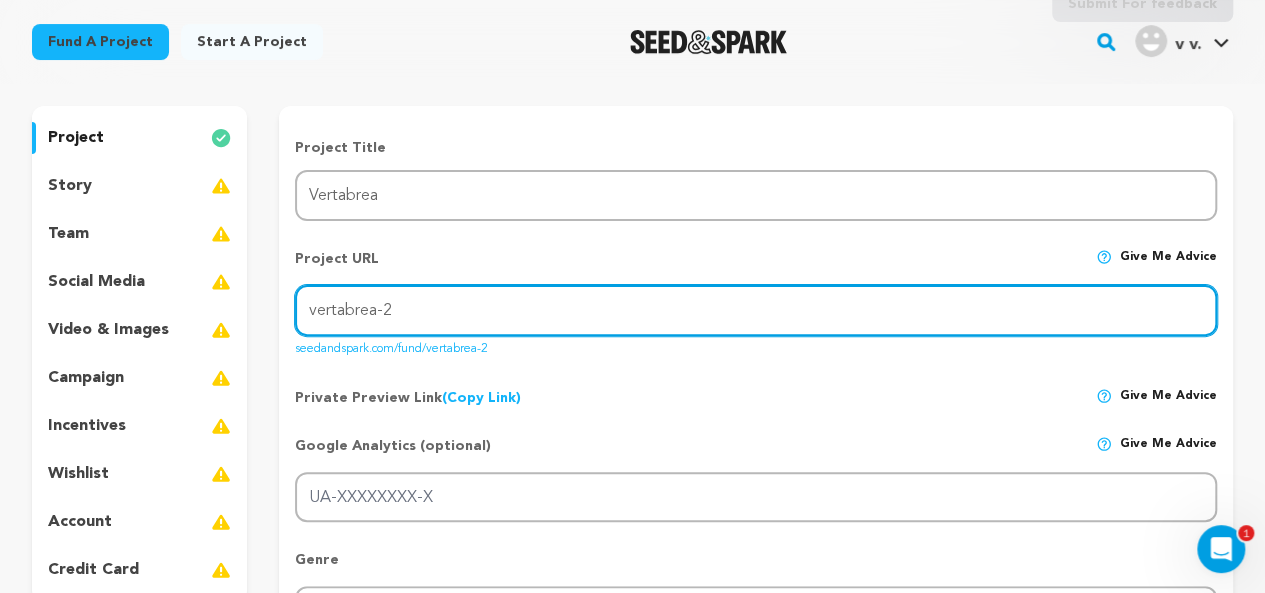scroll, scrollTop: 0, scrollLeft: 0, axis: both 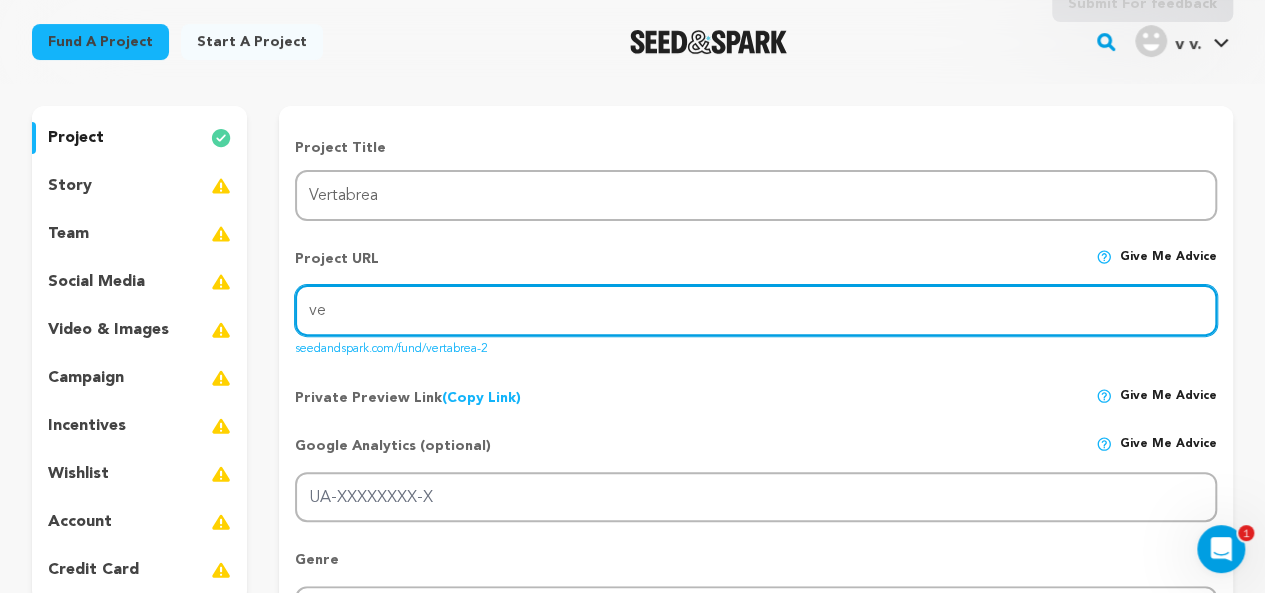 type on "v" 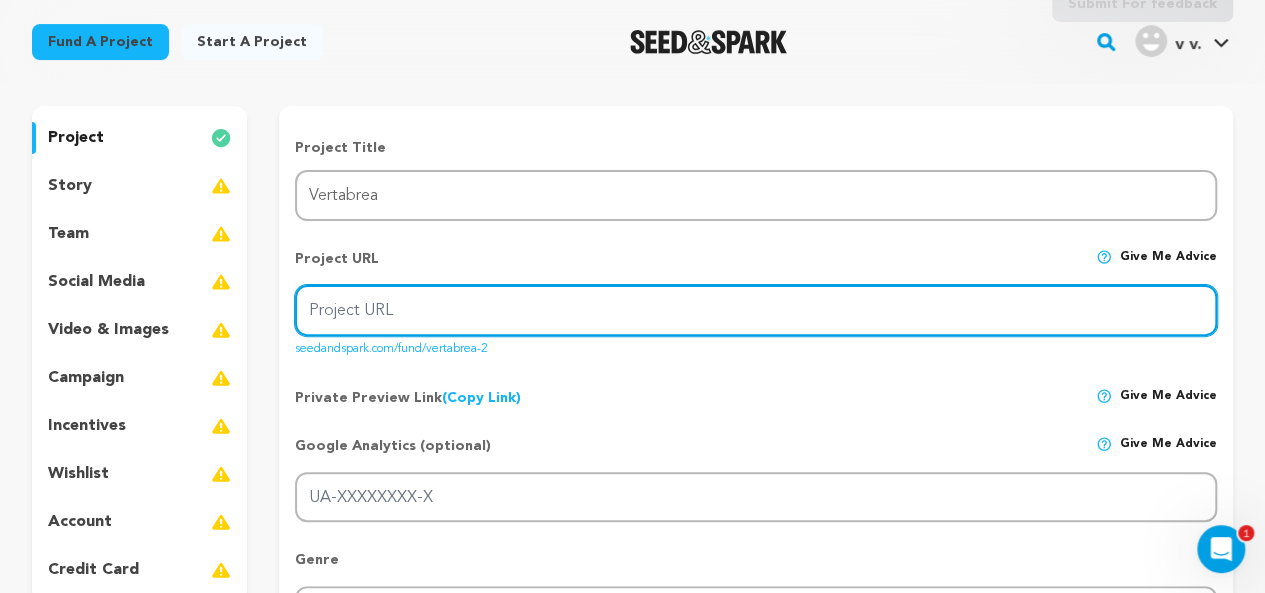 paste on "https://vvertabraeclo.com/" 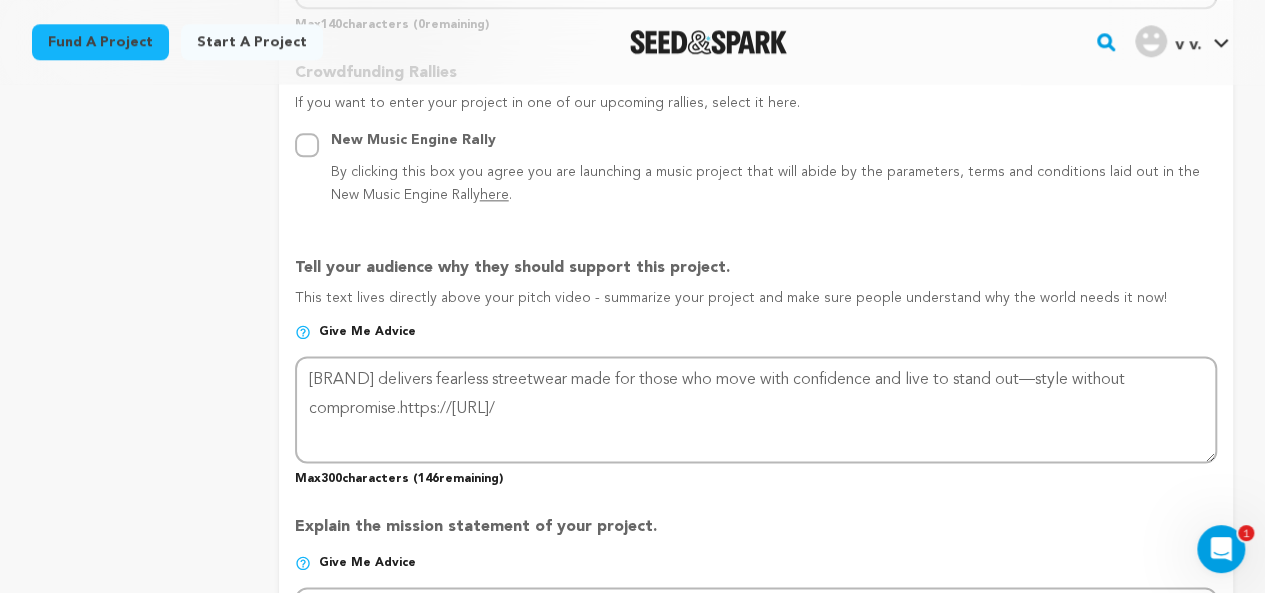 scroll, scrollTop: 1129, scrollLeft: 0, axis: vertical 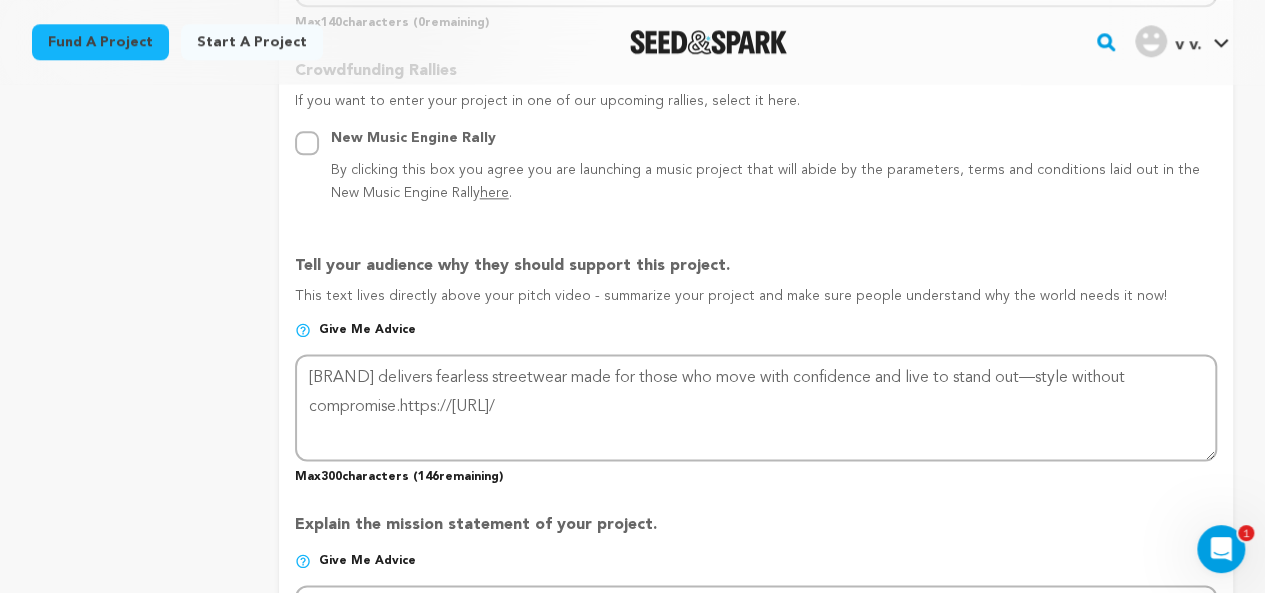 type on "https://vvertabraeclo.com/" 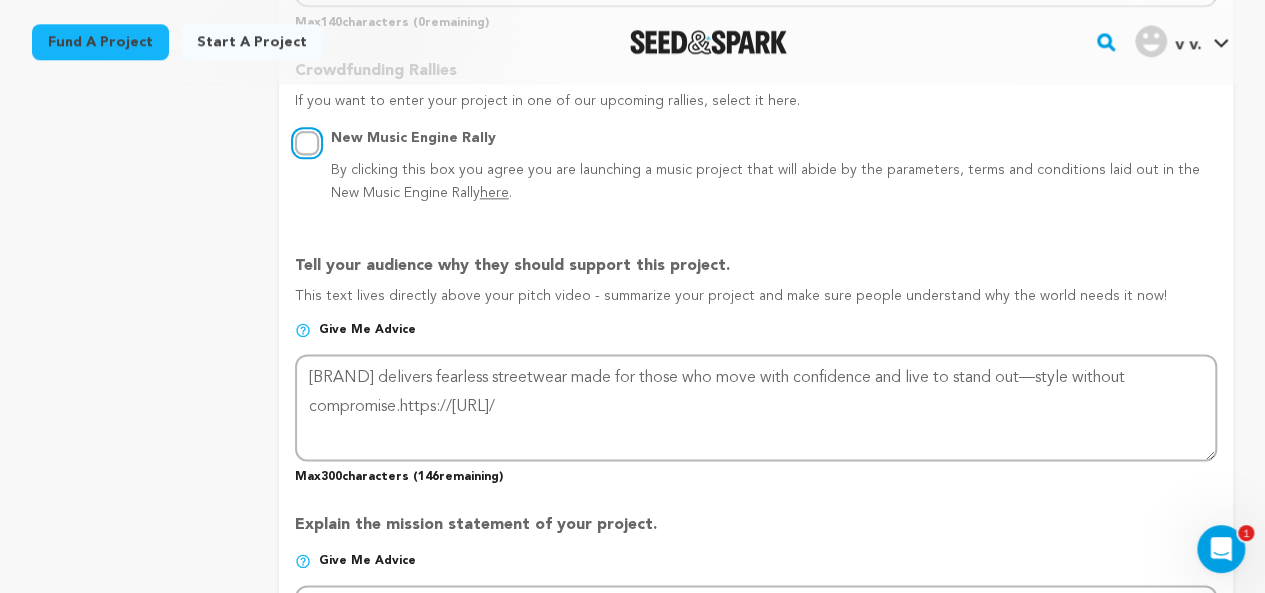 click on "New Music Engine Rally
By clicking this box you agree you are launching a music project that will abide by the parameters, terms and conditions laid out in the New Music Engine Rally  here ." at bounding box center [307, 143] 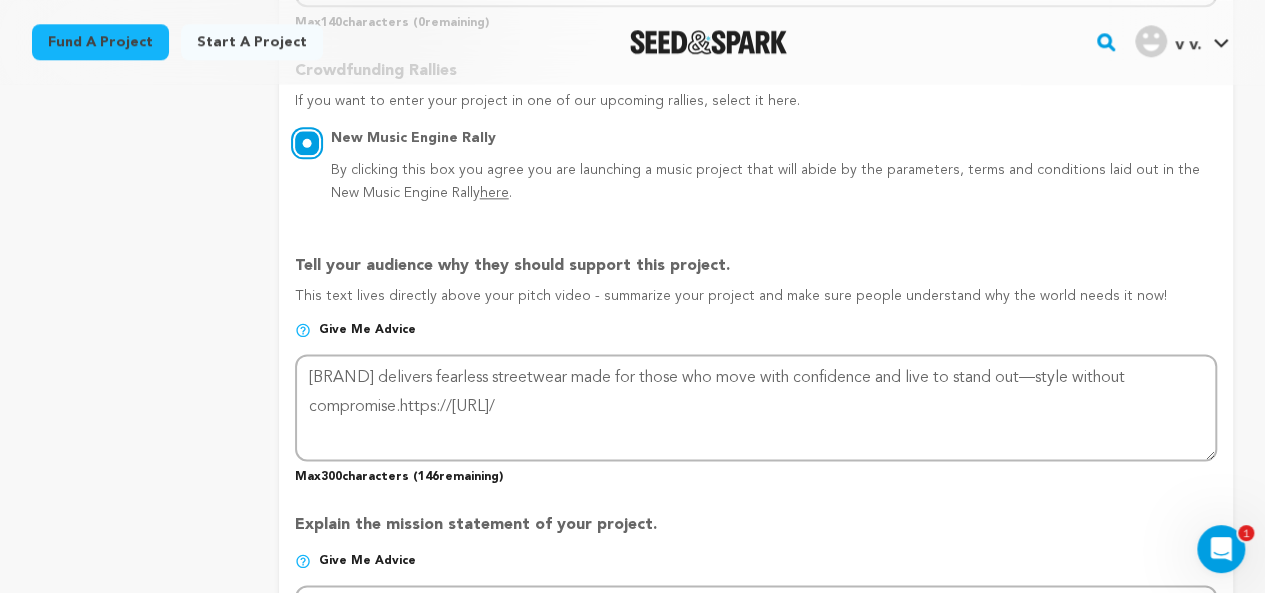 radio on "true" 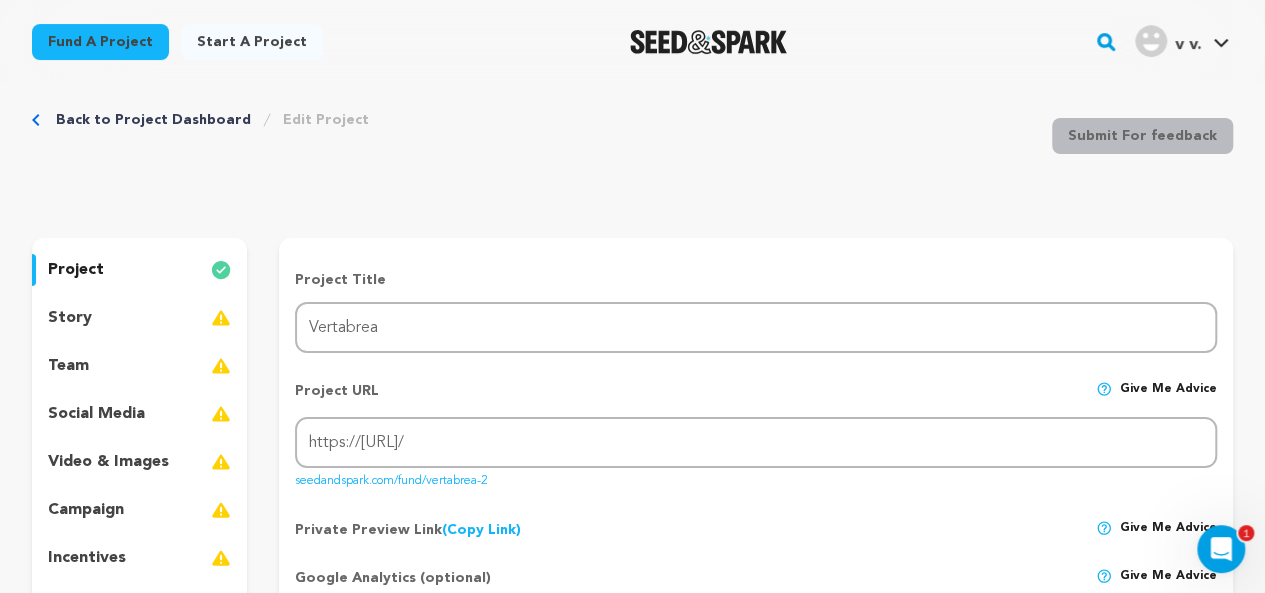 scroll, scrollTop: 27, scrollLeft: 0, axis: vertical 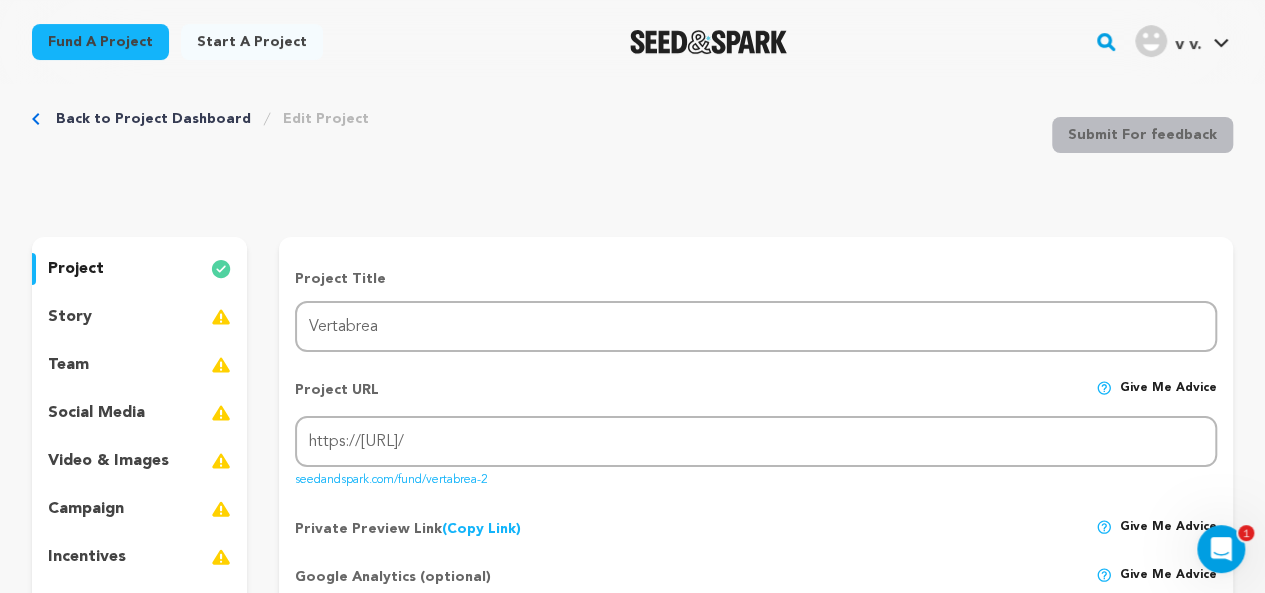 click at bounding box center [221, 317] 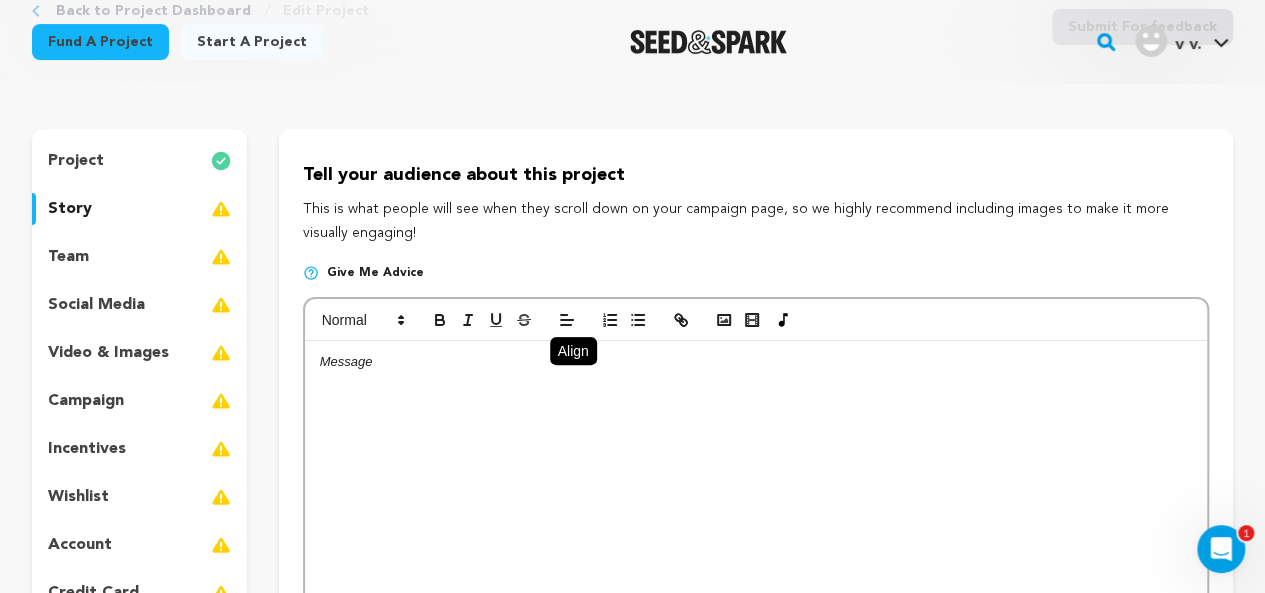 scroll, scrollTop: 145, scrollLeft: 0, axis: vertical 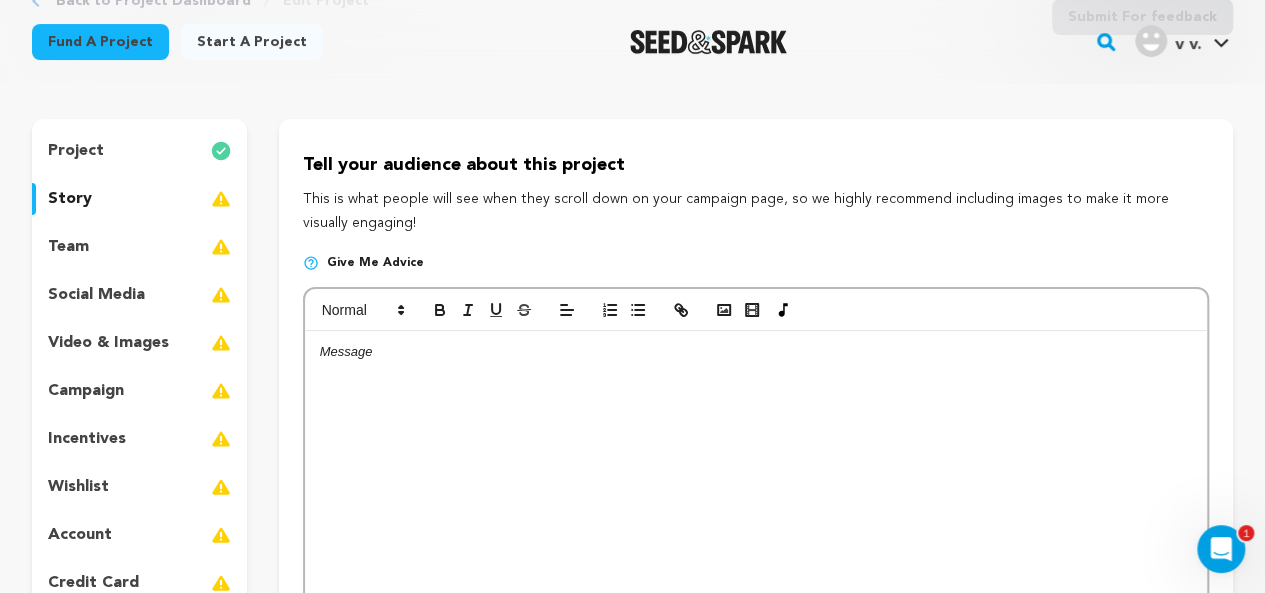 click at bounding box center (756, 481) 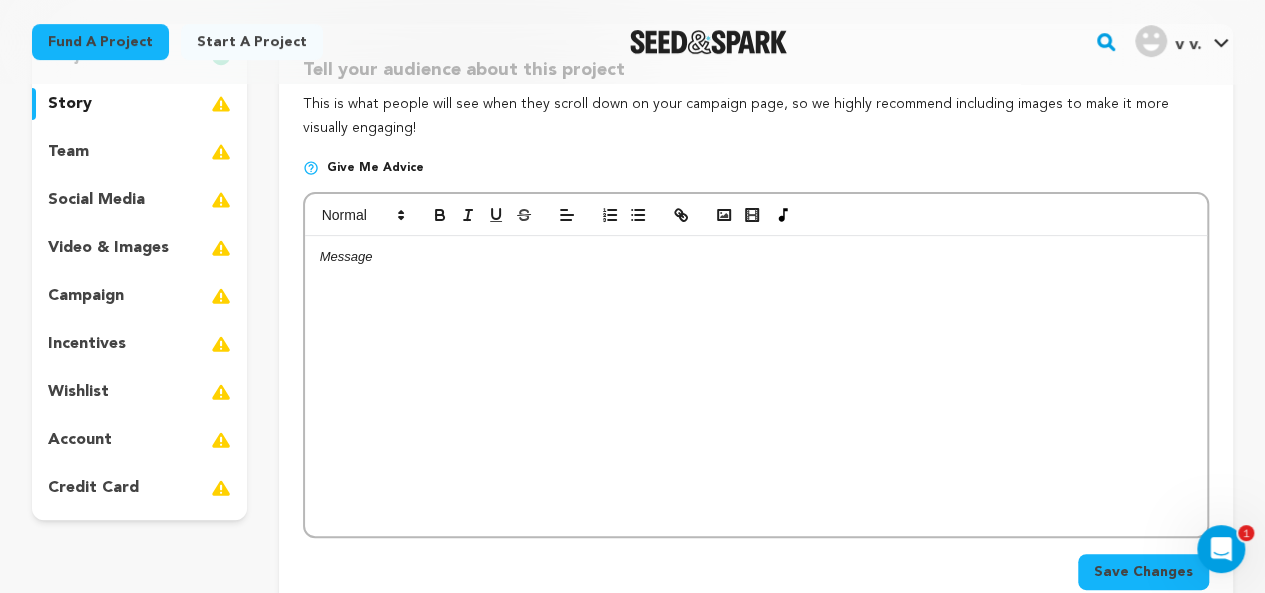 scroll, scrollTop: 236, scrollLeft: 0, axis: vertical 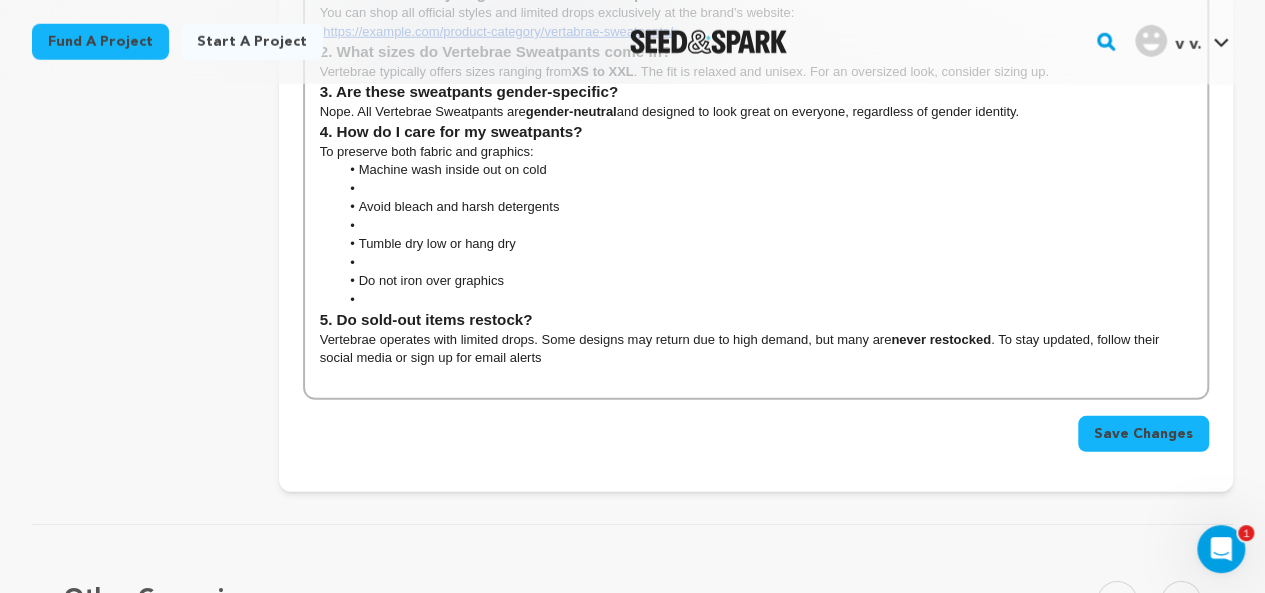 click on "Save Changes" at bounding box center [1143, 434] 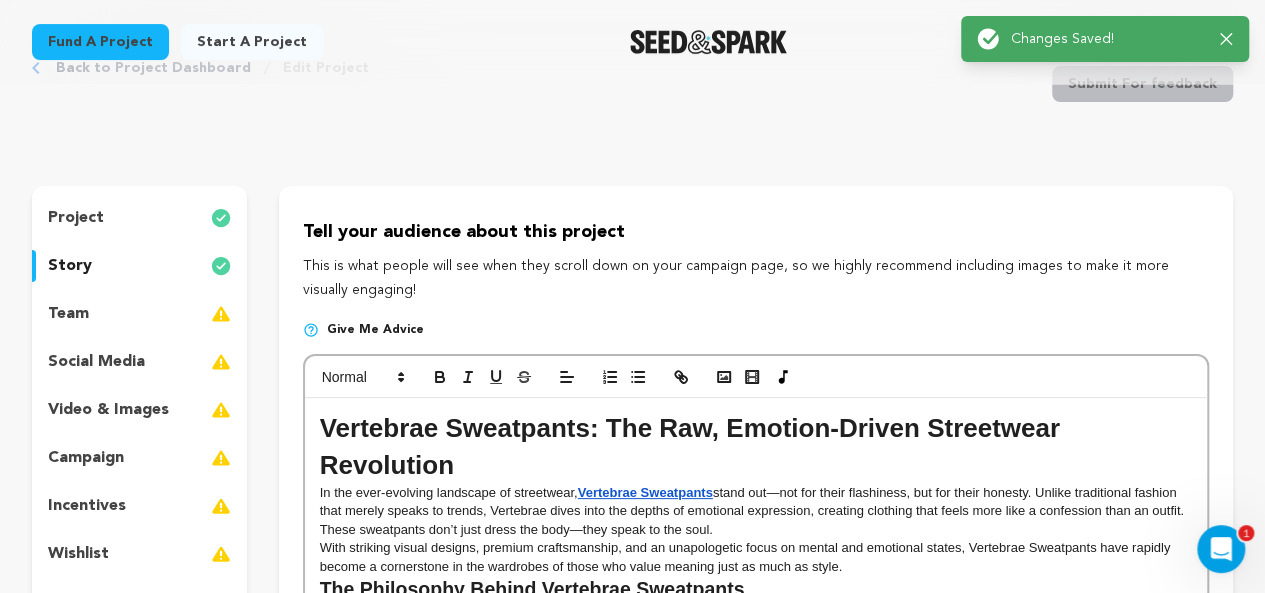 scroll, scrollTop: 80, scrollLeft: 0, axis: vertical 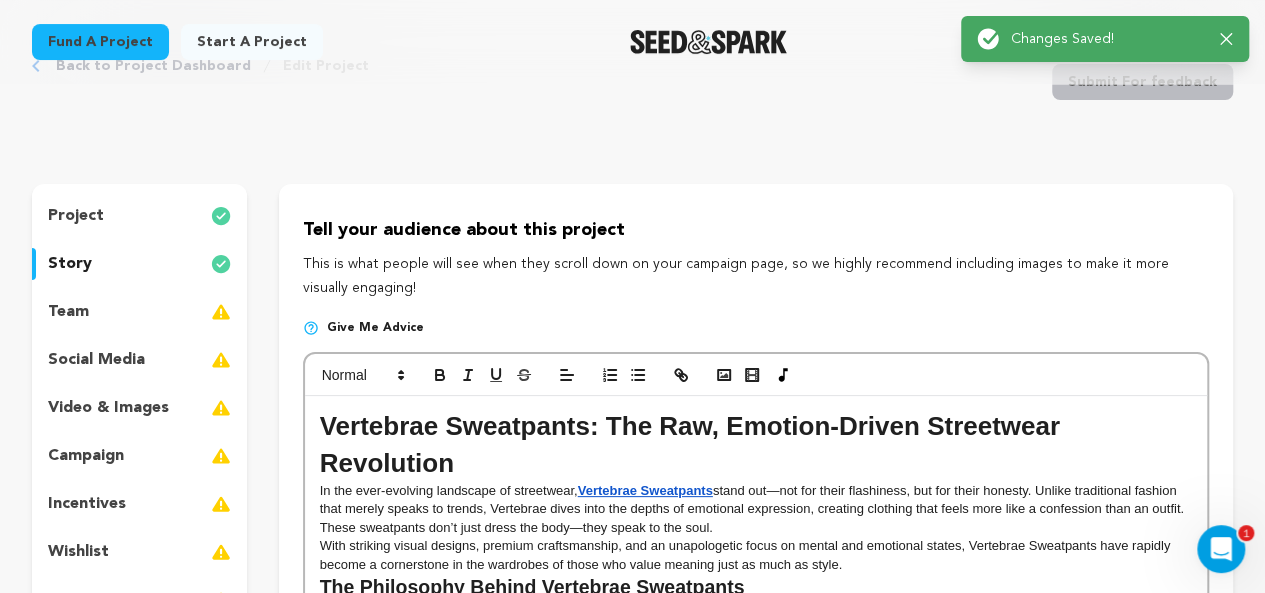 click on "project" at bounding box center (139, 216) 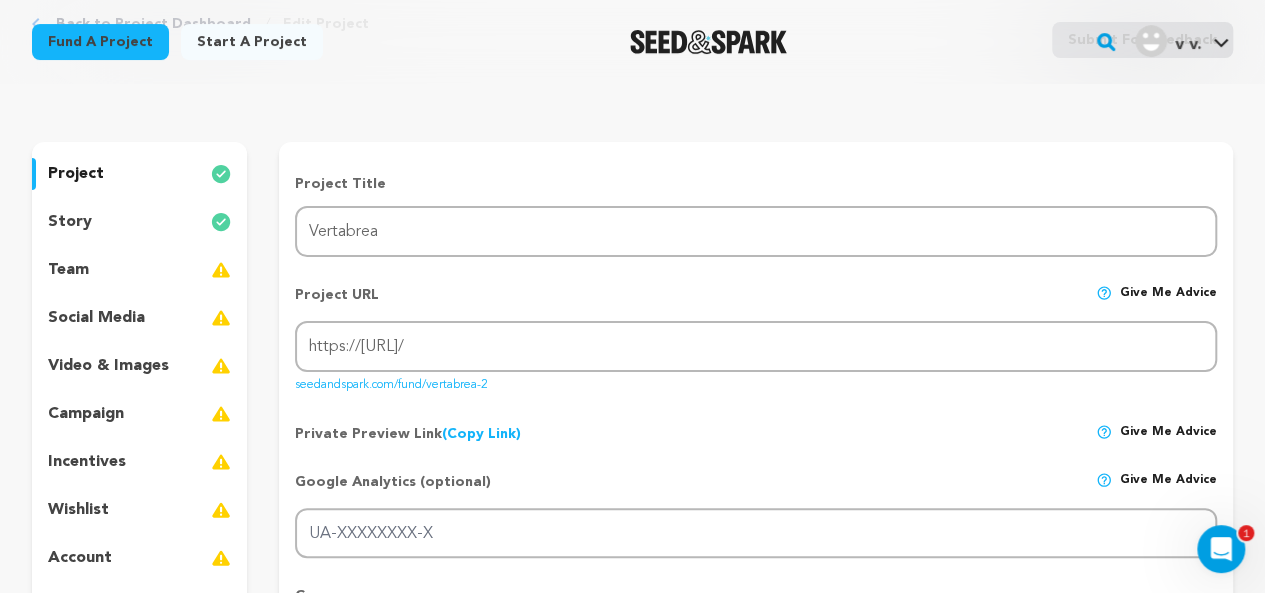 scroll, scrollTop: 125, scrollLeft: 0, axis: vertical 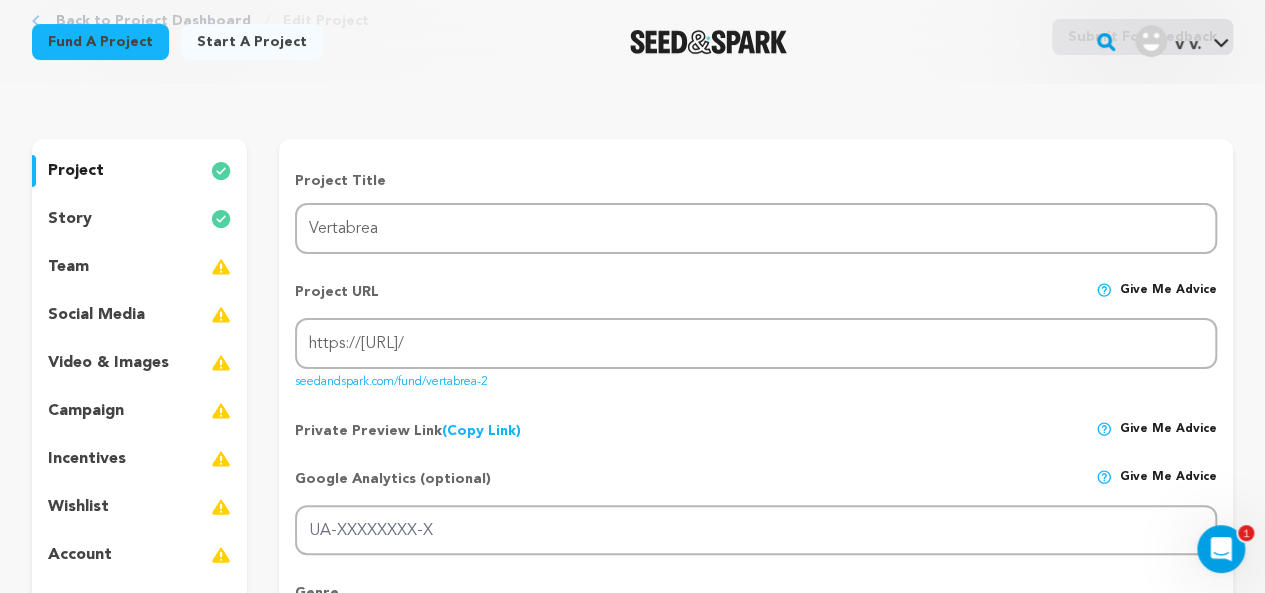 click on "team" at bounding box center (139, 267) 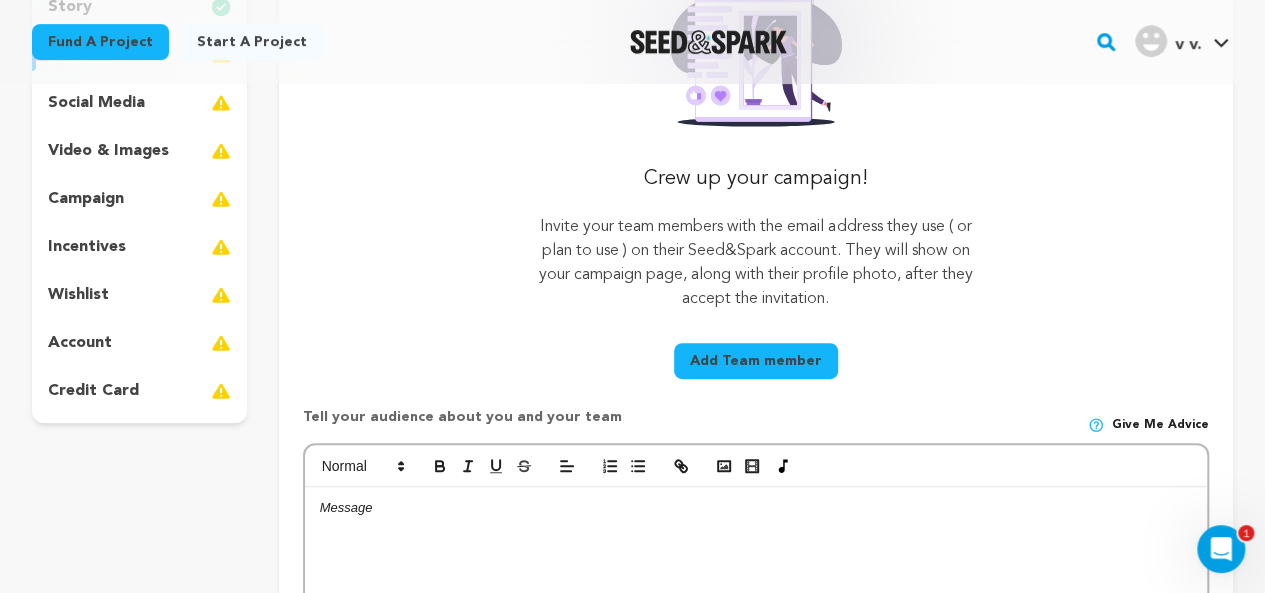 scroll, scrollTop: 336, scrollLeft: 0, axis: vertical 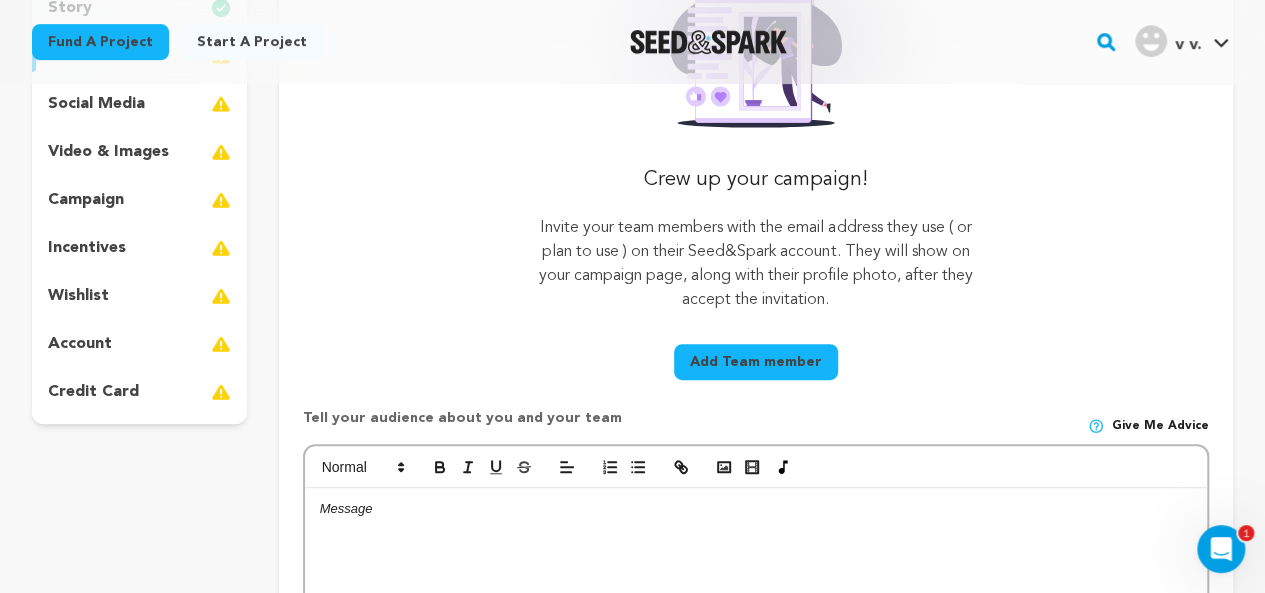 click on "Add Team member" at bounding box center (756, 362) 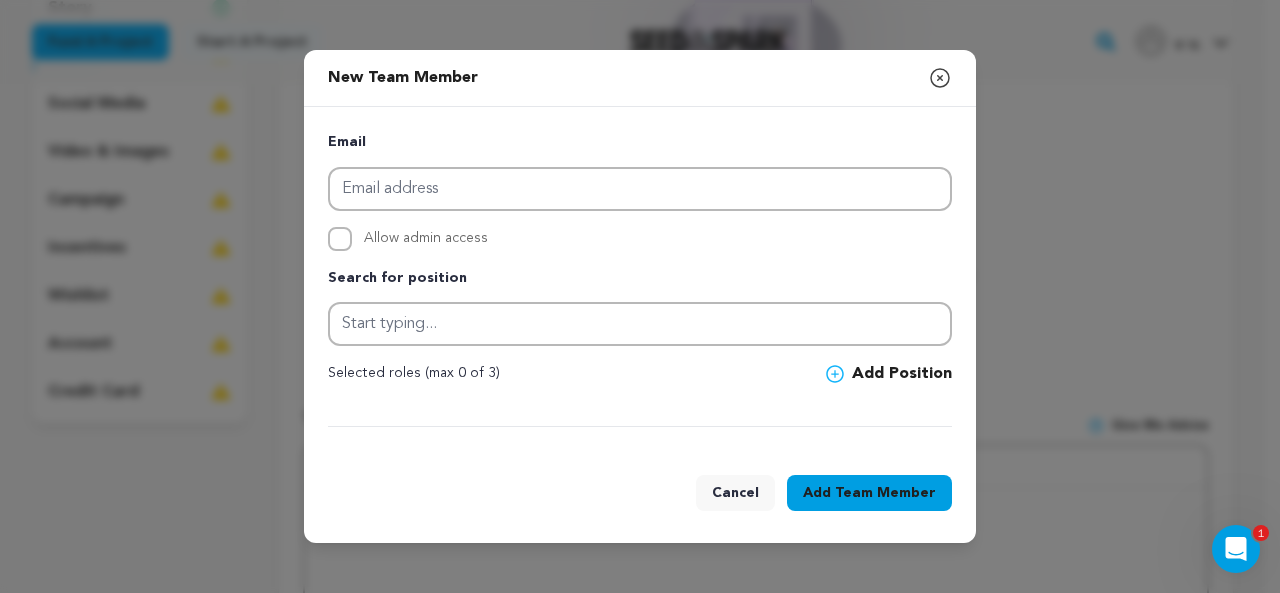 click 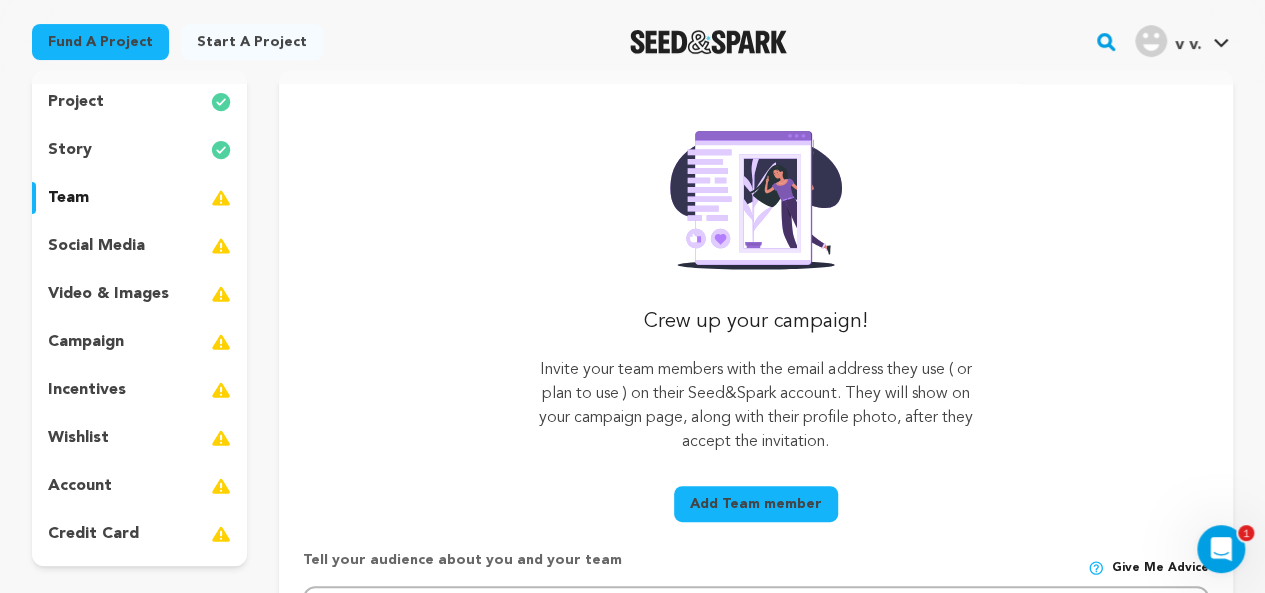 scroll, scrollTop: 190, scrollLeft: 0, axis: vertical 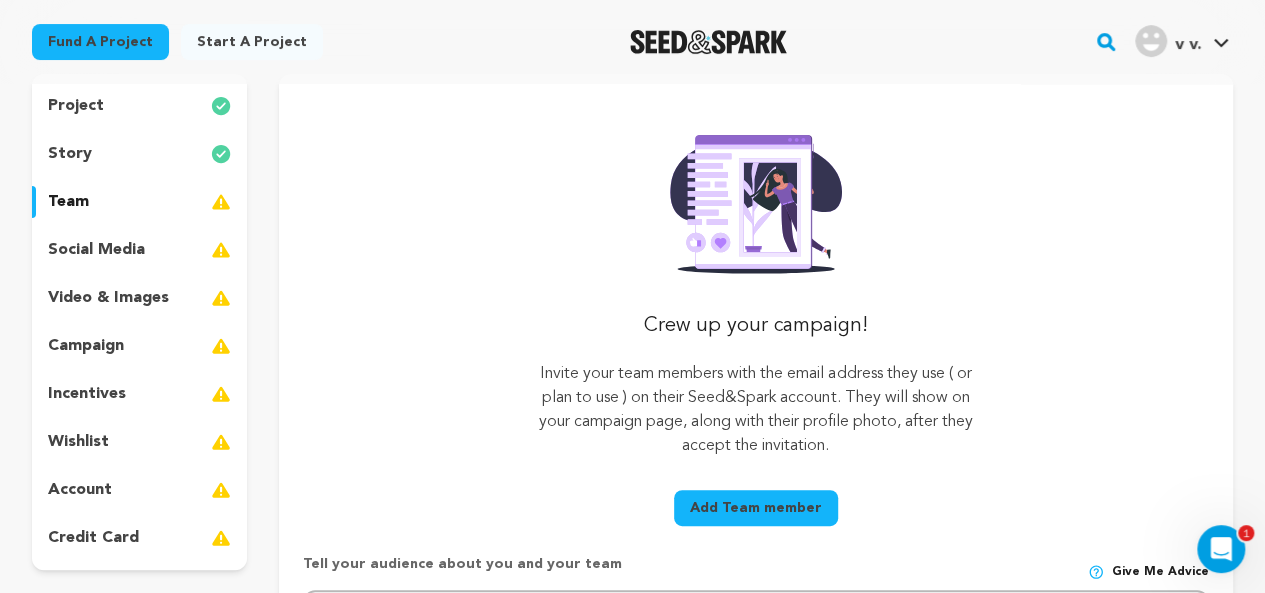 click at bounding box center [221, 298] 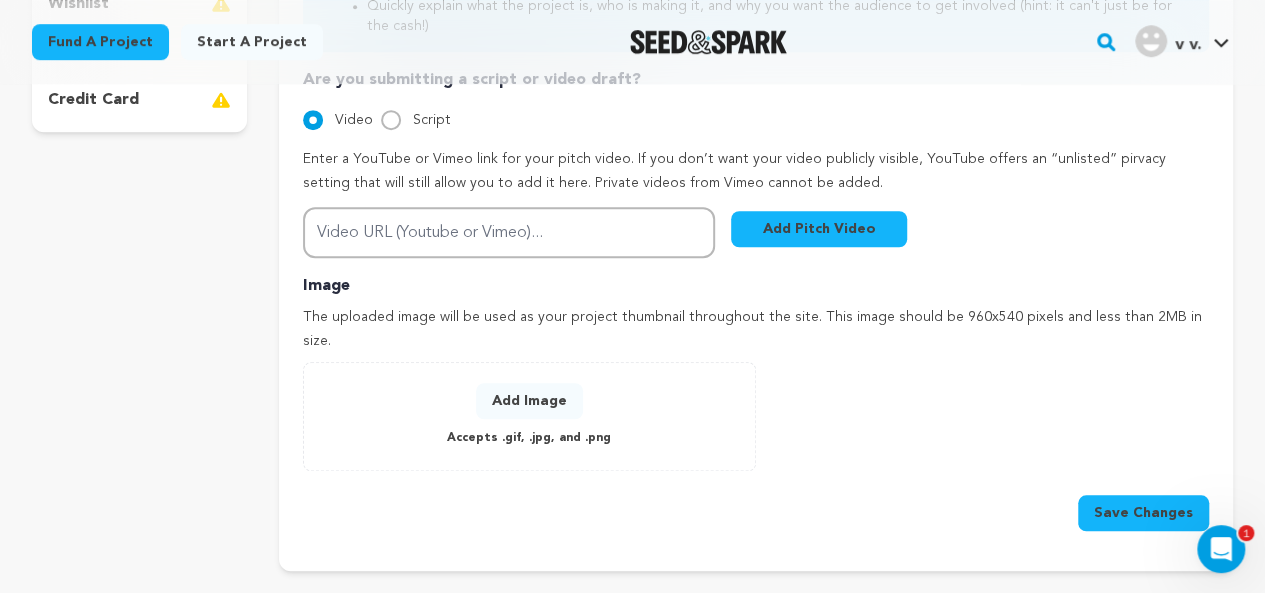 scroll, scrollTop: 639, scrollLeft: 0, axis: vertical 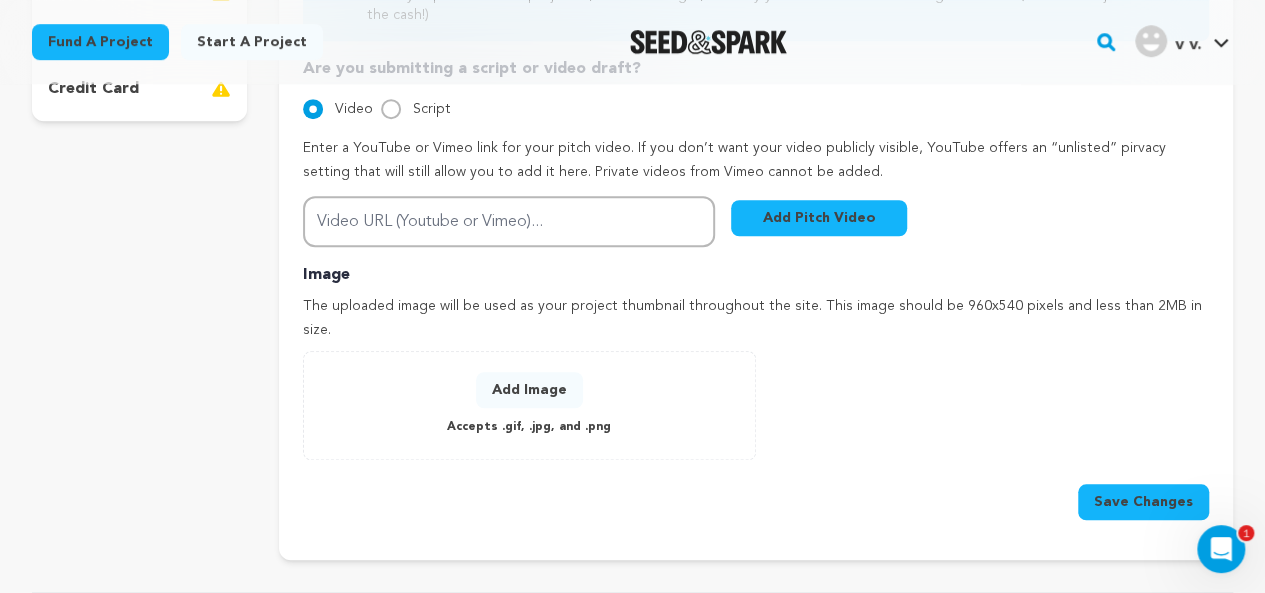 click on "Add Image" at bounding box center [529, 390] 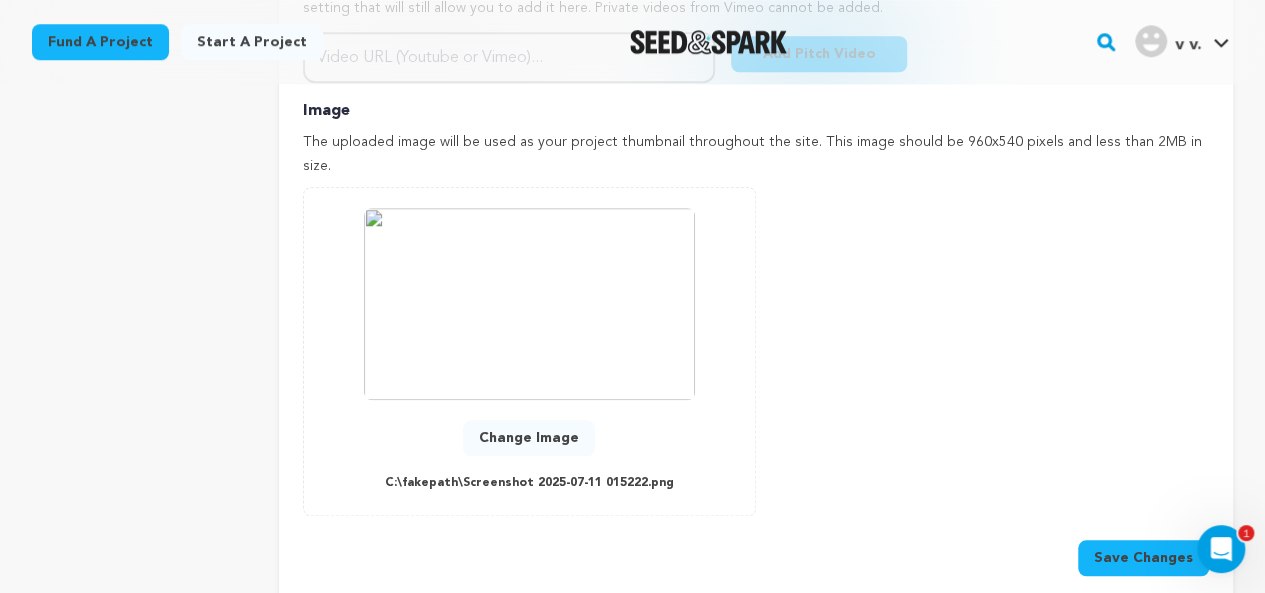 scroll, scrollTop: 838, scrollLeft: 0, axis: vertical 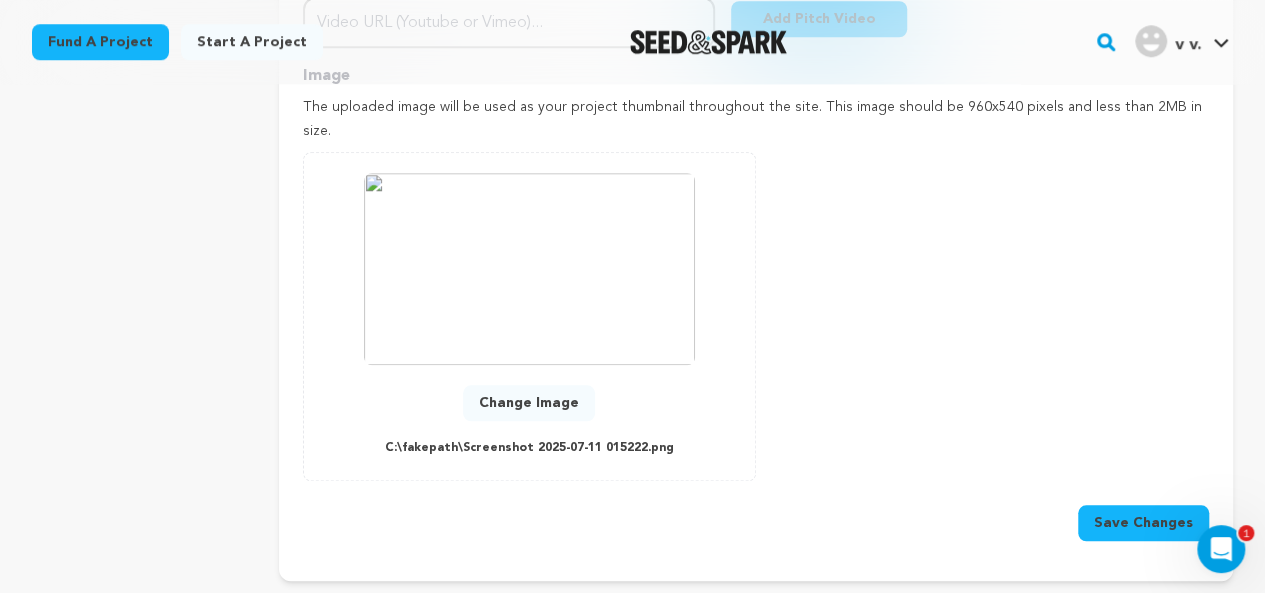 click on "Save Changes" at bounding box center [1143, 523] 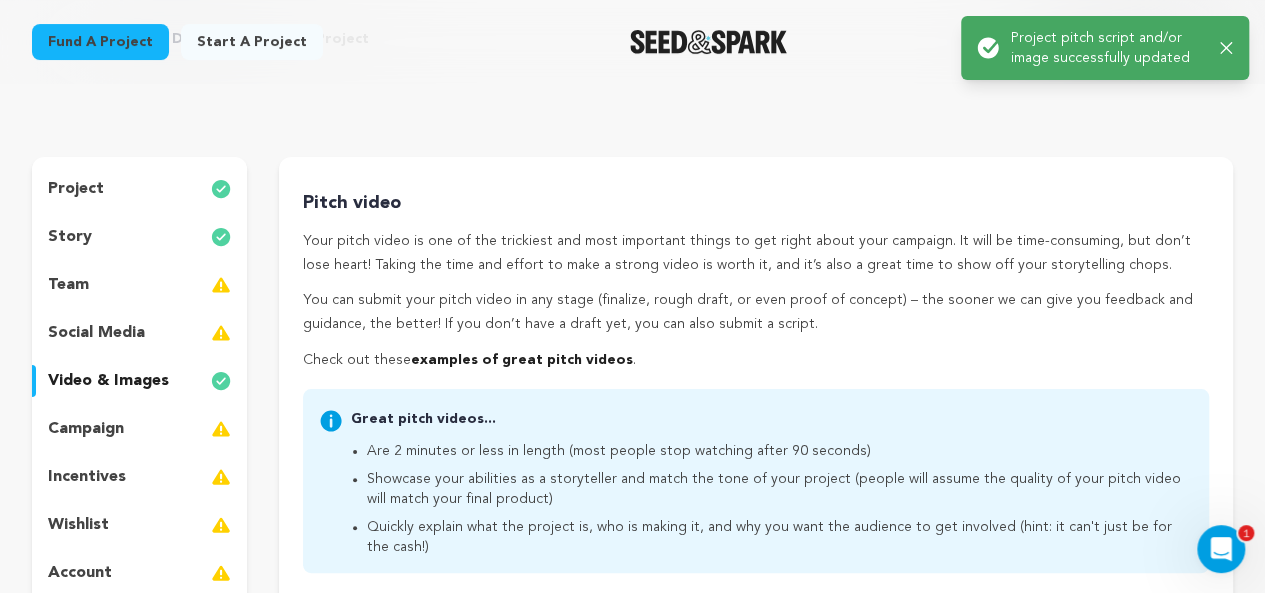 scroll, scrollTop: 108, scrollLeft: 0, axis: vertical 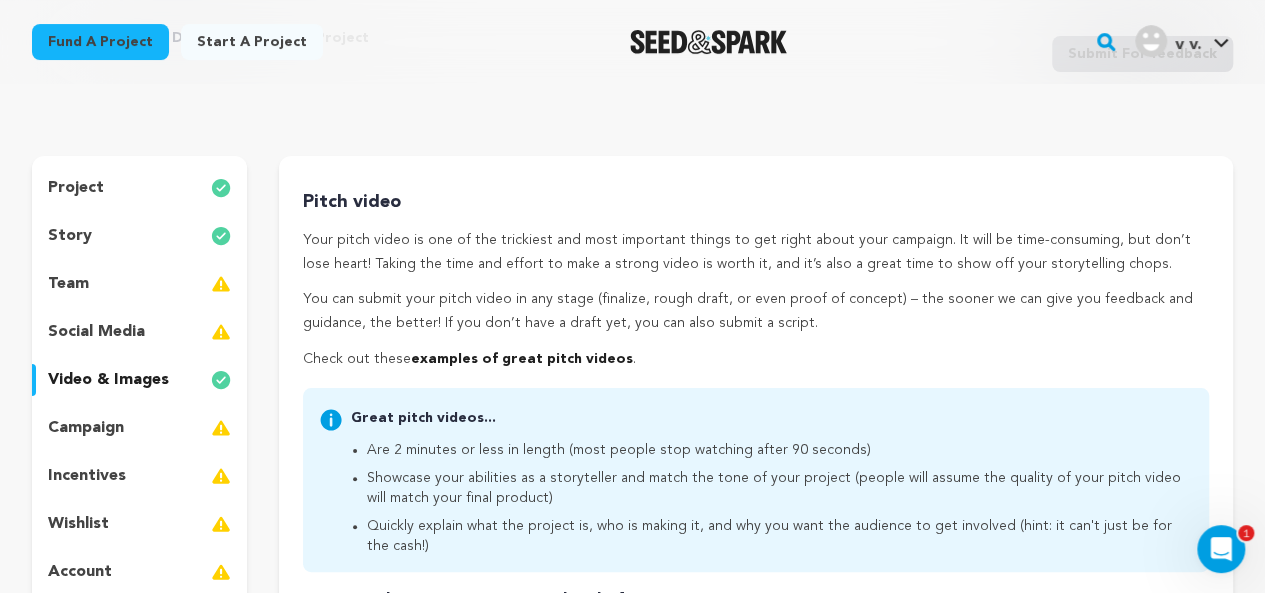 click on "social media" at bounding box center [96, 332] 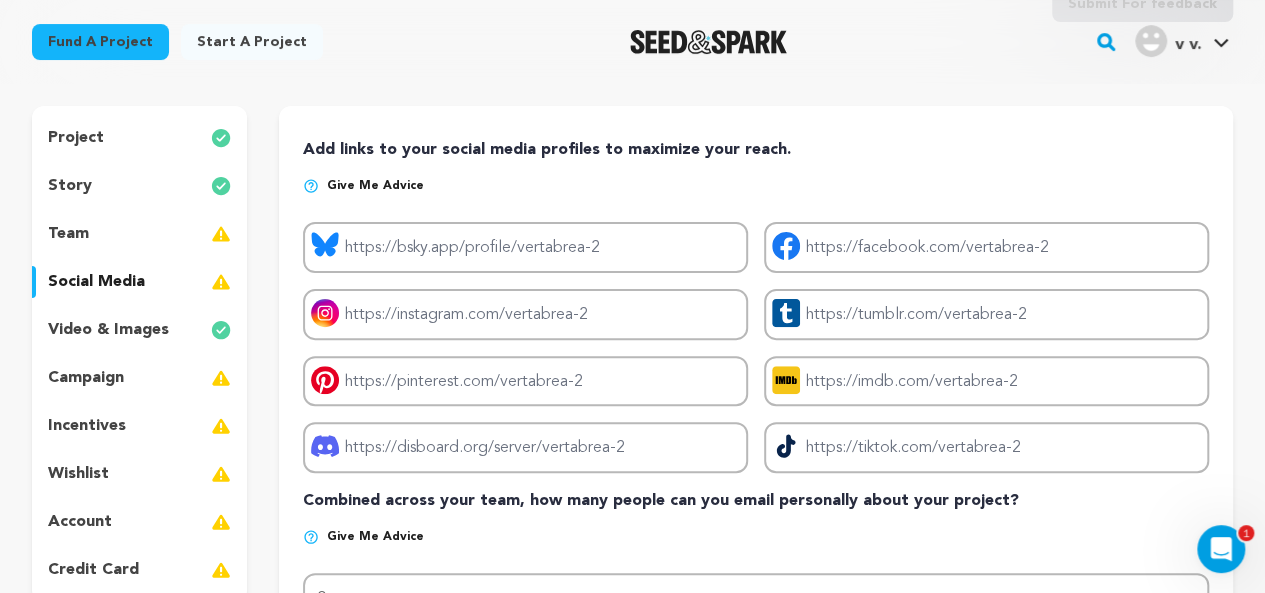 scroll, scrollTop: 157, scrollLeft: 0, axis: vertical 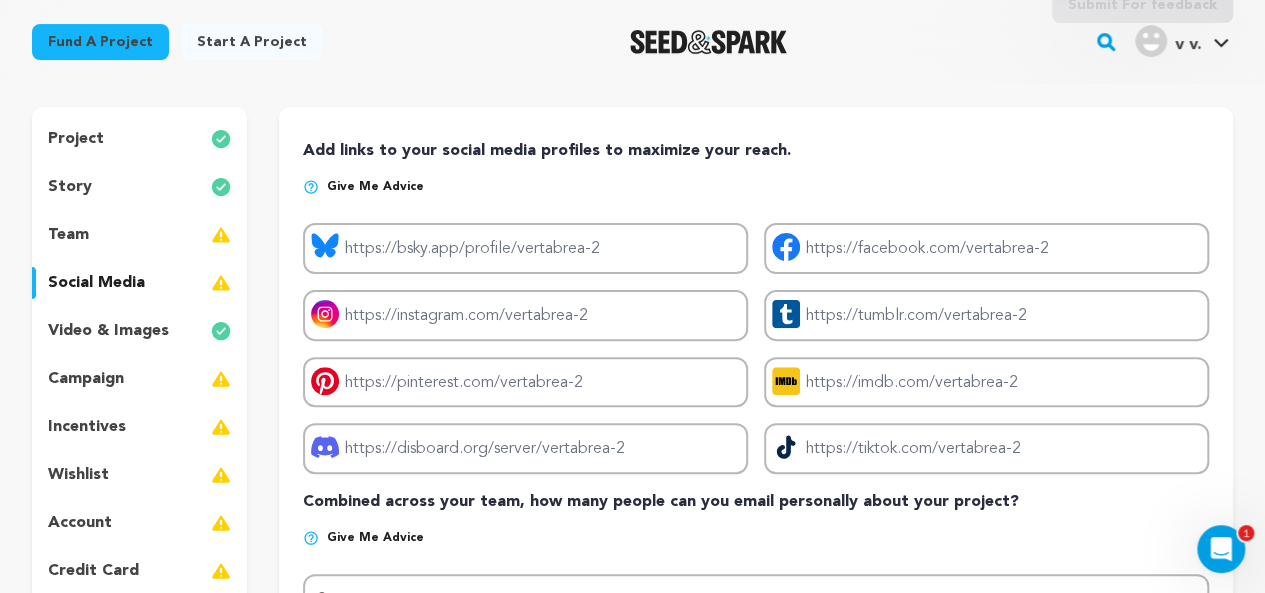 click on "campaign" at bounding box center (139, 379) 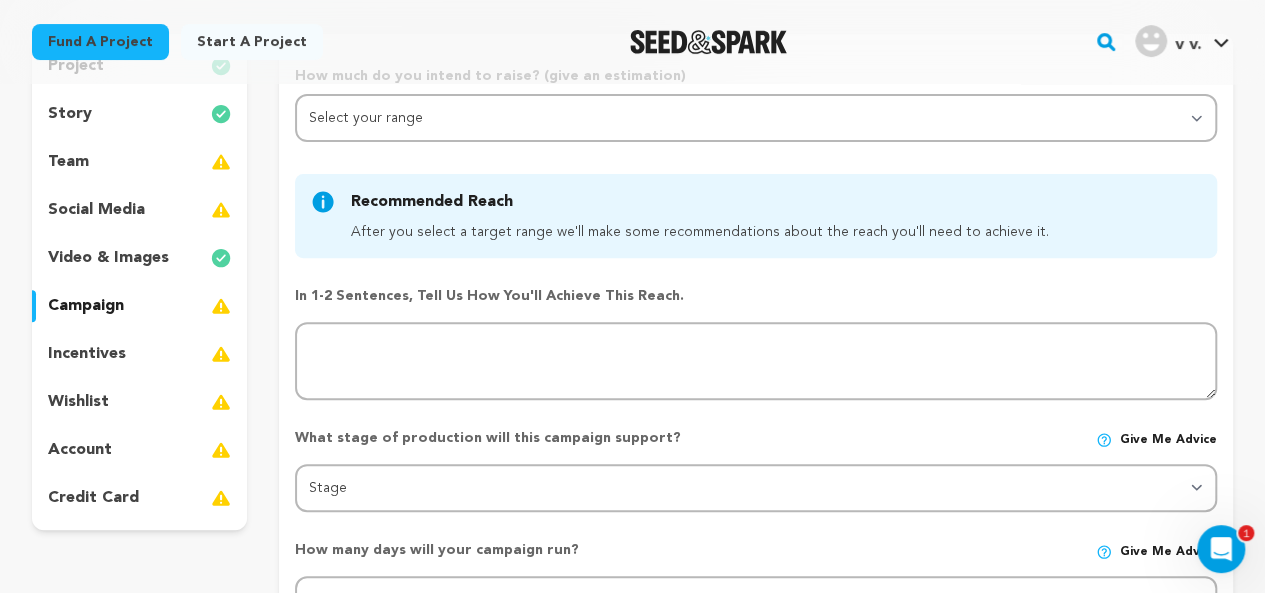 scroll, scrollTop: 231, scrollLeft: 0, axis: vertical 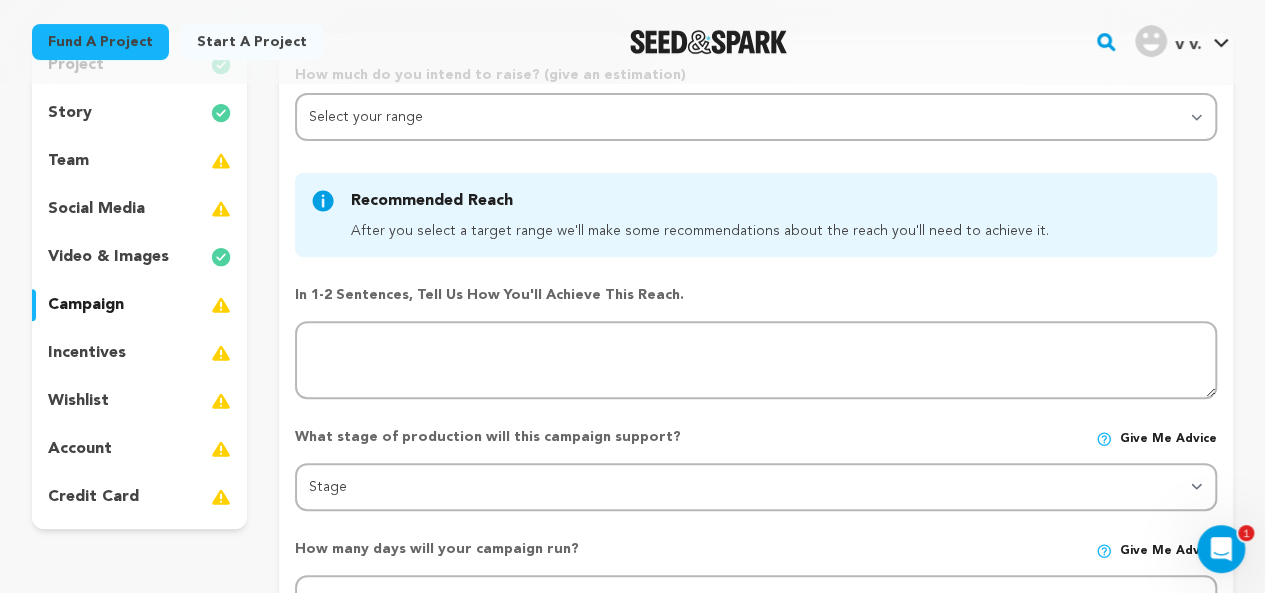 click on "incentives" at bounding box center [87, 353] 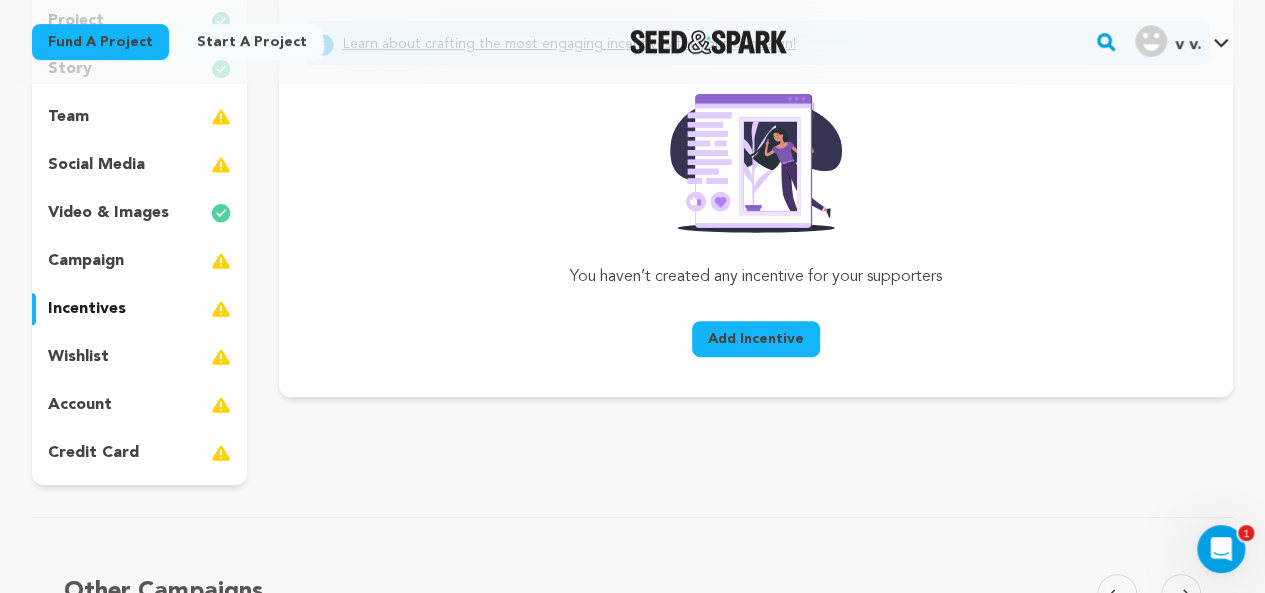 scroll, scrollTop: 279, scrollLeft: 0, axis: vertical 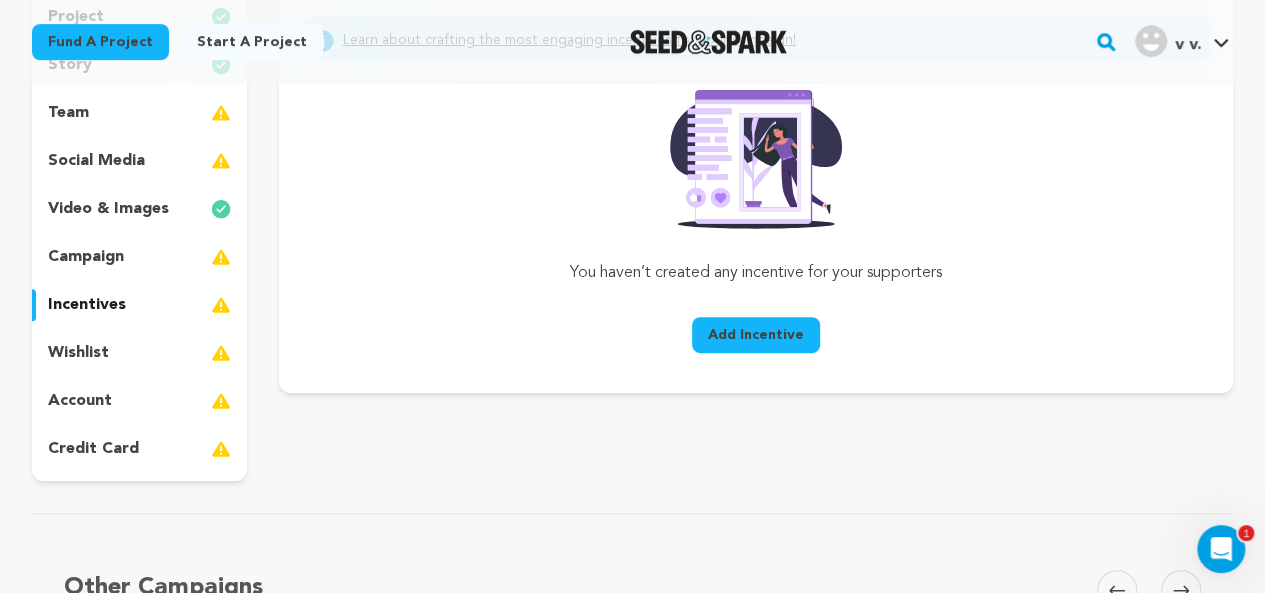 click on "wishlist" at bounding box center [78, 353] 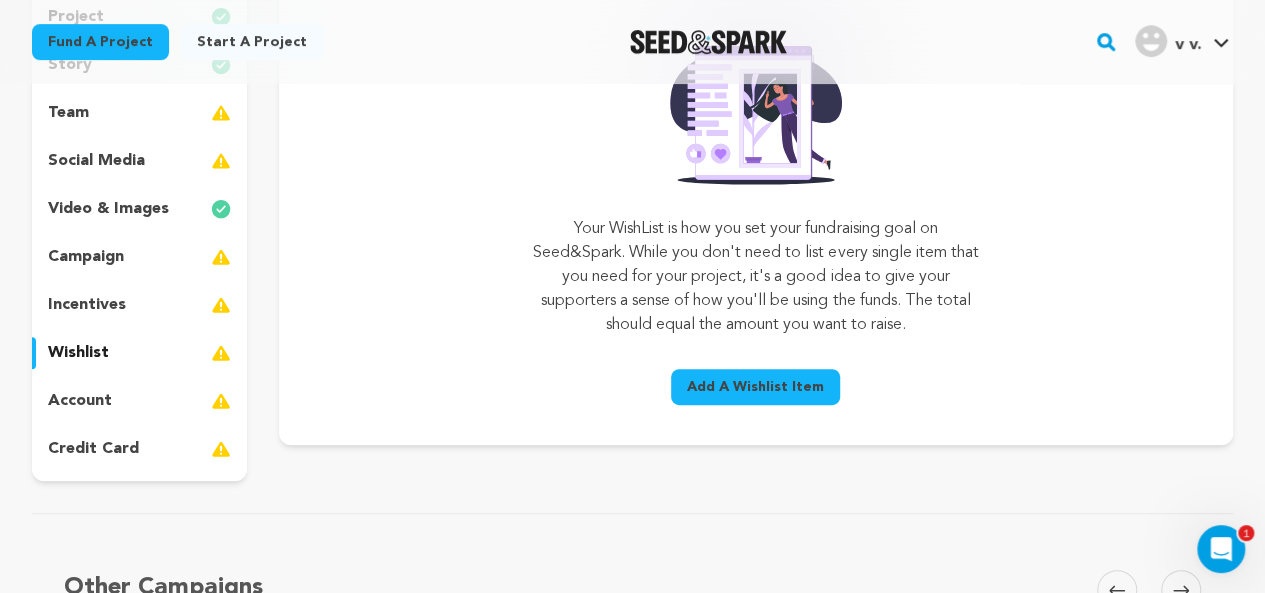 click on "account" at bounding box center [139, 401] 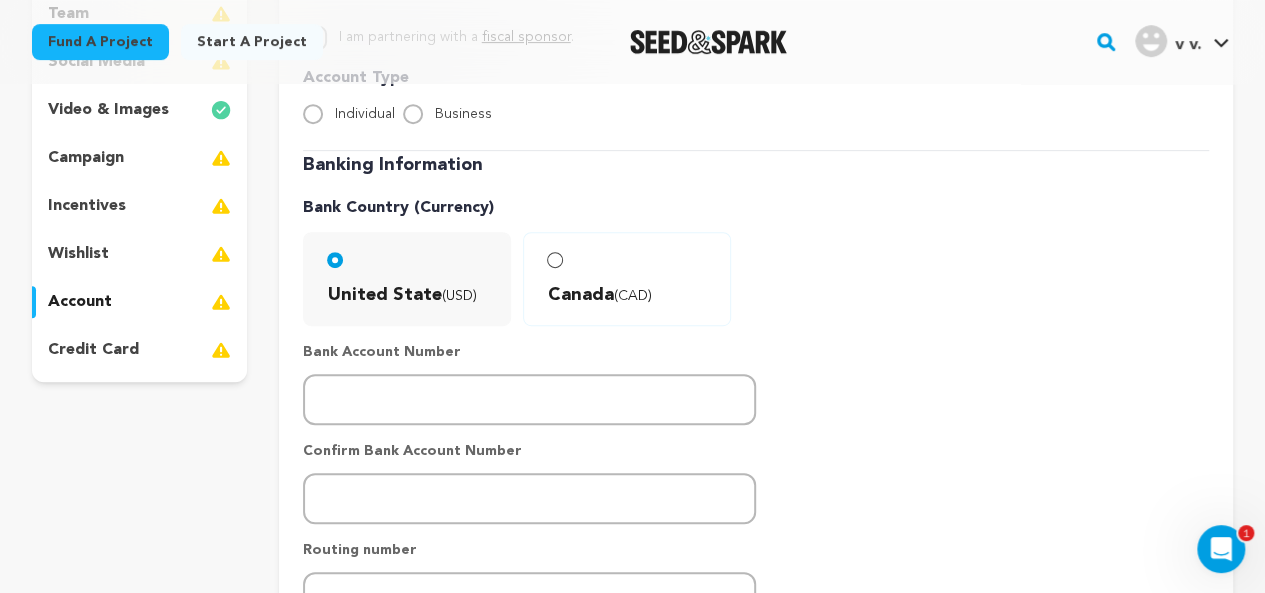 scroll, scrollTop: 384, scrollLeft: 0, axis: vertical 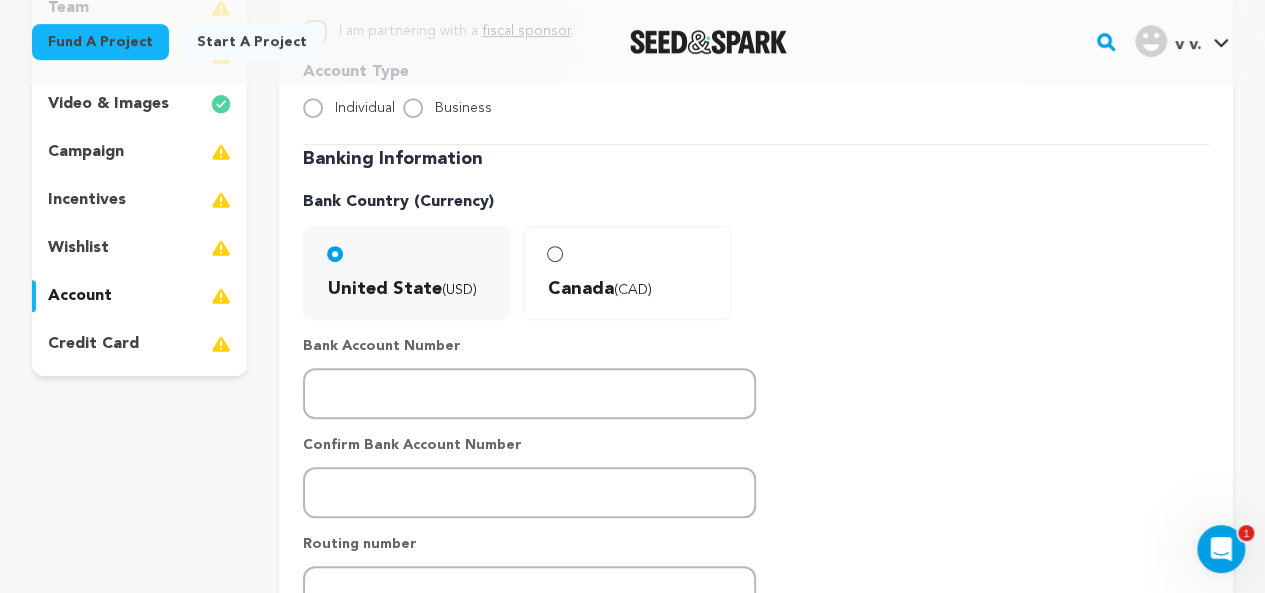 click on "credit card" at bounding box center (93, 344) 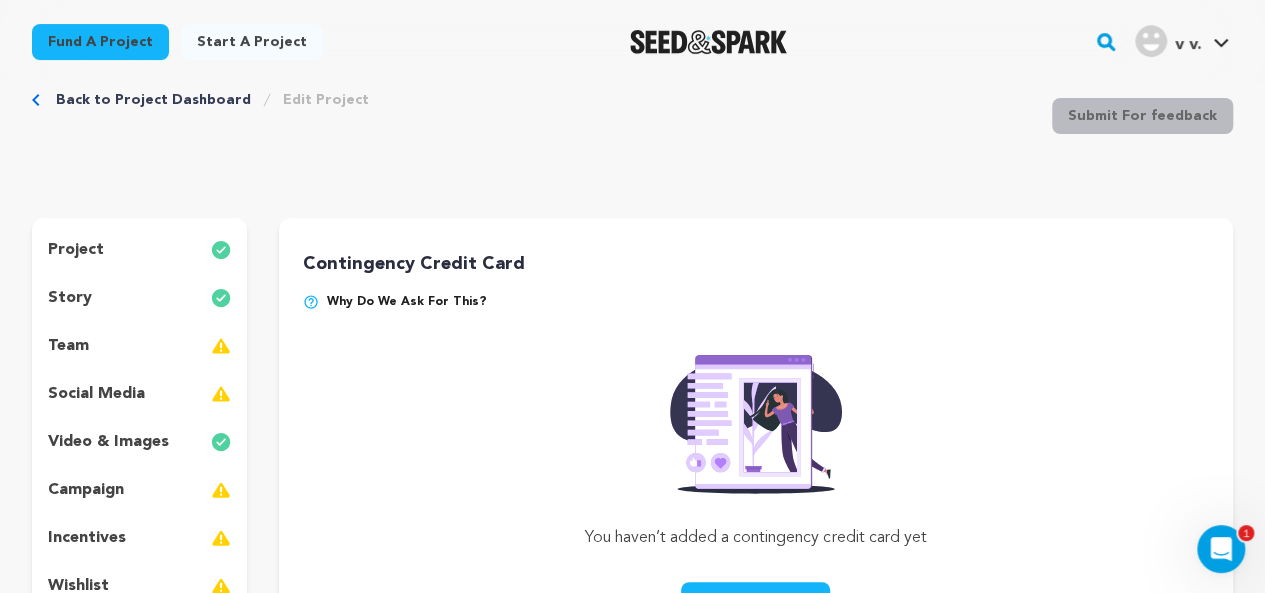 scroll, scrollTop: 96, scrollLeft: 0, axis: vertical 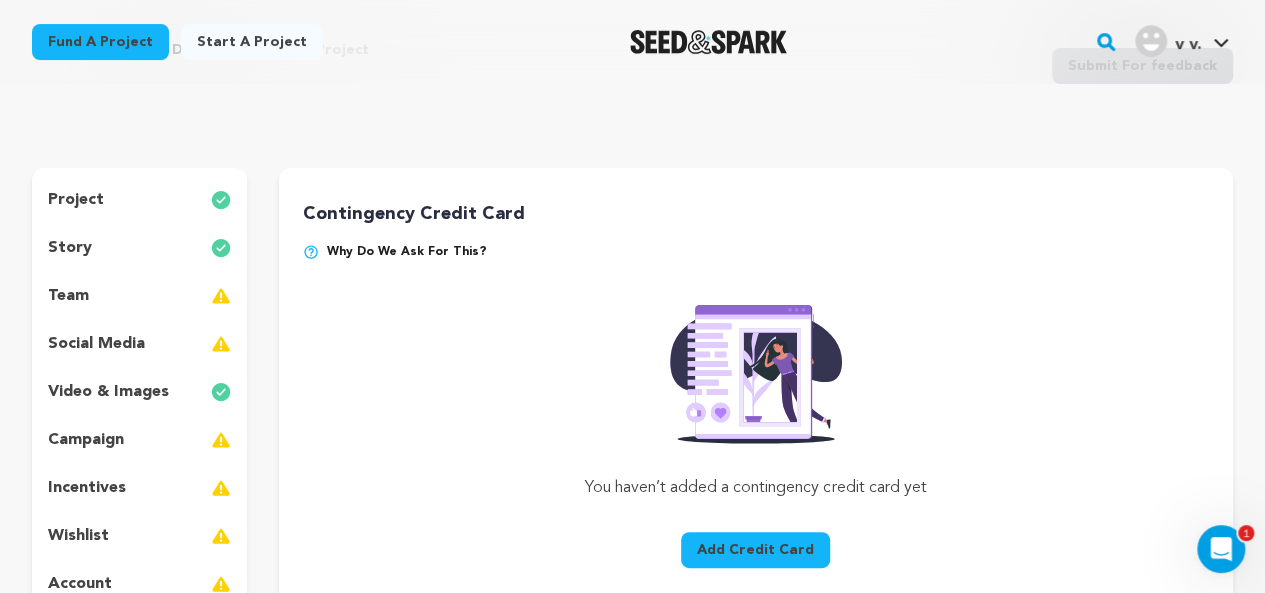 click on "video & images" at bounding box center (108, 392) 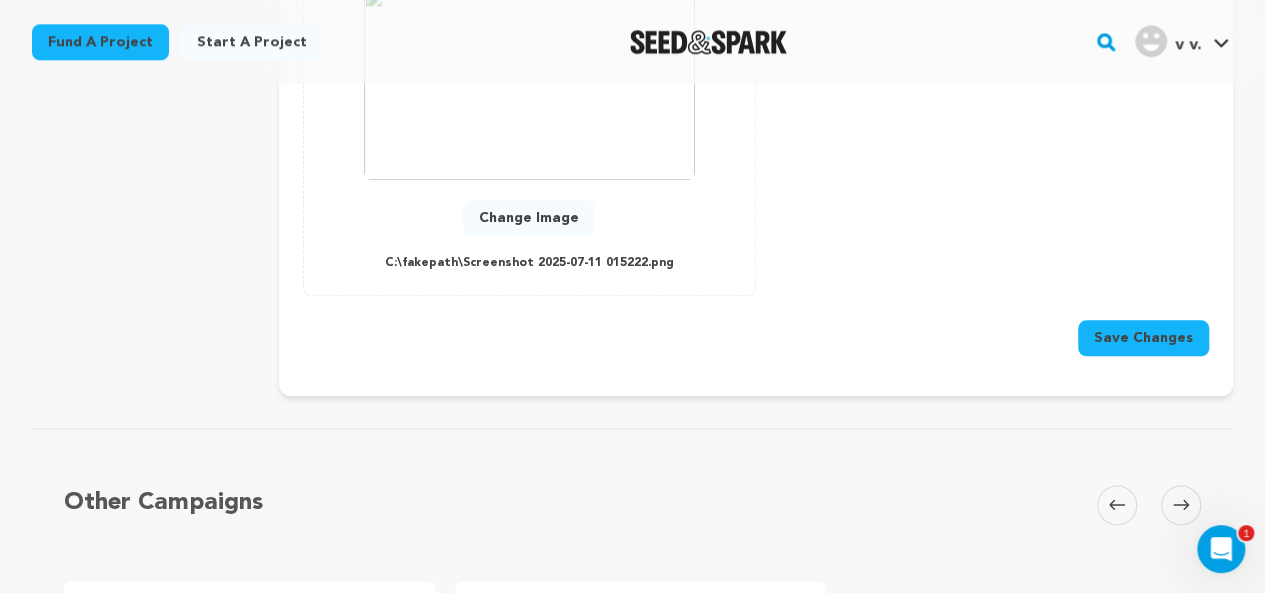 scroll, scrollTop: 1024, scrollLeft: 0, axis: vertical 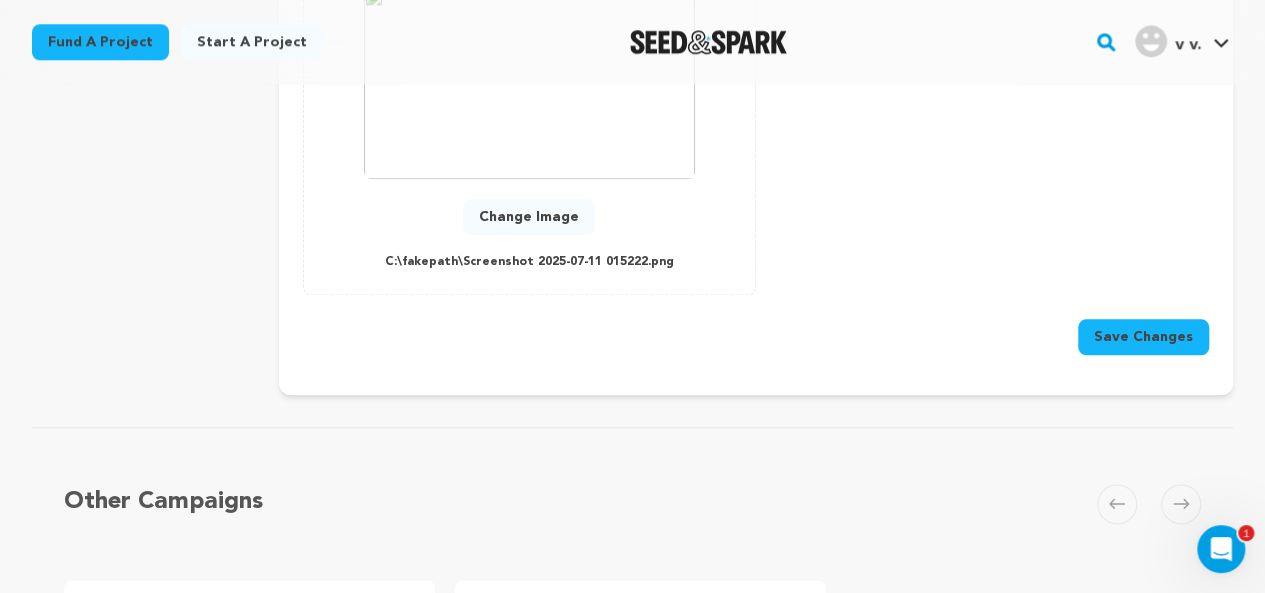 click on "Save Changes" at bounding box center (1143, 337) 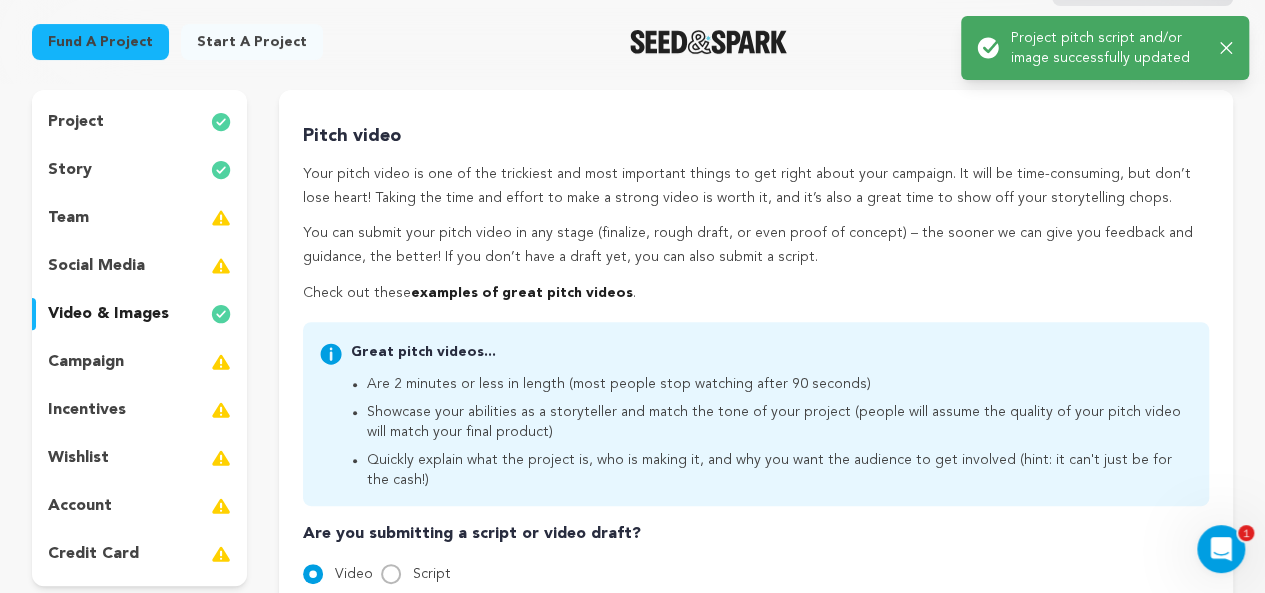 scroll, scrollTop: 0, scrollLeft: 0, axis: both 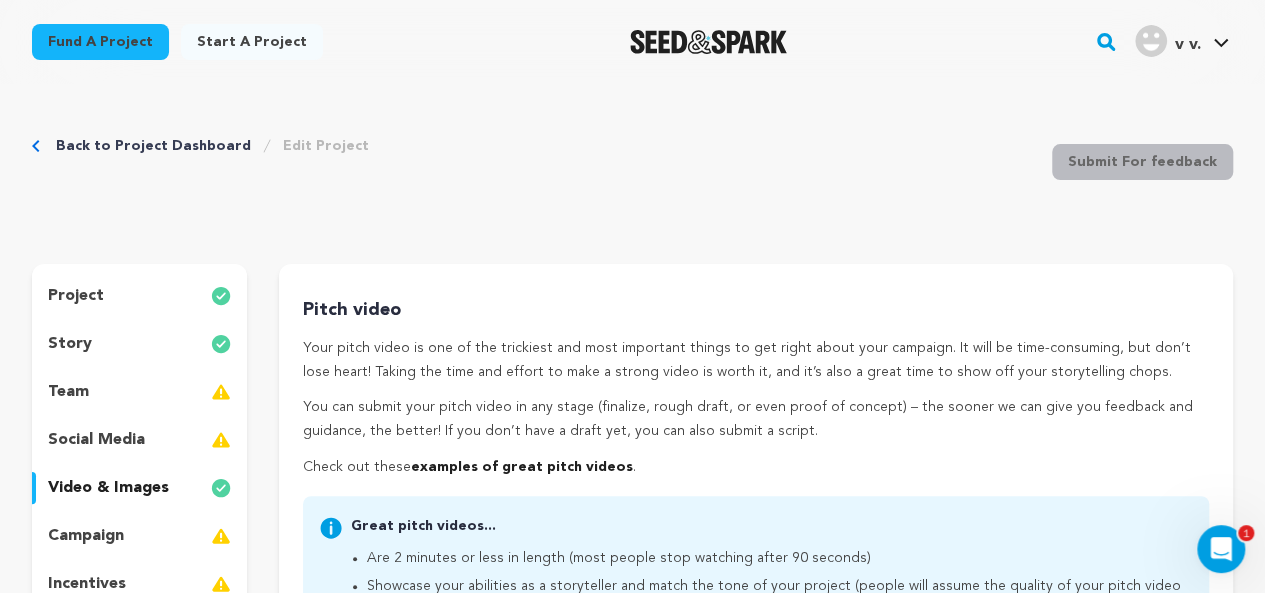 click on "story" at bounding box center (70, 344) 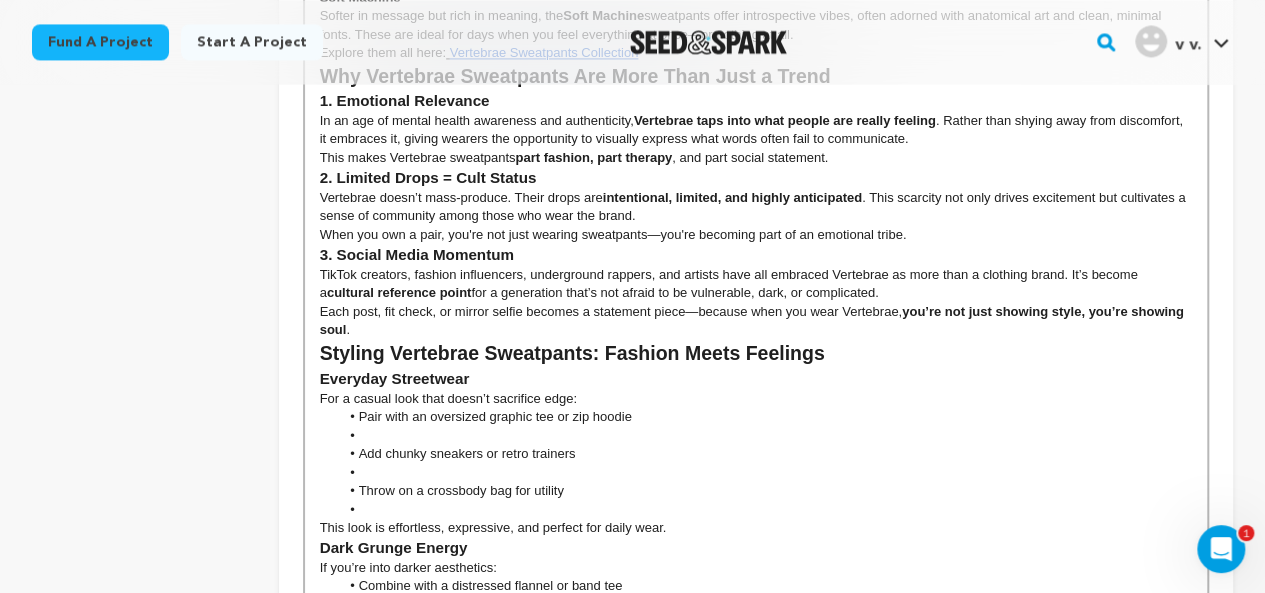 scroll, scrollTop: 1523, scrollLeft: 0, axis: vertical 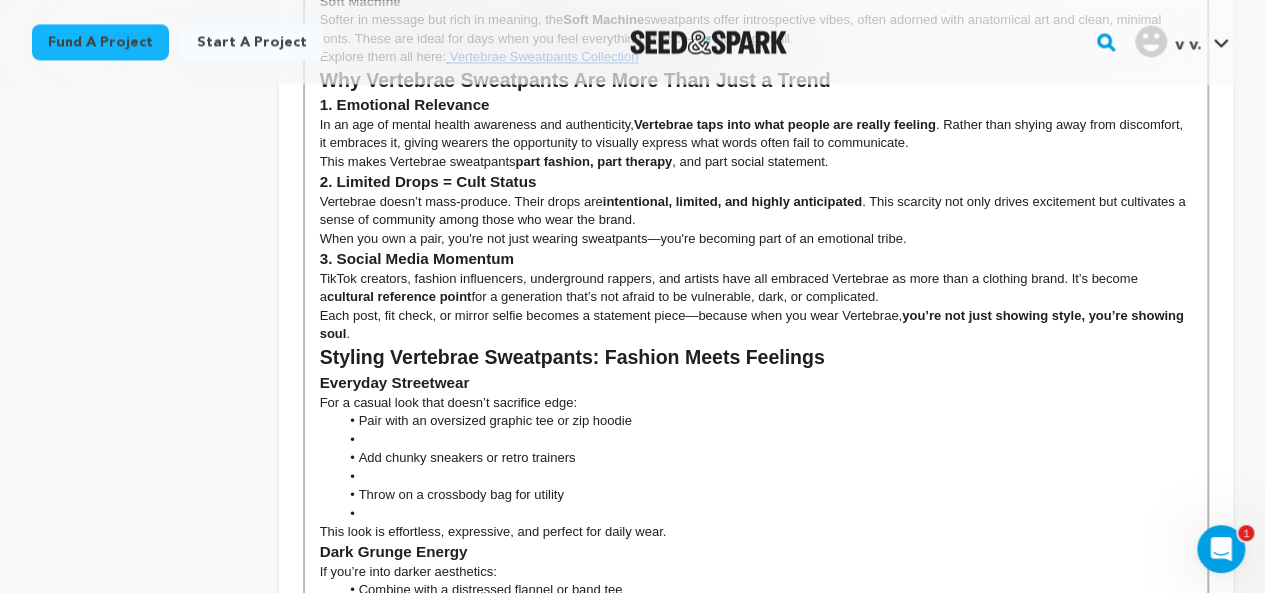 click on "TikTok creators, fashion influencers, underground rappers, and artists have all embraced Vertebrae as more than a clothing brand. It’s become a" at bounding box center [731, 287] 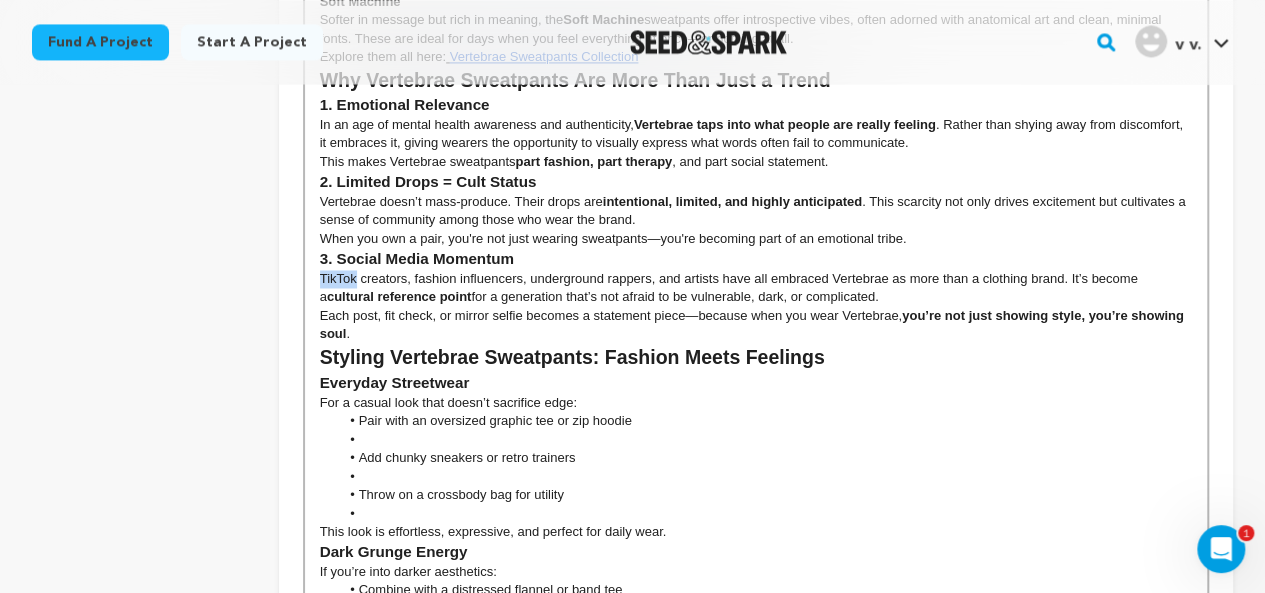 type 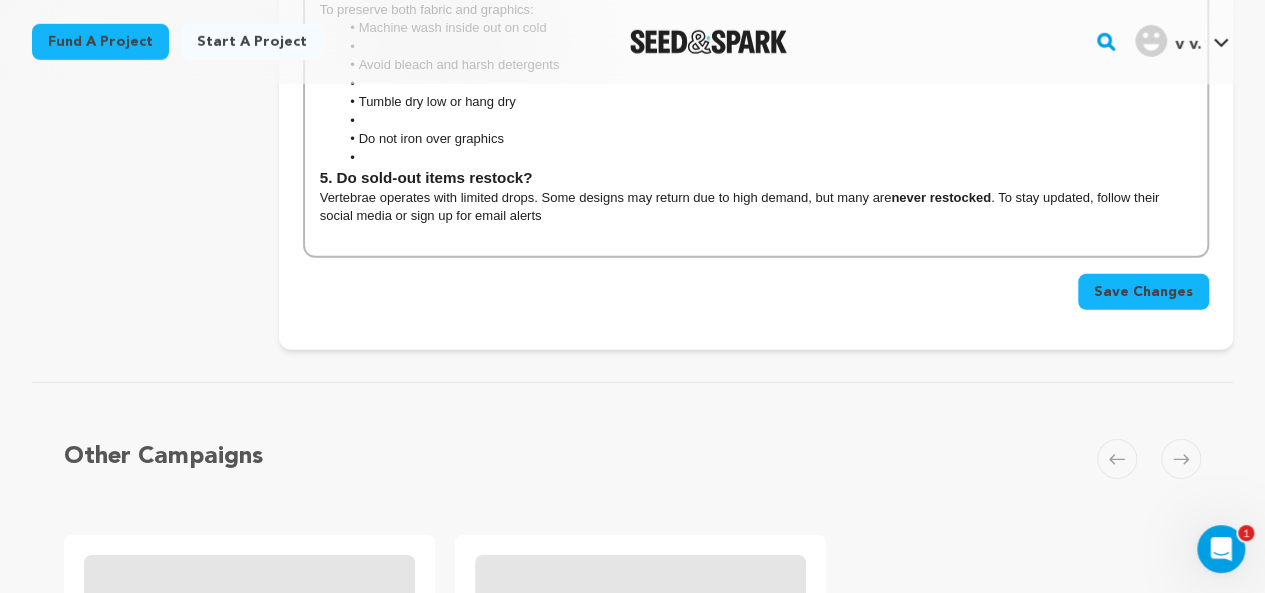 scroll, scrollTop: 2923, scrollLeft: 0, axis: vertical 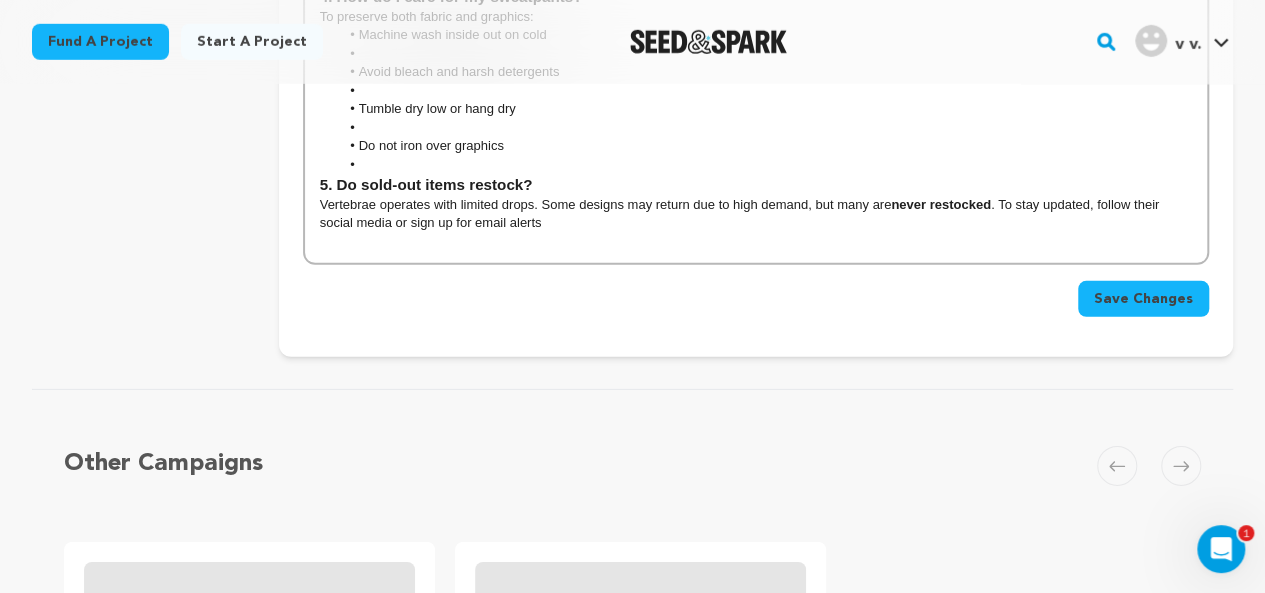 click on "Save Changes" at bounding box center [1143, 299] 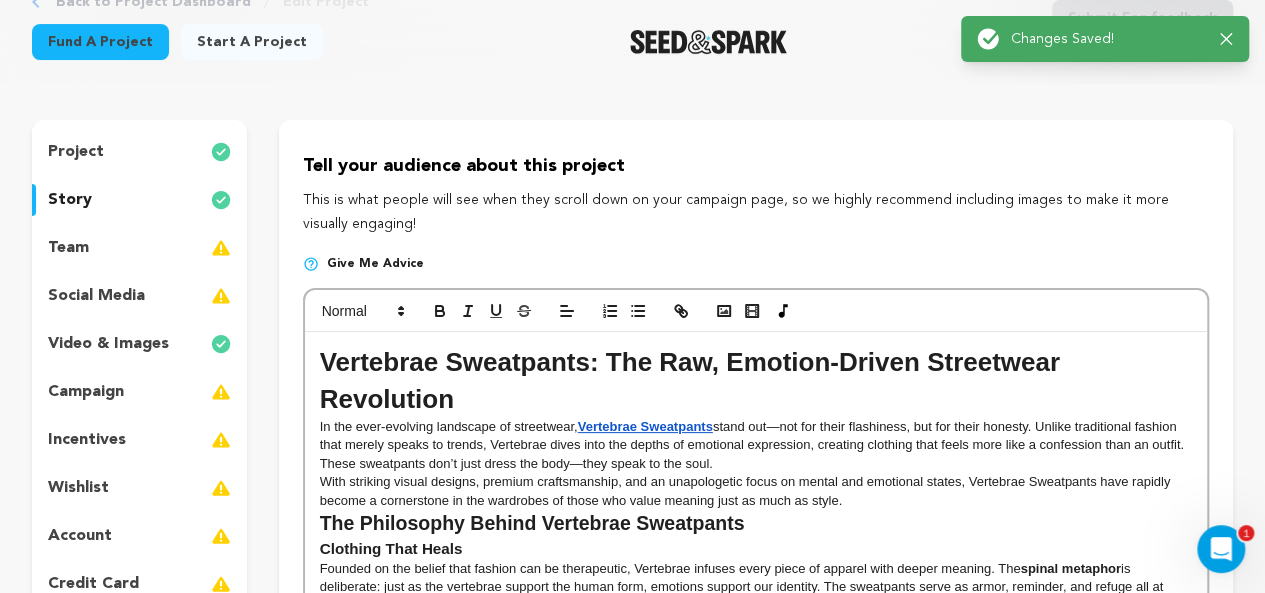 scroll, scrollTop: 0, scrollLeft: 0, axis: both 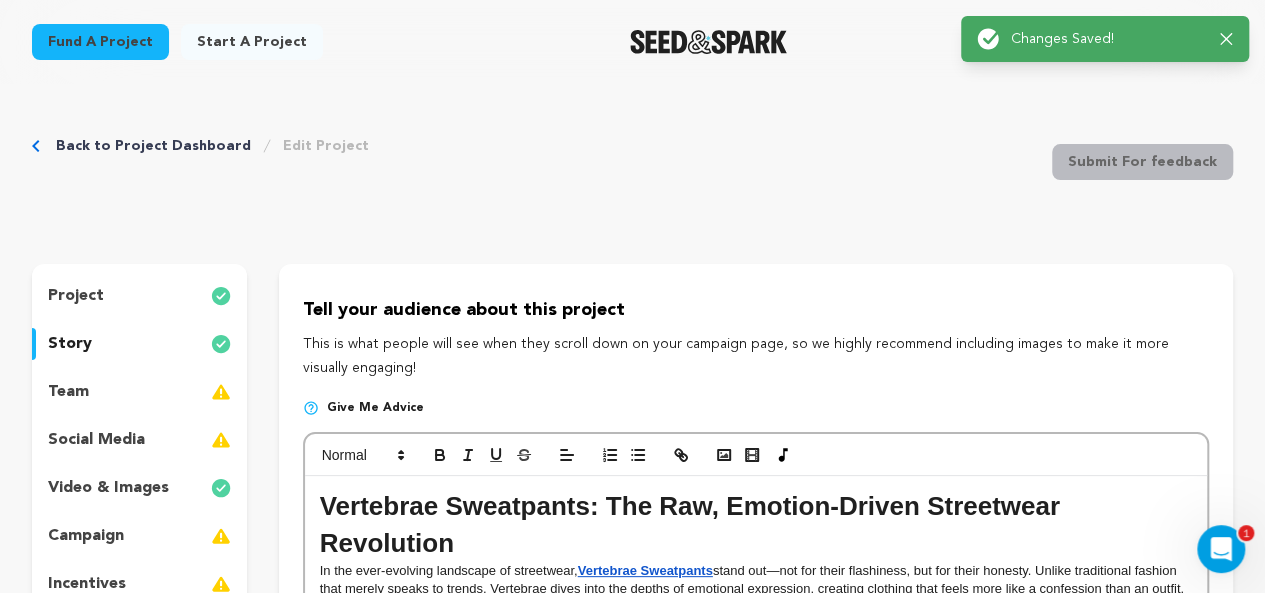 click on "project" at bounding box center [139, 296] 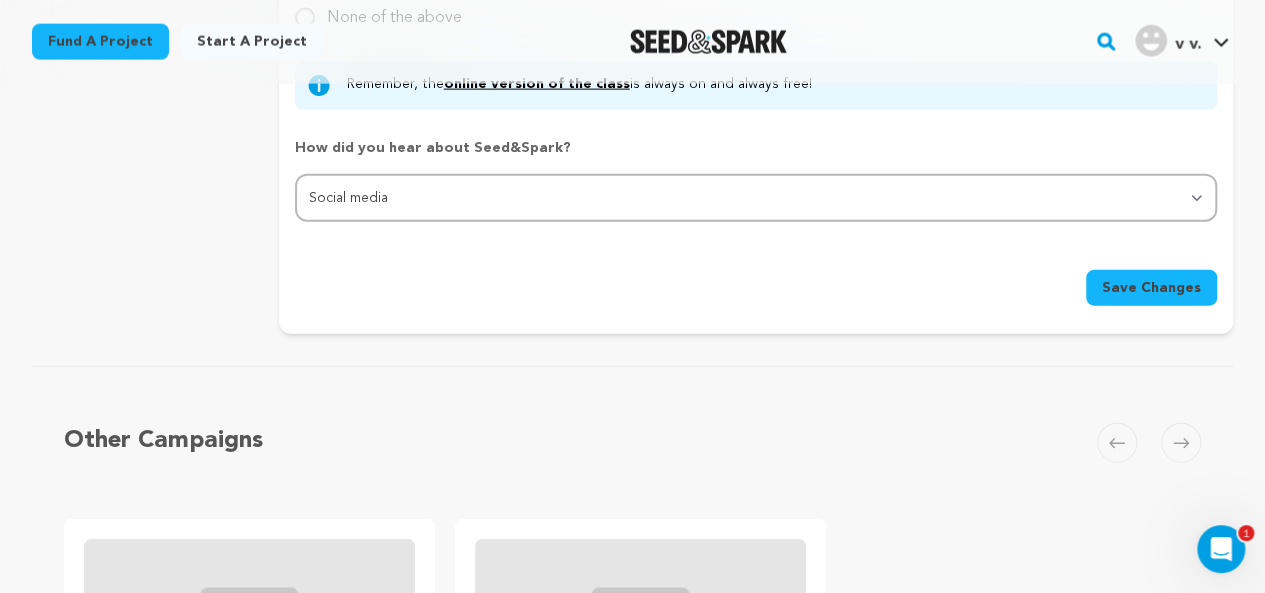 scroll, scrollTop: 2256, scrollLeft: 0, axis: vertical 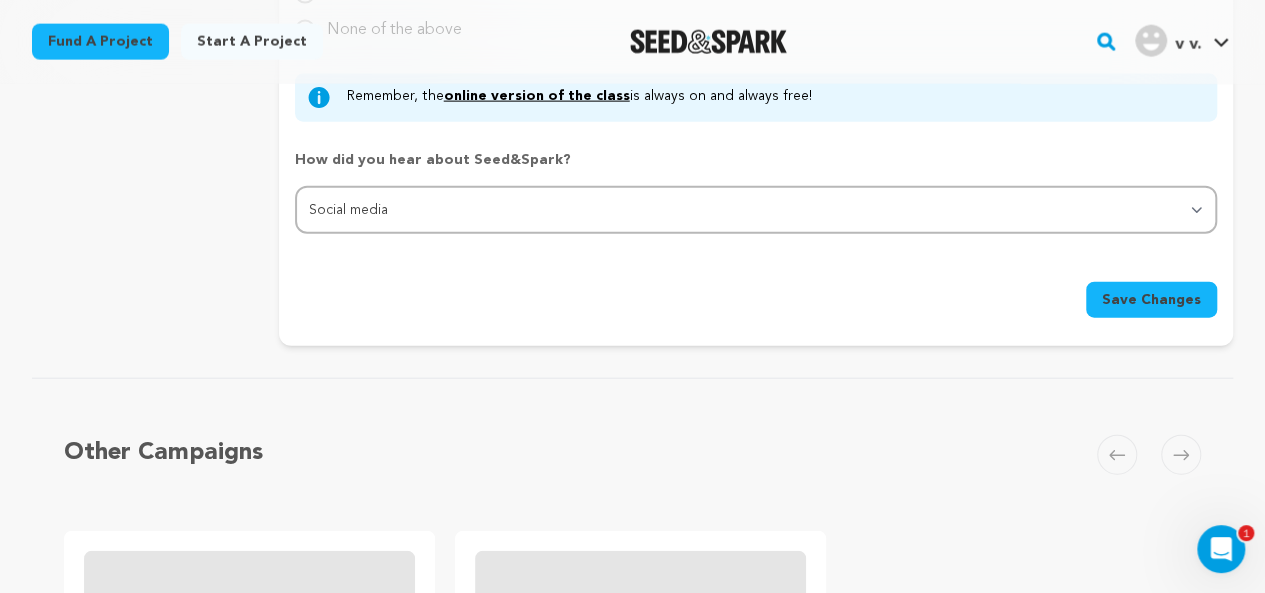click on "Save Changes" at bounding box center (1151, 300) 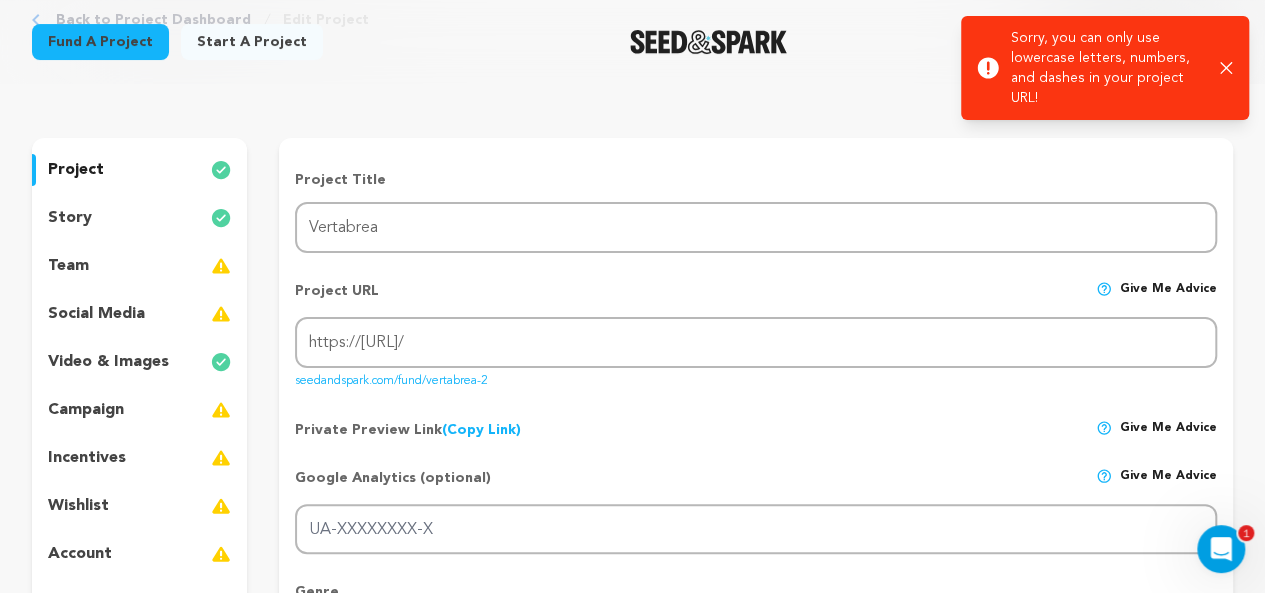 scroll, scrollTop: 0, scrollLeft: 0, axis: both 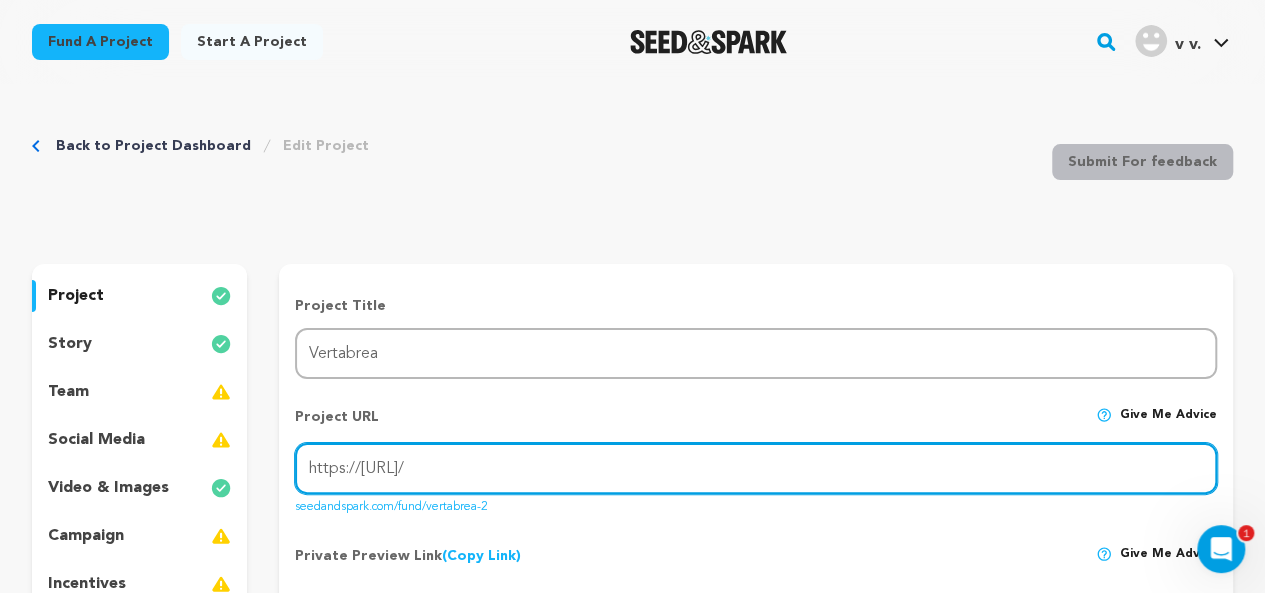 click on "https://vvertabraeclo.com/" at bounding box center [756, 468] 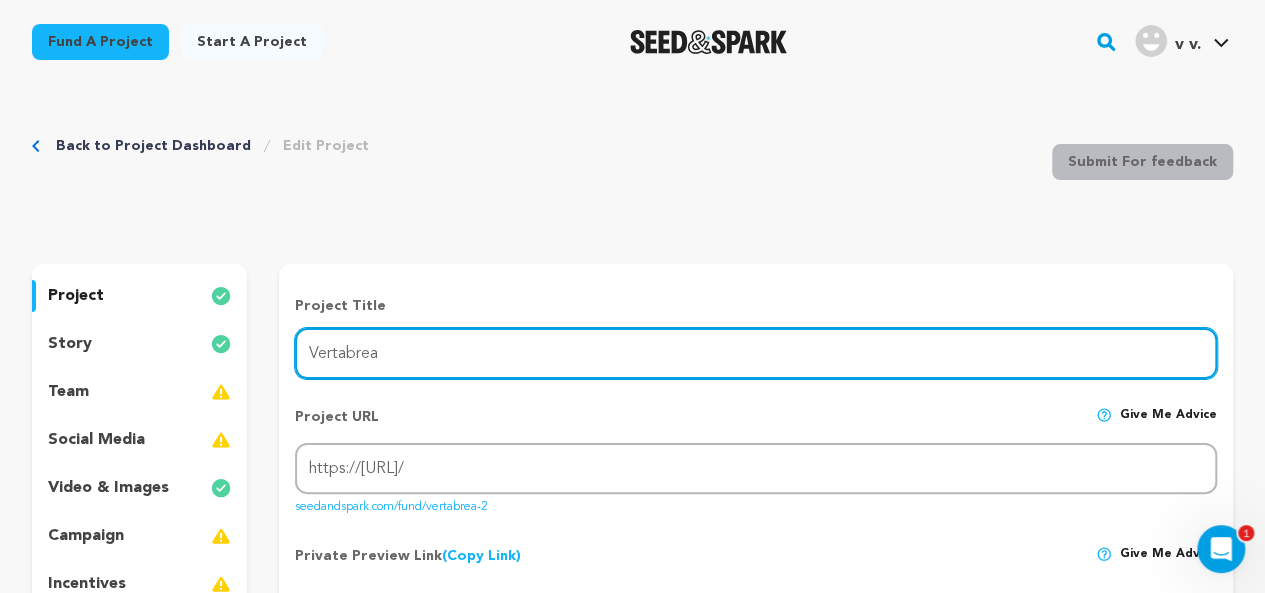 click on "Vertabrea" at bounding box center [756, 353] 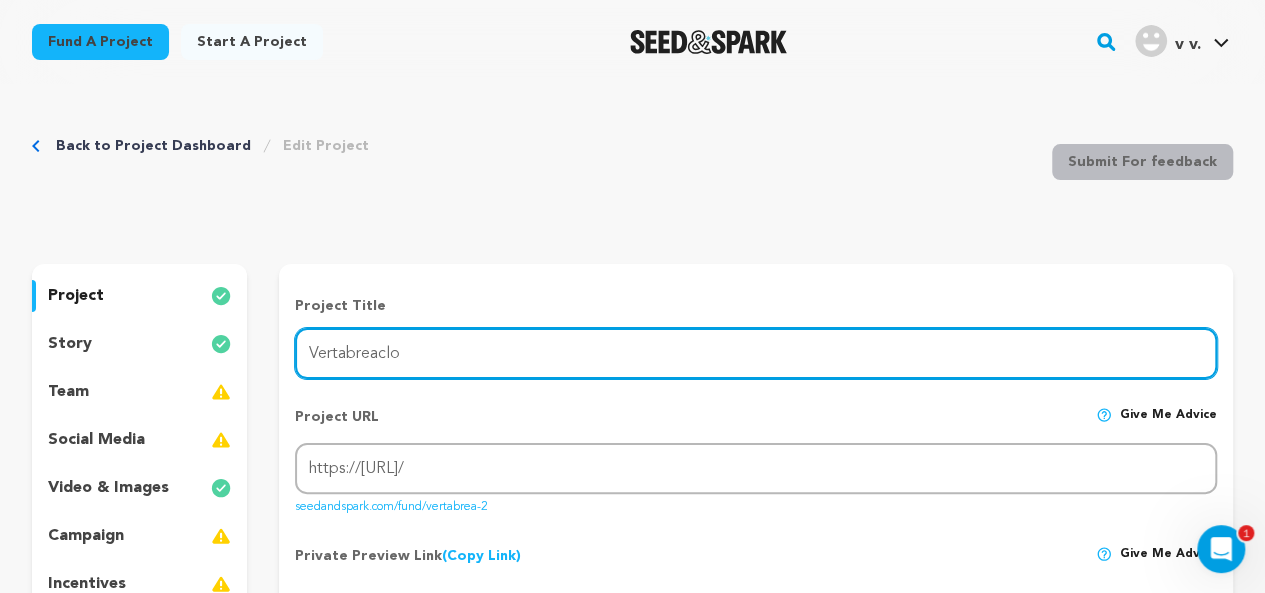 type on "Vertabreaclo" 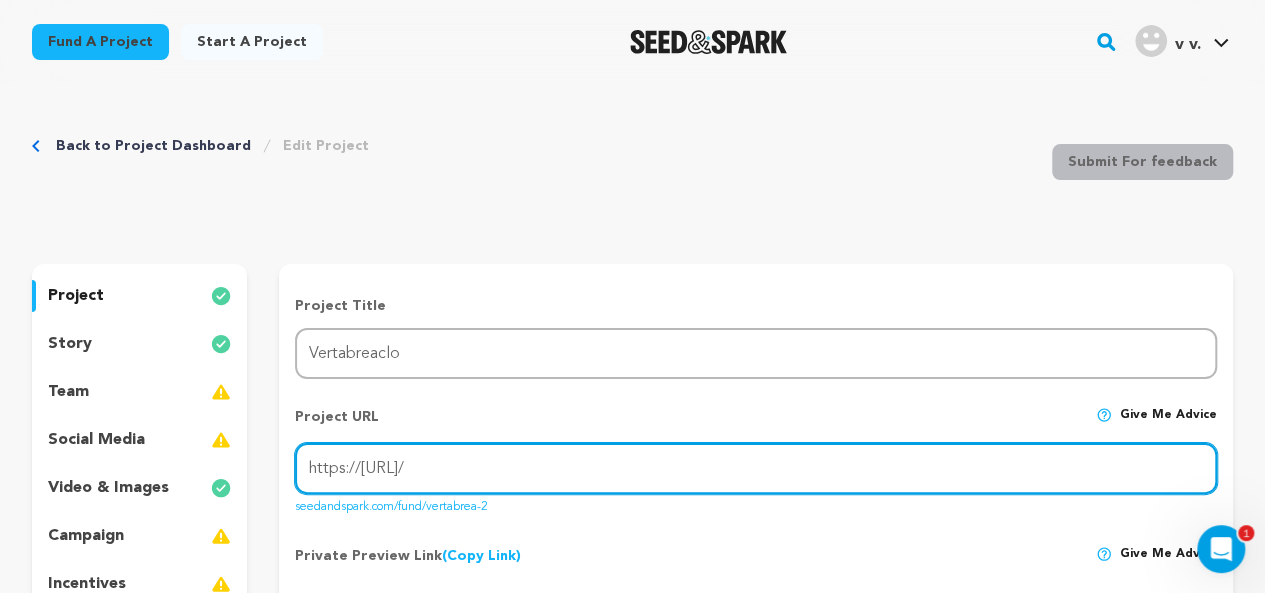 click on "https://vvertabraeclo.com/" at bounding box center (756, 468) 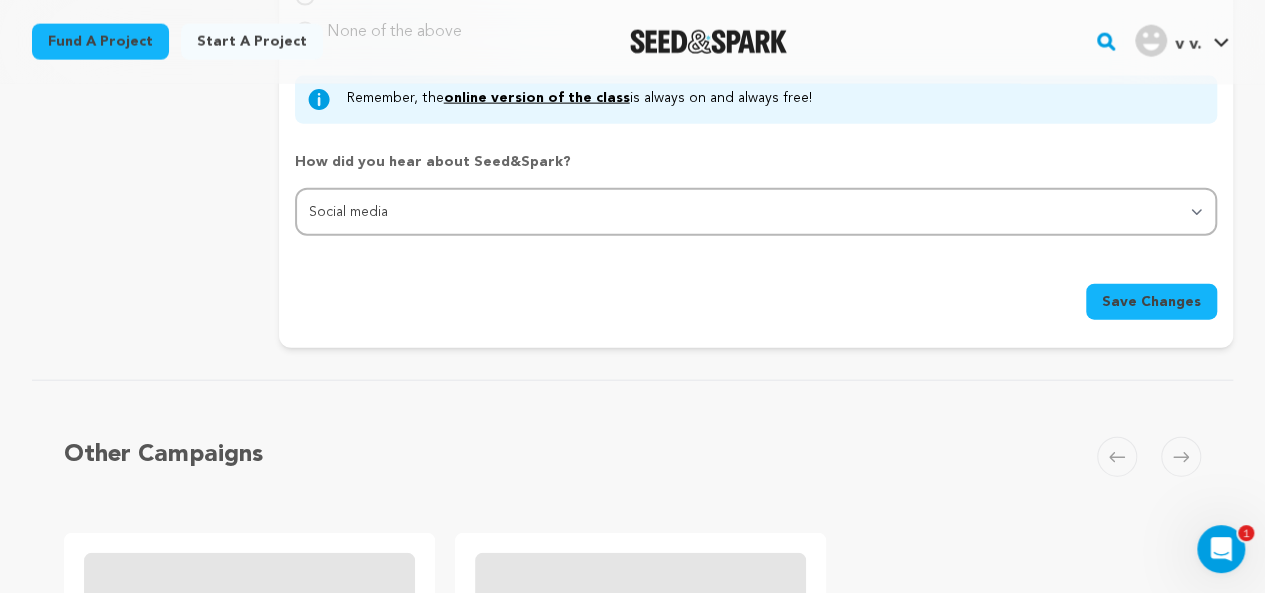 scroll, scrollTop: 2241, scrollLeft: 0, axis: vertical 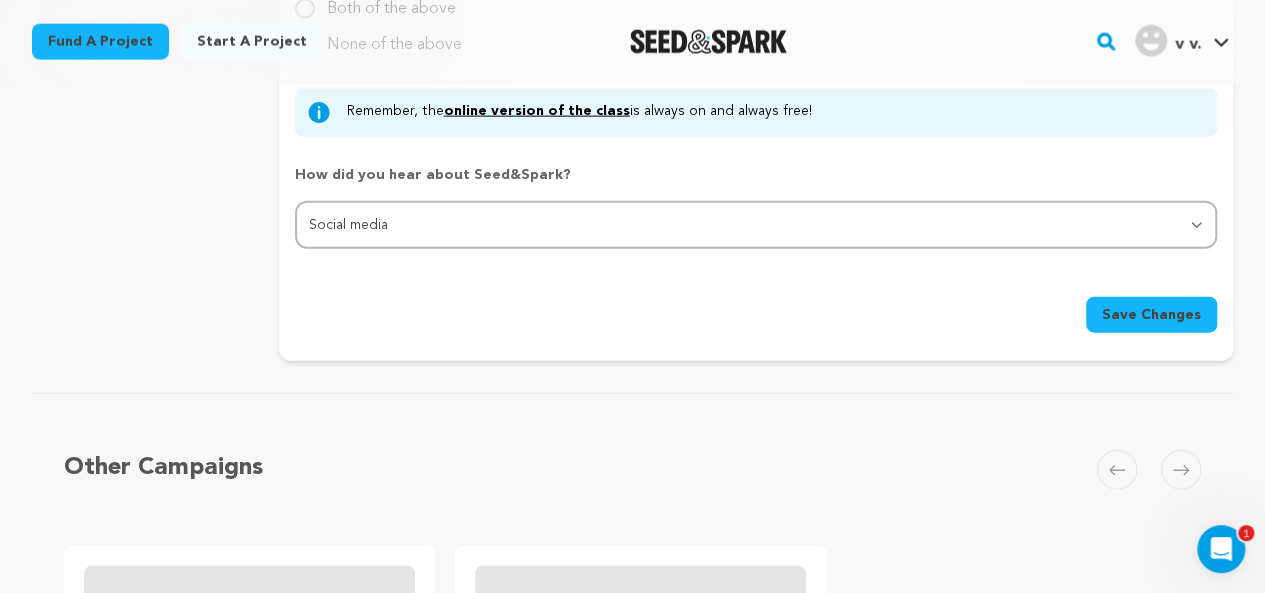 click on "Save Changes" at bounding box center [1151, 315] 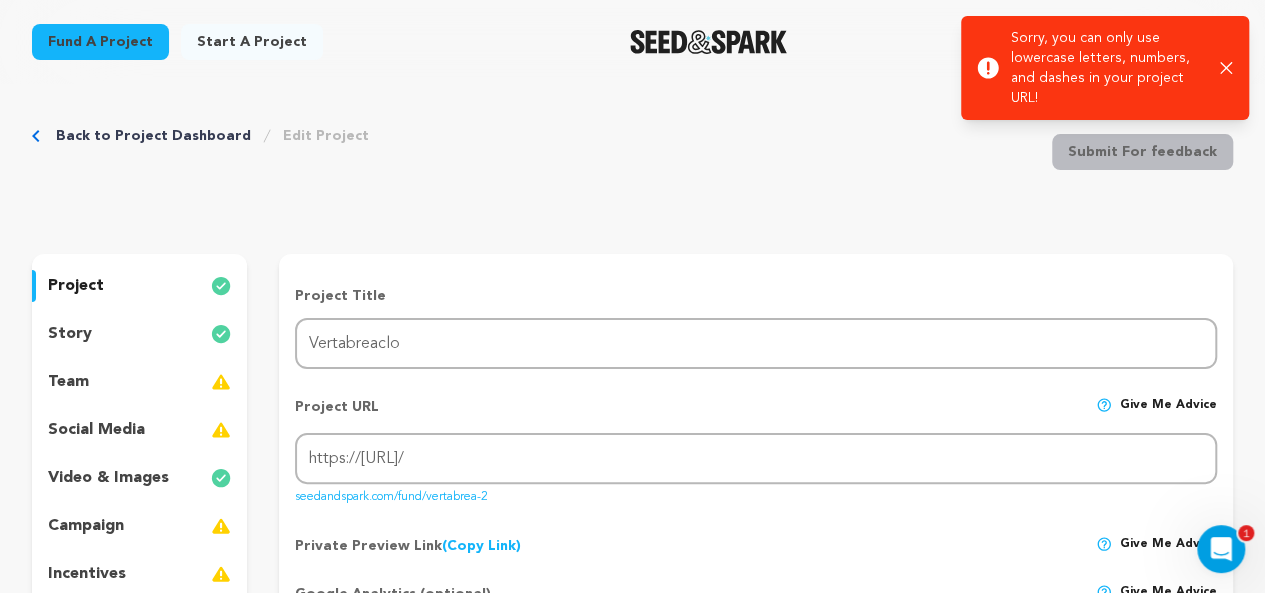 scroll, scrollTop: 0, scrollLeft: 0, axis: both 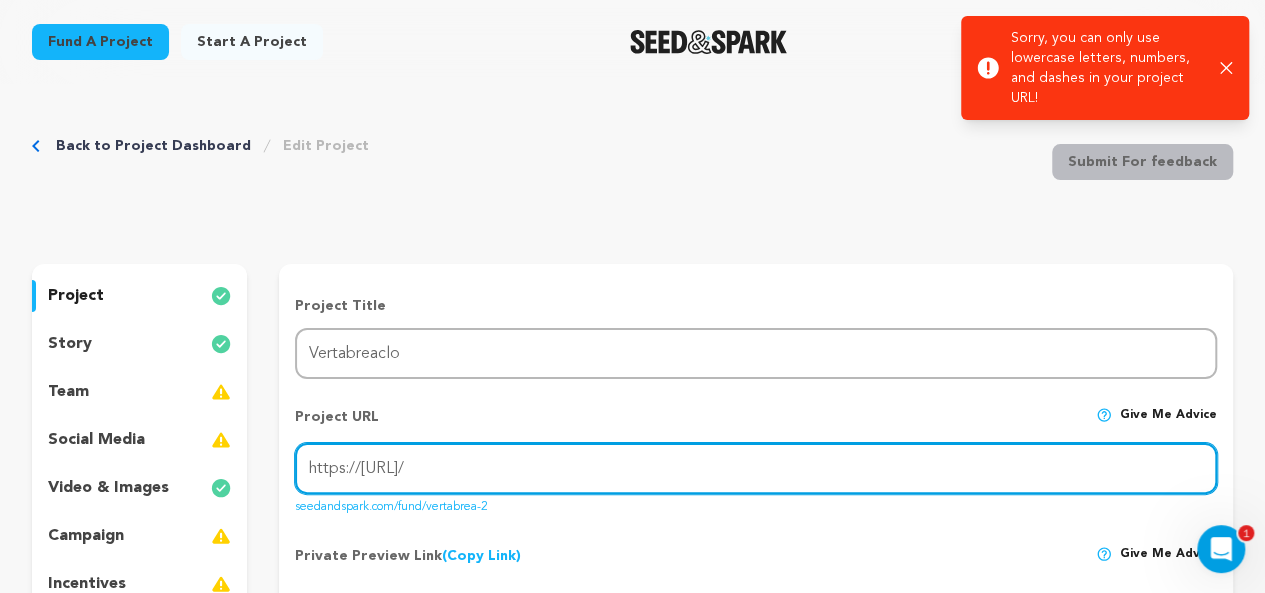 click on "https://Vvertabraeclo.com/" at bounding box center [756, 468] 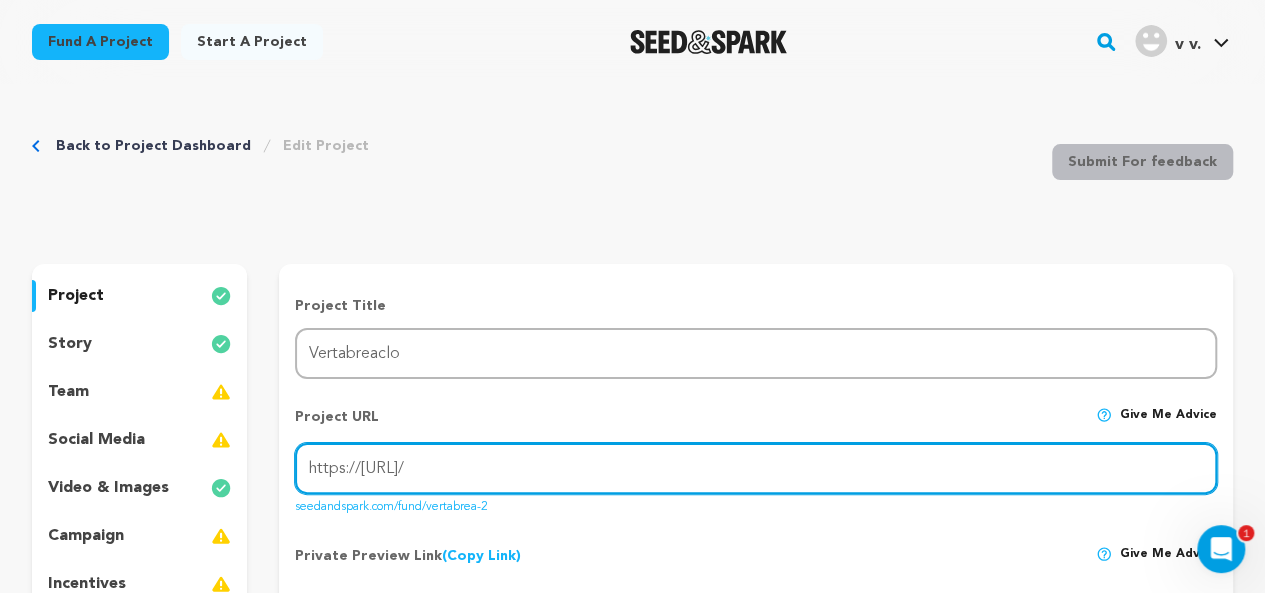 click on "https://Vvertabraeclo.com/" at bounding box center (756, 468) 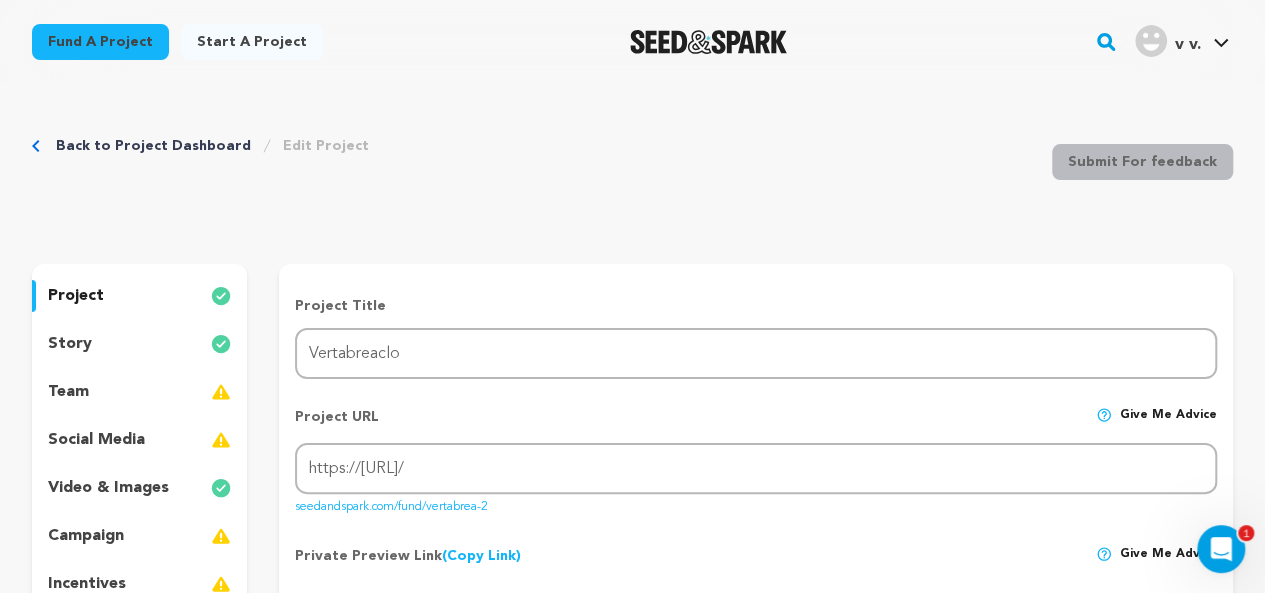 click on "Project Title
Project Name
Vertabreaclo
Project URL
Give me advice
Project URL
https://Vvertabraeclo.com/
seedandspark.com/fund/vertabrea-2
Private Preview Link
(Copy Link)
Copy private preview link
Give me advice" at bounding box center (756, 1435) 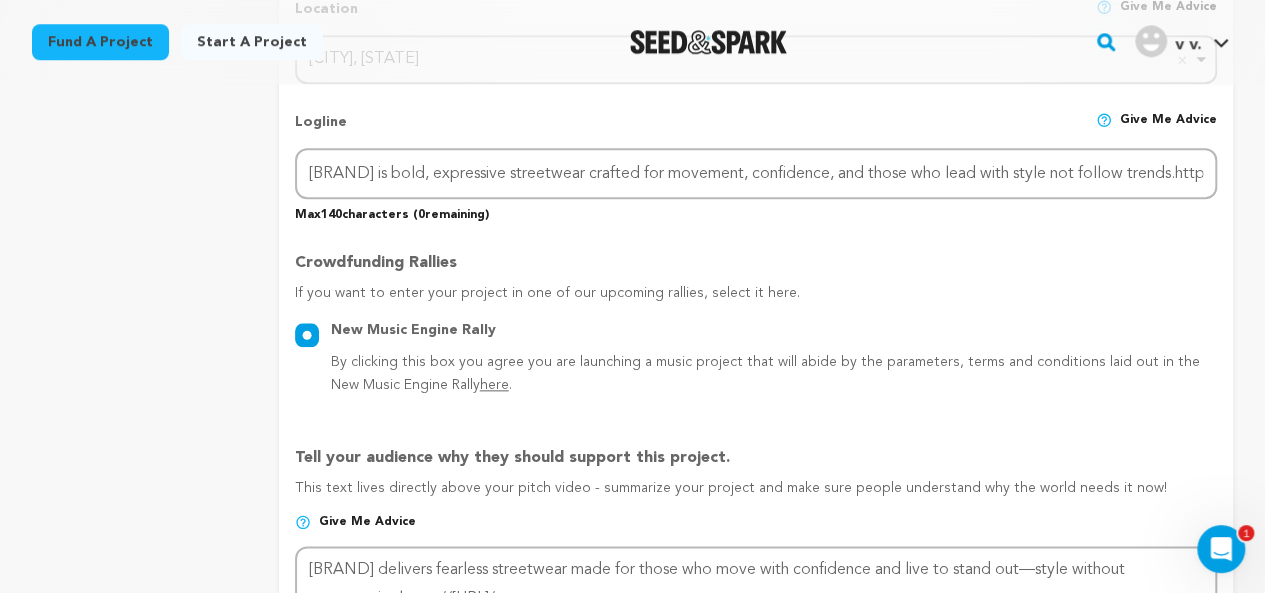 scroll, scrollTop: 1198, scrollLeft: 0, axis: vertical 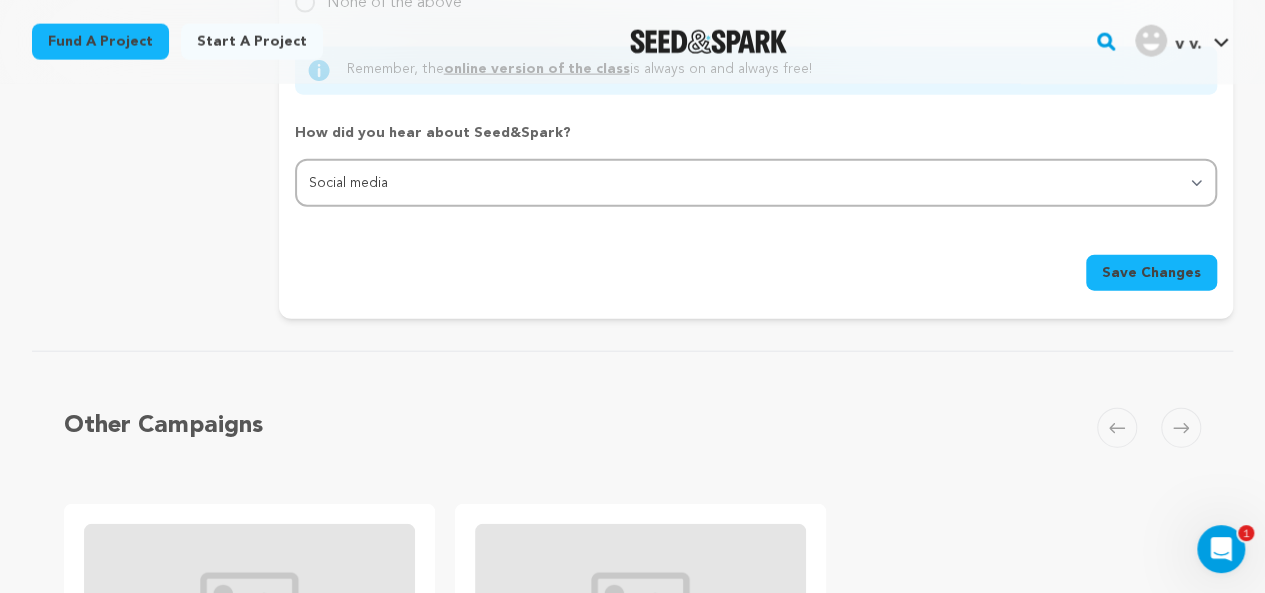 click on "Save Changes" at bounding box center [1151, 273] 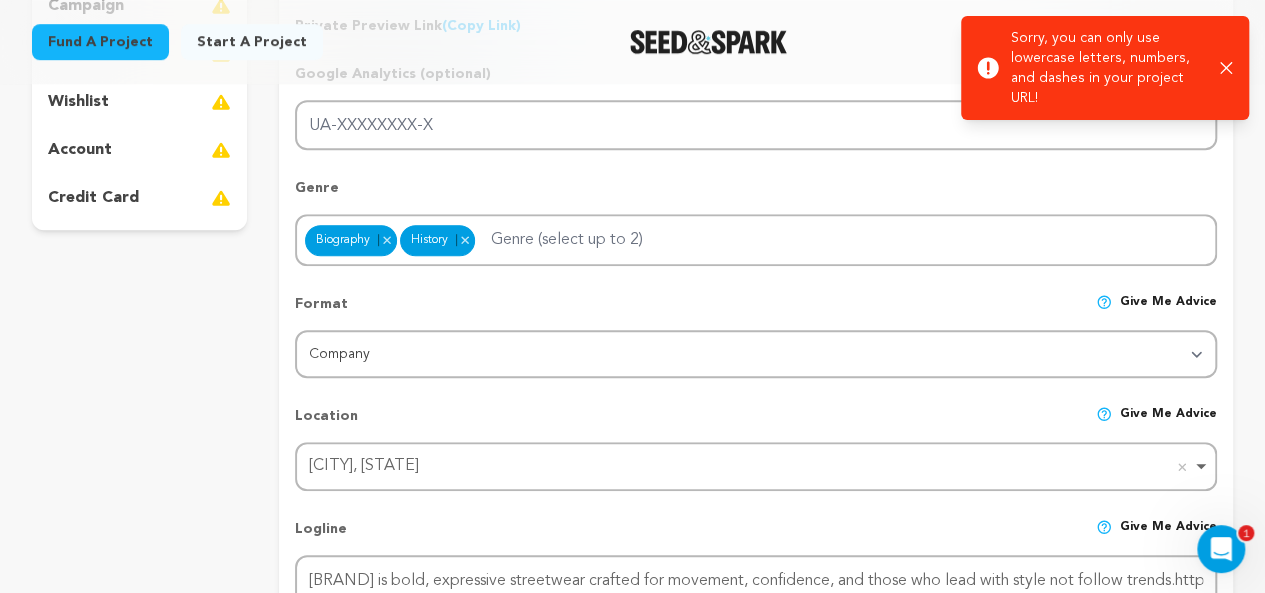 scroll, scrollTop: 0, scrollLeft: 0, axis: both 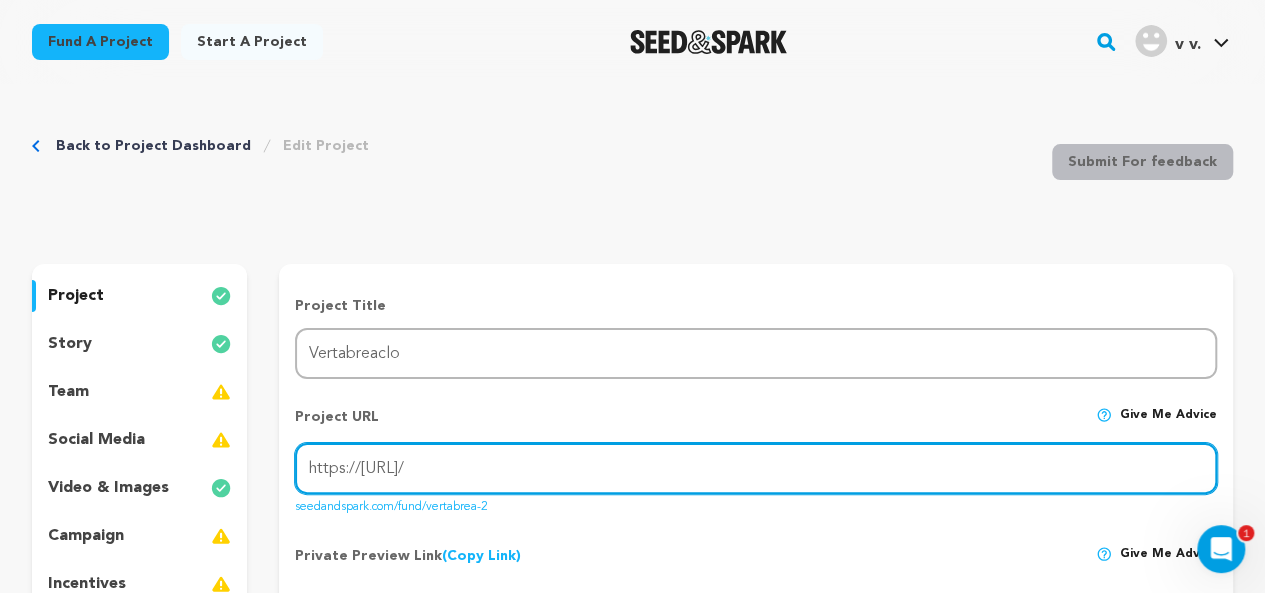 click on "https://Vvertabraeclo.com/" at bounding box center (756, 468) 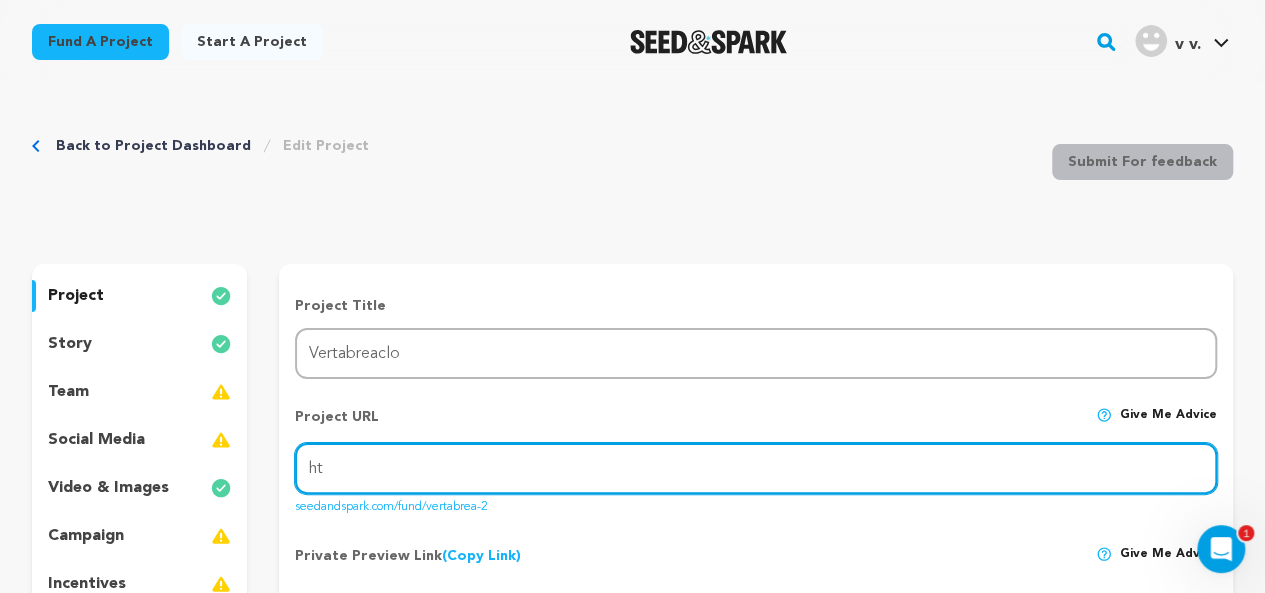 type on "h" 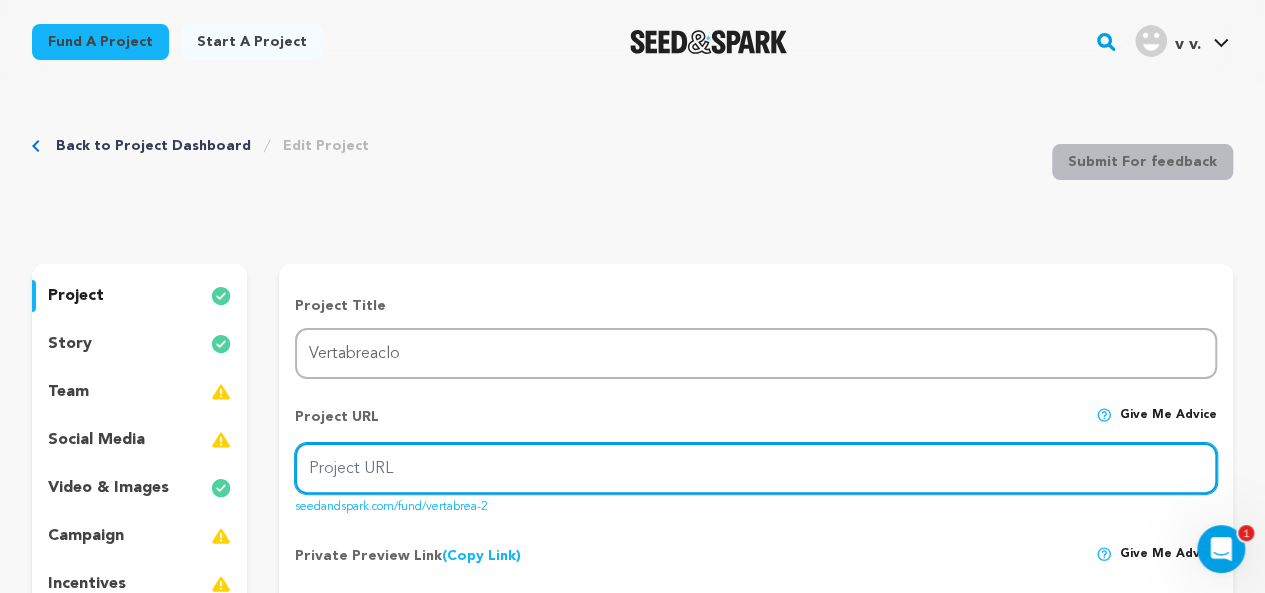 click on "Project URL" at bounding box center [756, 468] 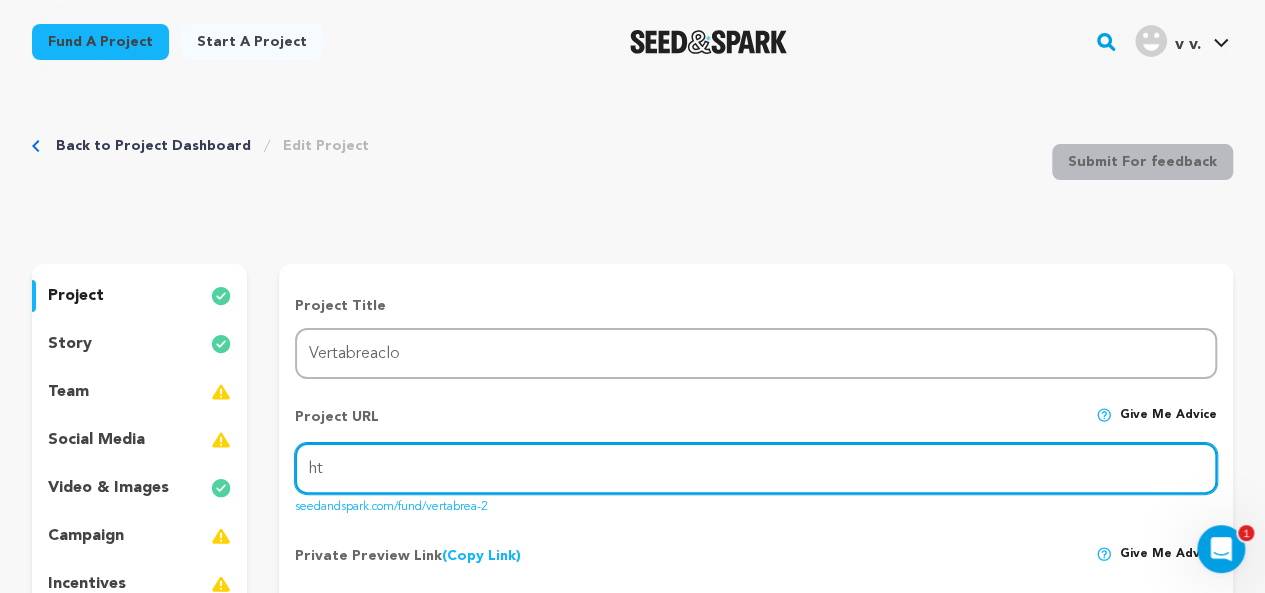 type on "h" 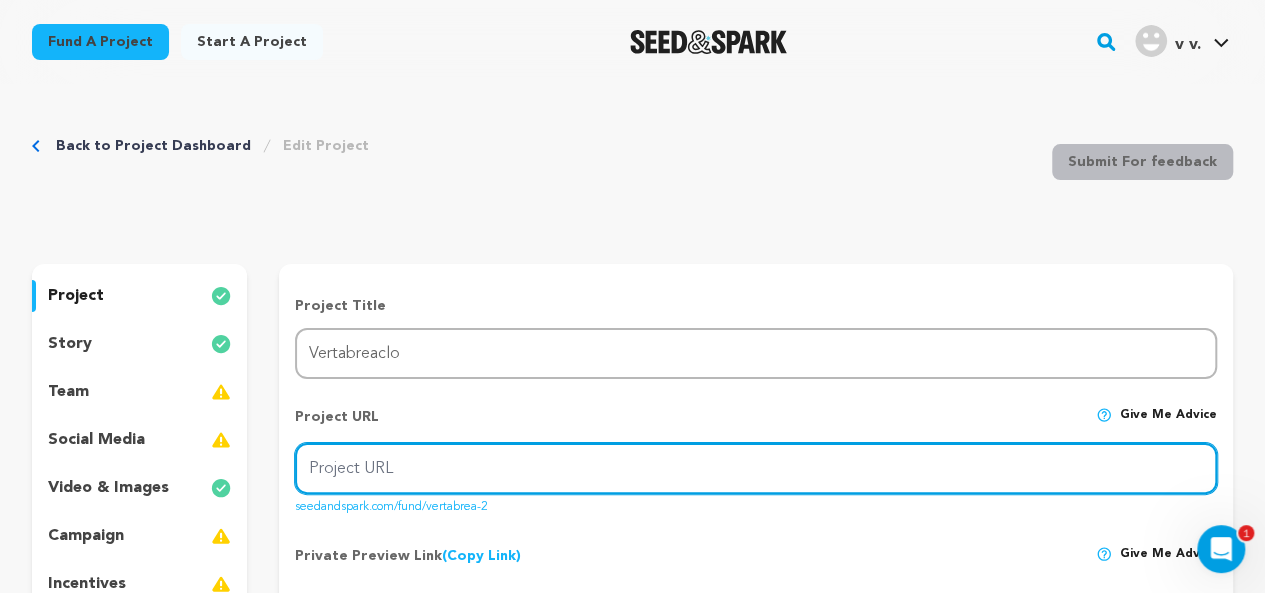 click on "Project URL" at bounding box center [756, 468] 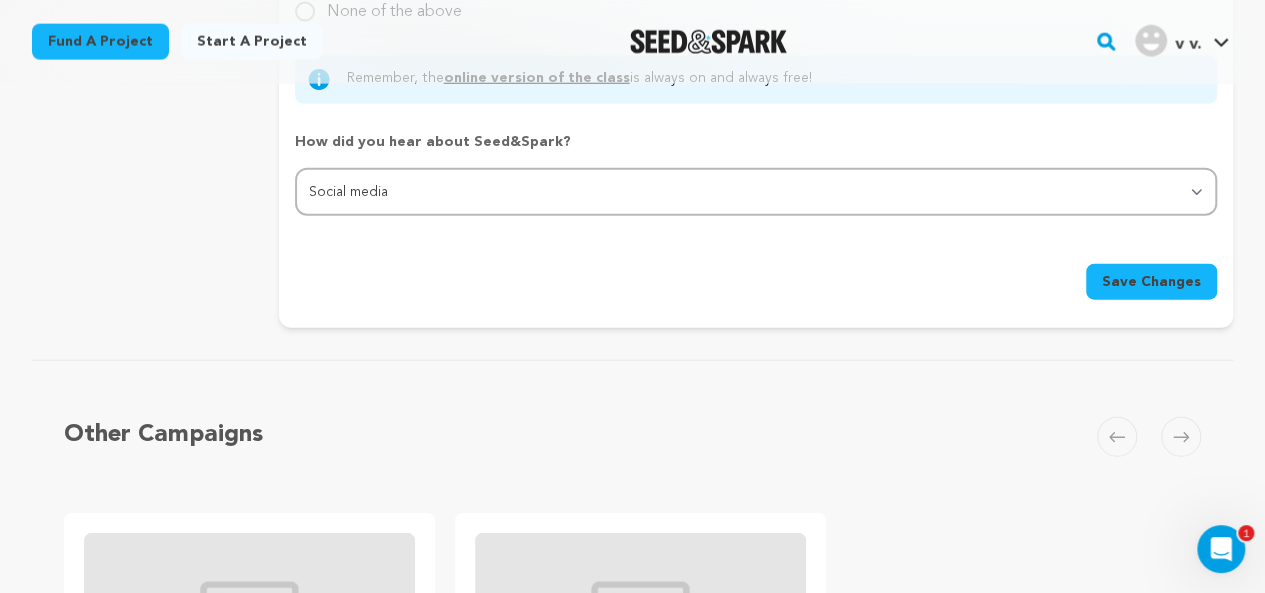 scroll, scrollTop: 2271, scrollLeft: 0, axis: vertical 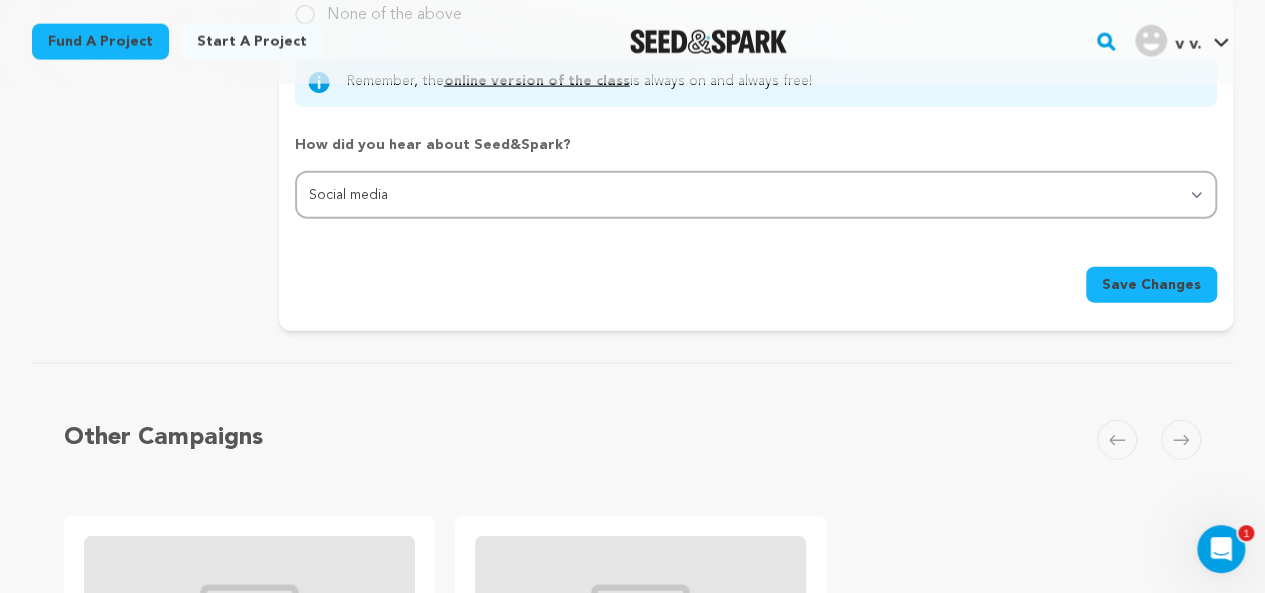 click on "Save Changes" at bounding box center [1151, 285] 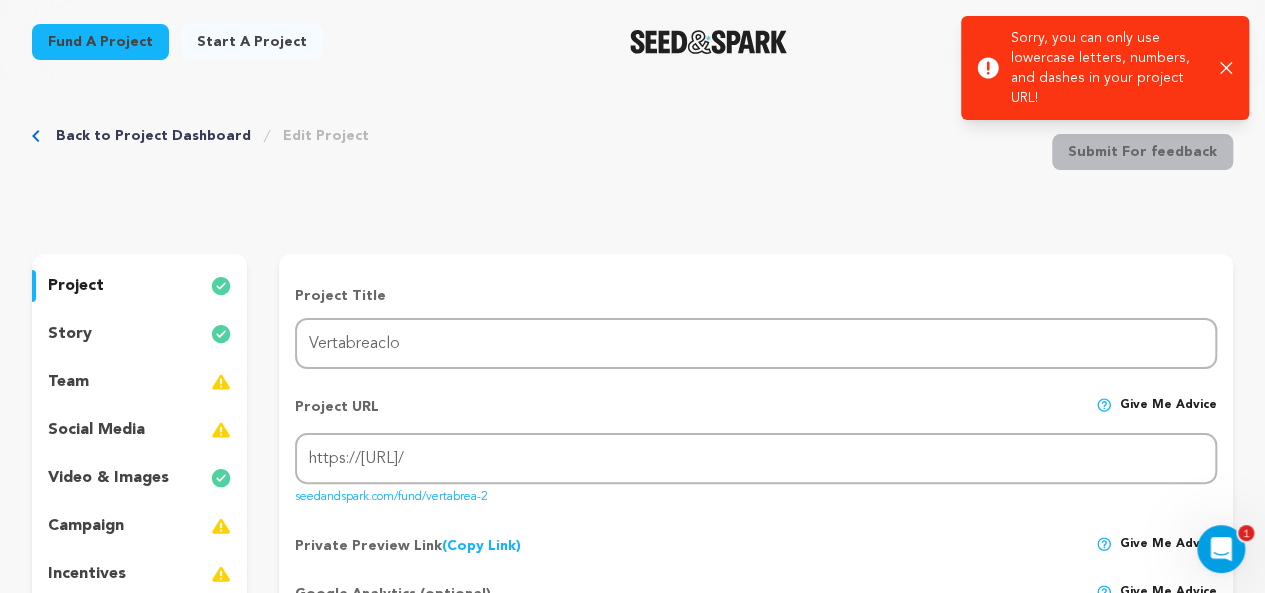 scroll, scrollTop: 0, scrollLeft: 0, axis: both 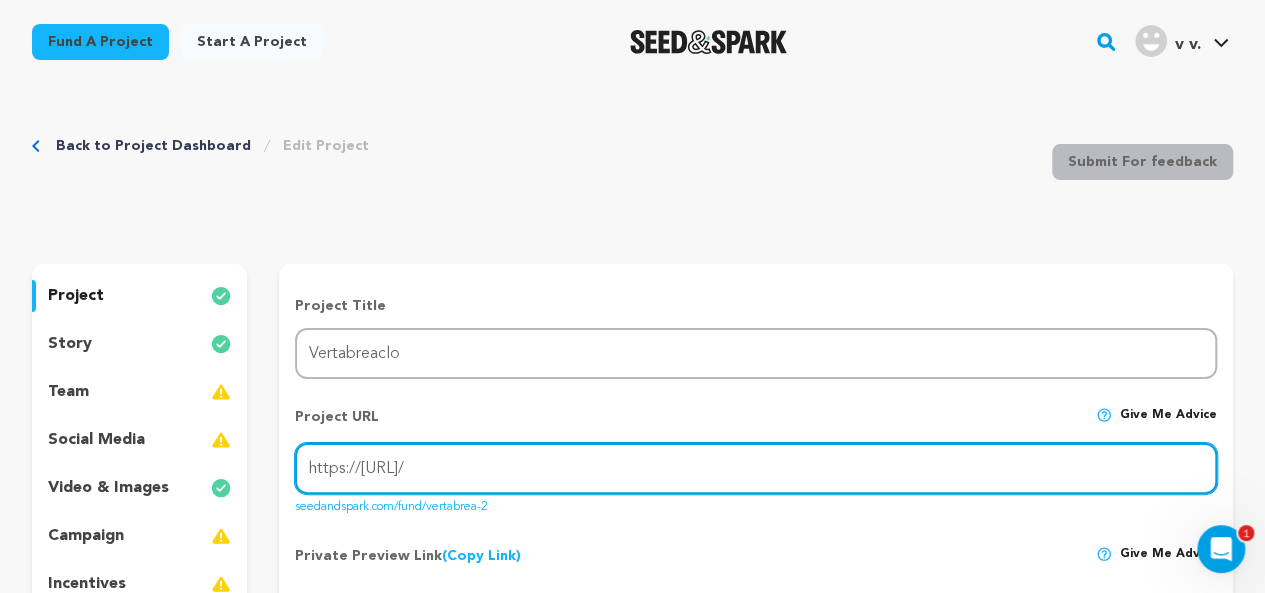 click on "https://vvertabraeclo.com/" at bounding box center [756, 468] 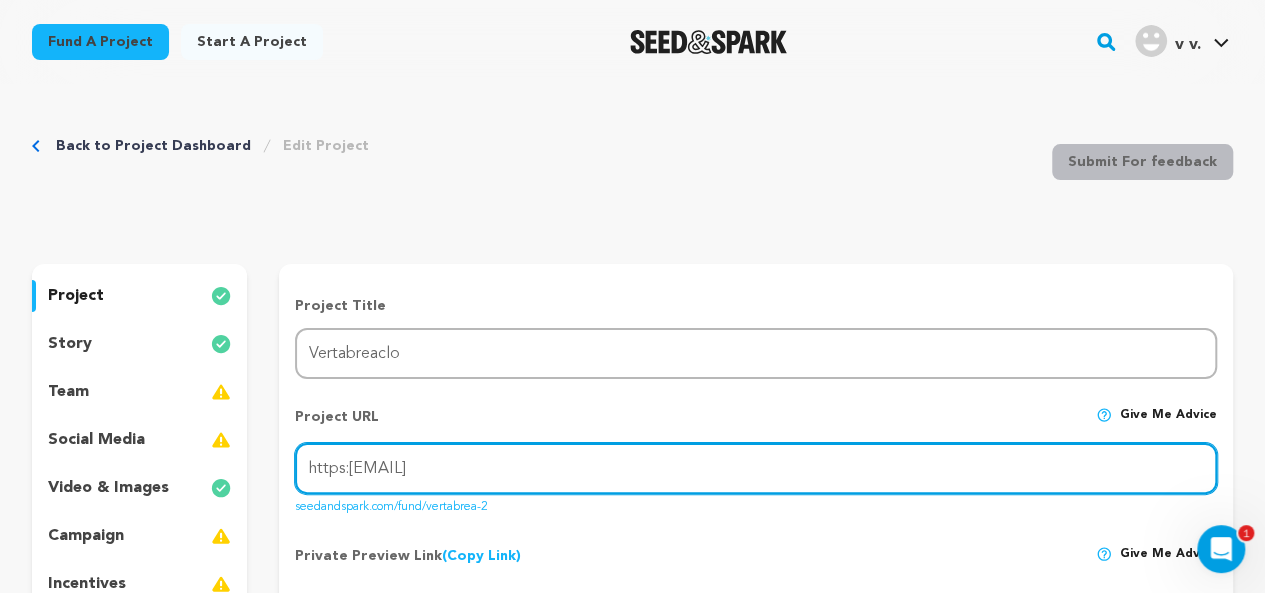 click on "https:vvertabraeclo.com/" at bounding box center [756, 468] 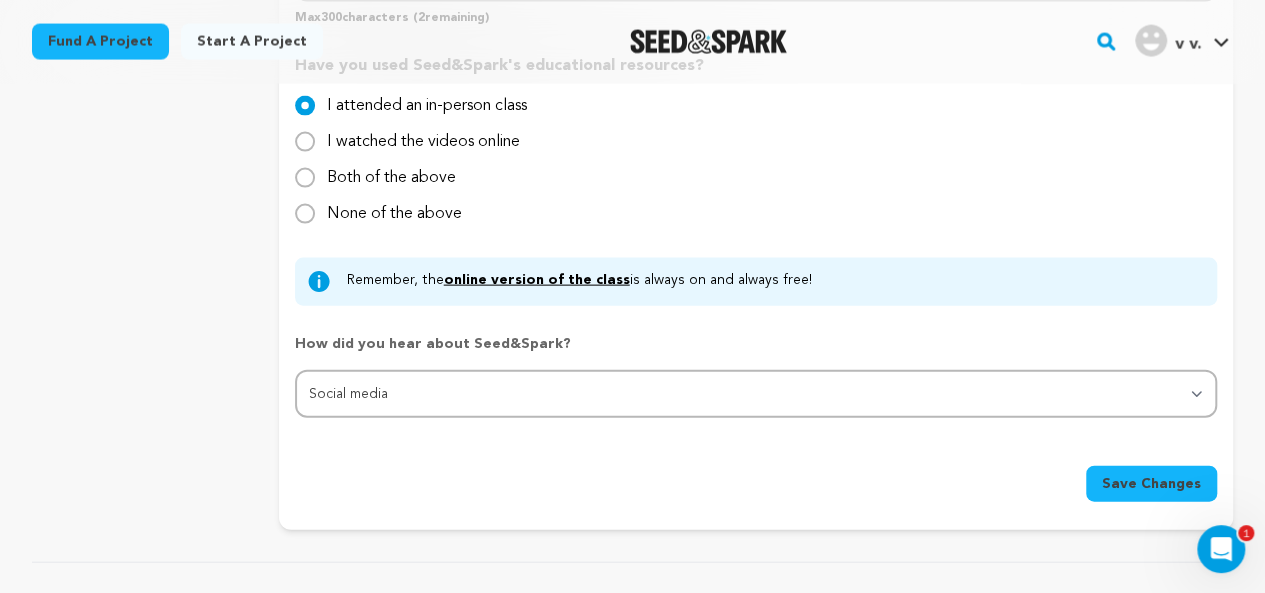 scroll, scrollTop: 2077, scrollLeft: 0, axis: vertical 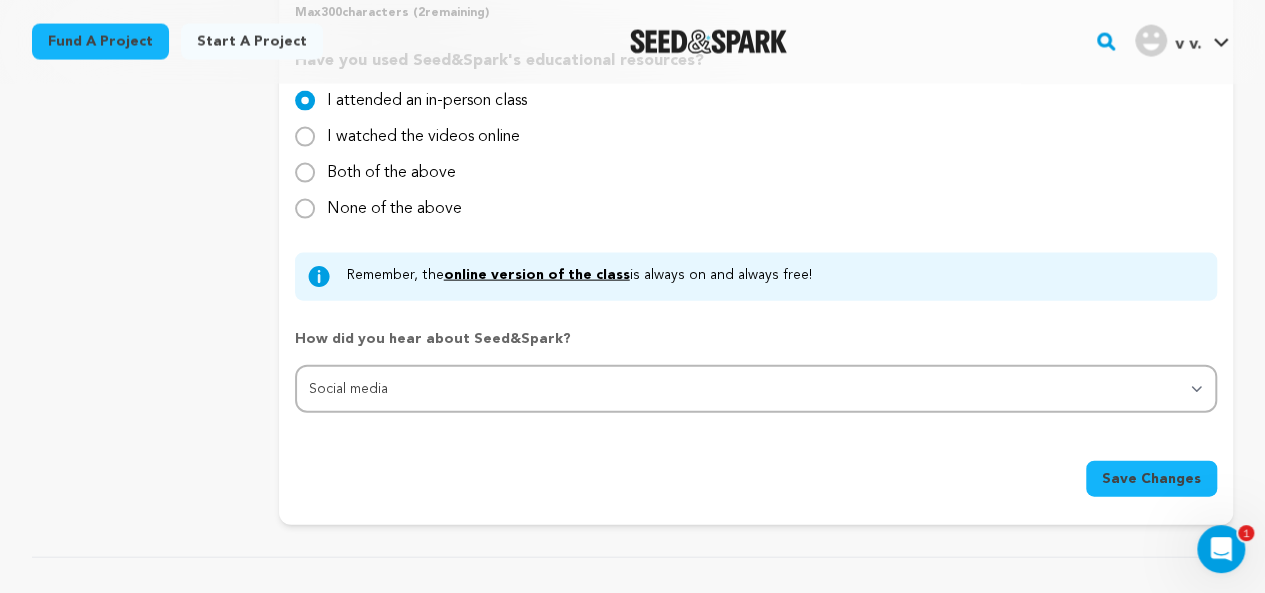 click on "Save Changes" at bounding box center [1151, 479] 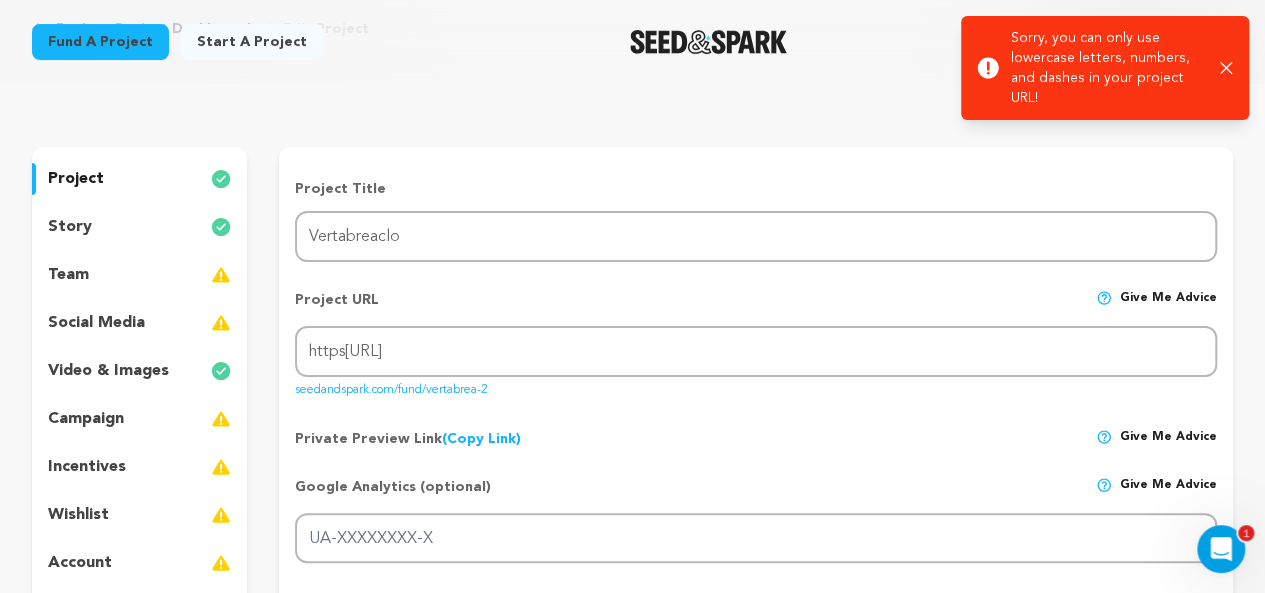 scroll, scrollTop: 0, scrollLeft: 0, axis: both 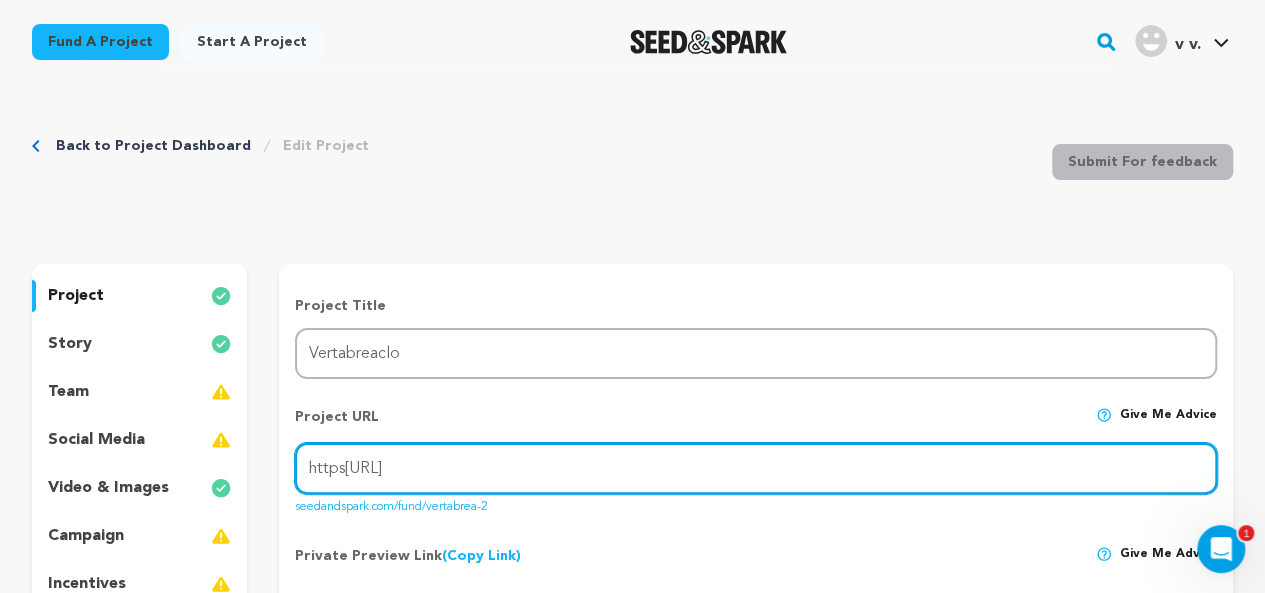 click on "https:vvertabraeclo.com" at bounding box center [756, 468] 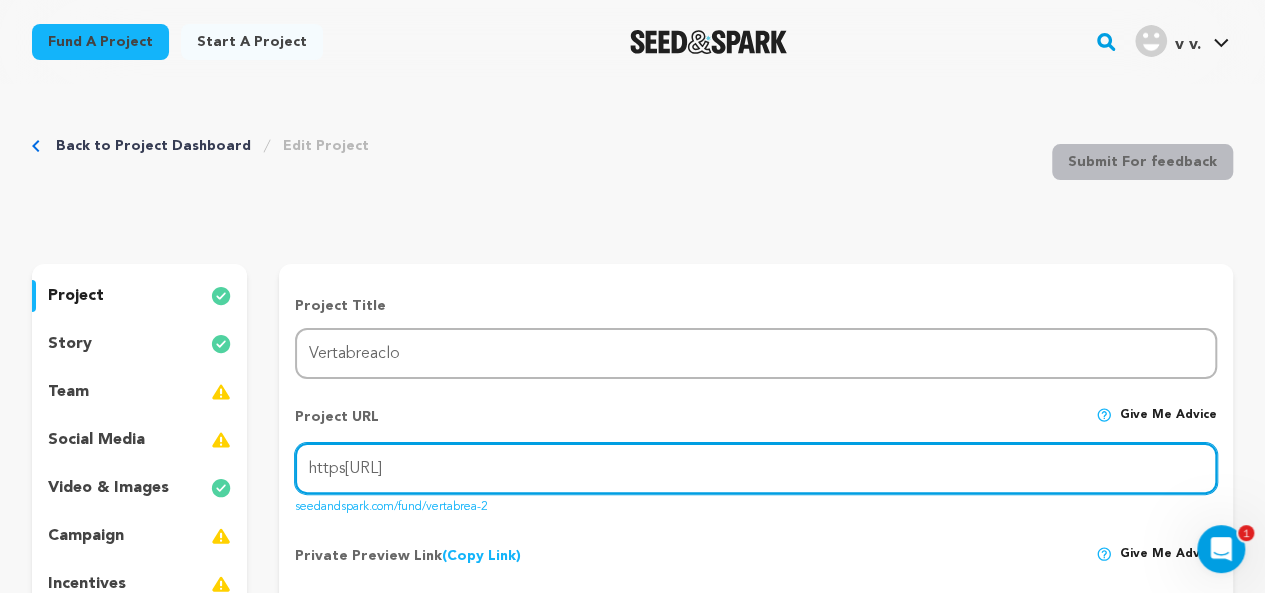 click on "httpsvvertabraeclo.com" at bounding box center [756, 468] 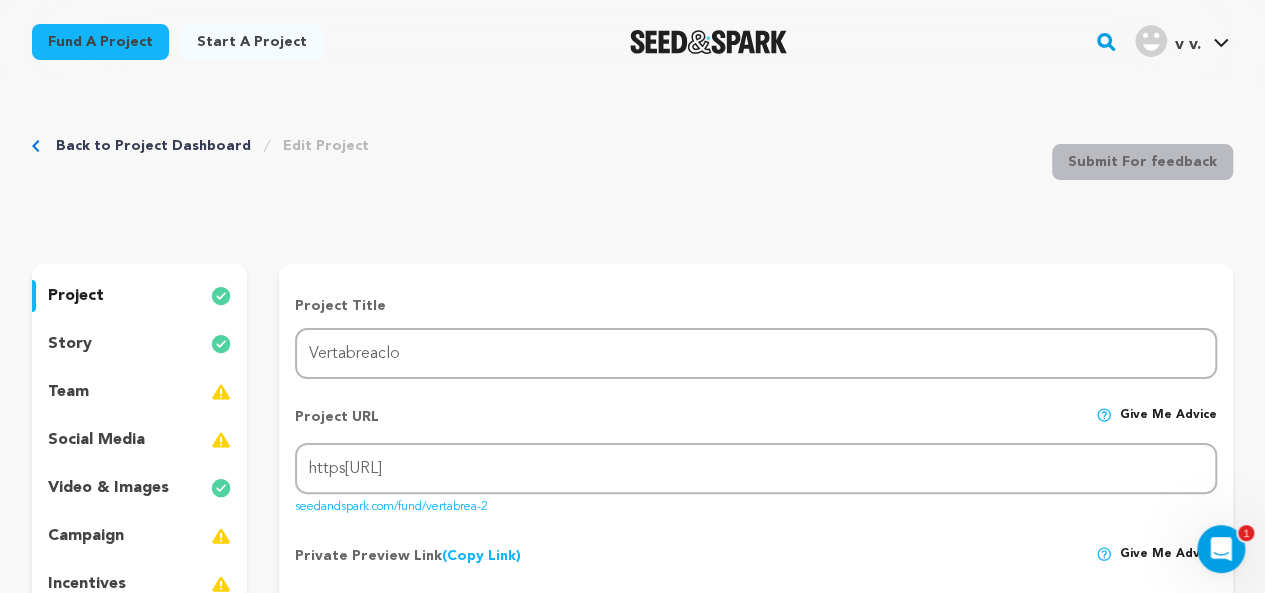 drag, startPoint x: 402, startPoint y: 476, endPoint x: 987, endPoint y: 424, distance: 587.3066 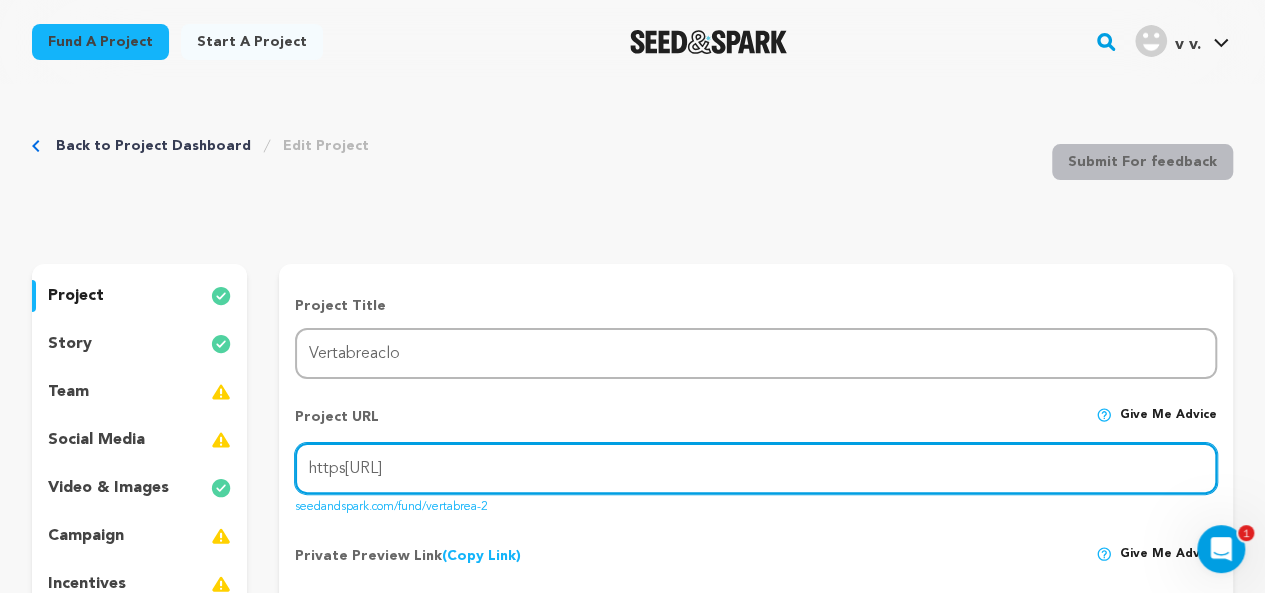 click on "httpsvvertabraeclocom" at bounding box center (756, 468) 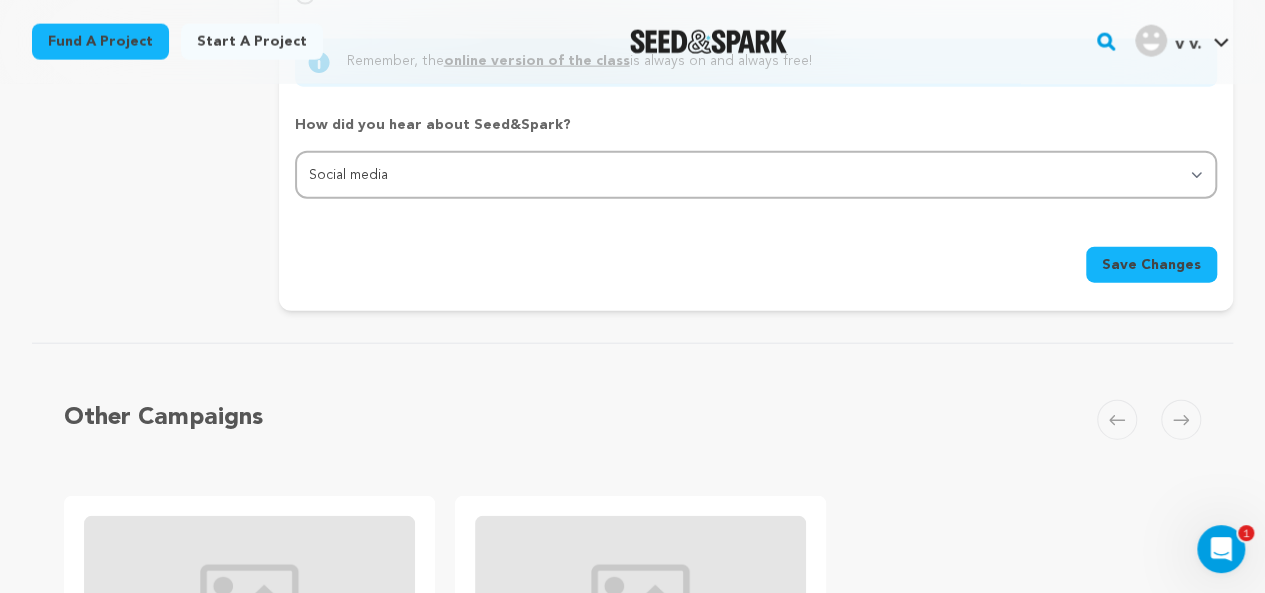 scroll, scrollTop: 2295, scrollLeft: 0, axis: vertical 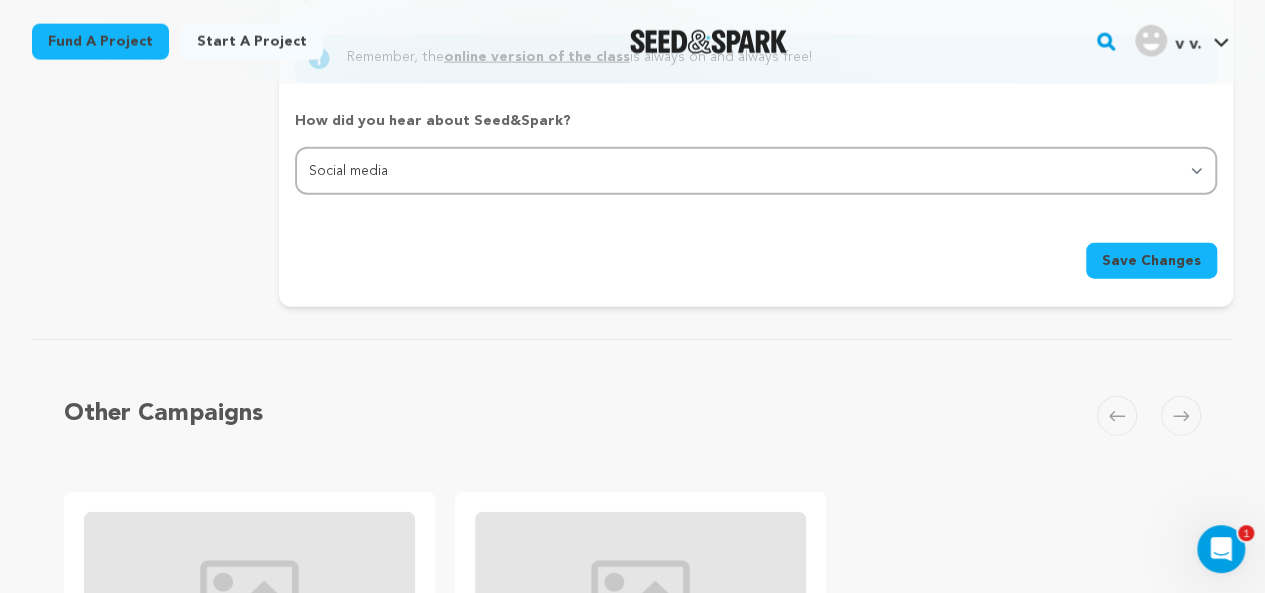 type on "vvertabraeclocom" 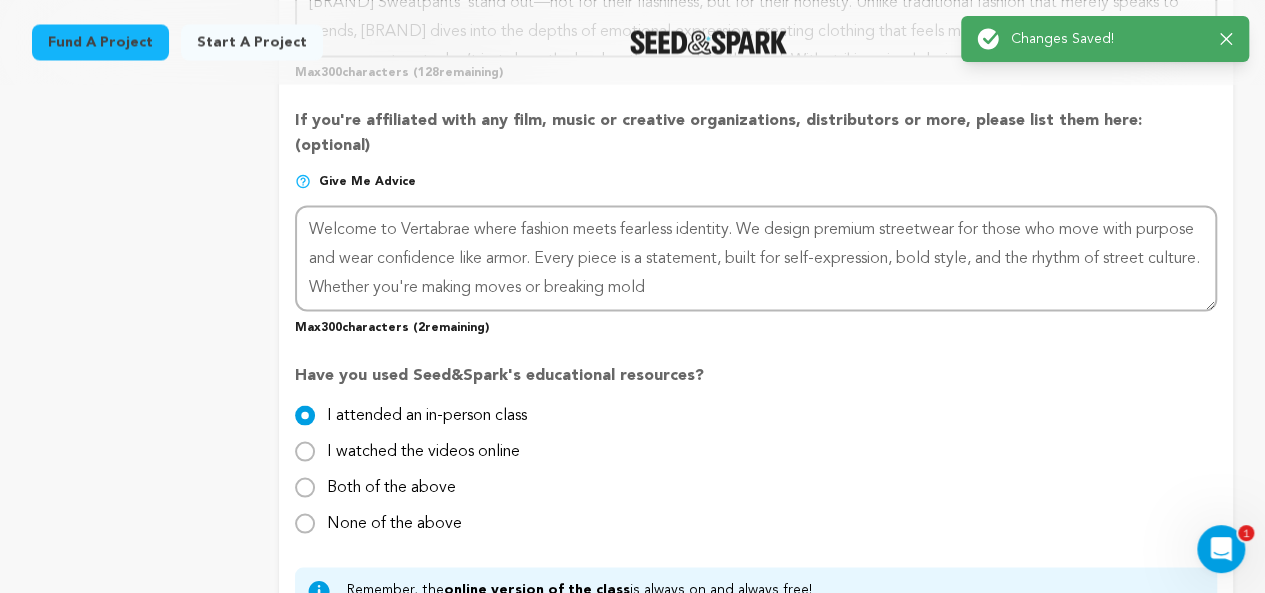 scroll, scrollTop: 1148, scrollLeft: 0, axis: vertical 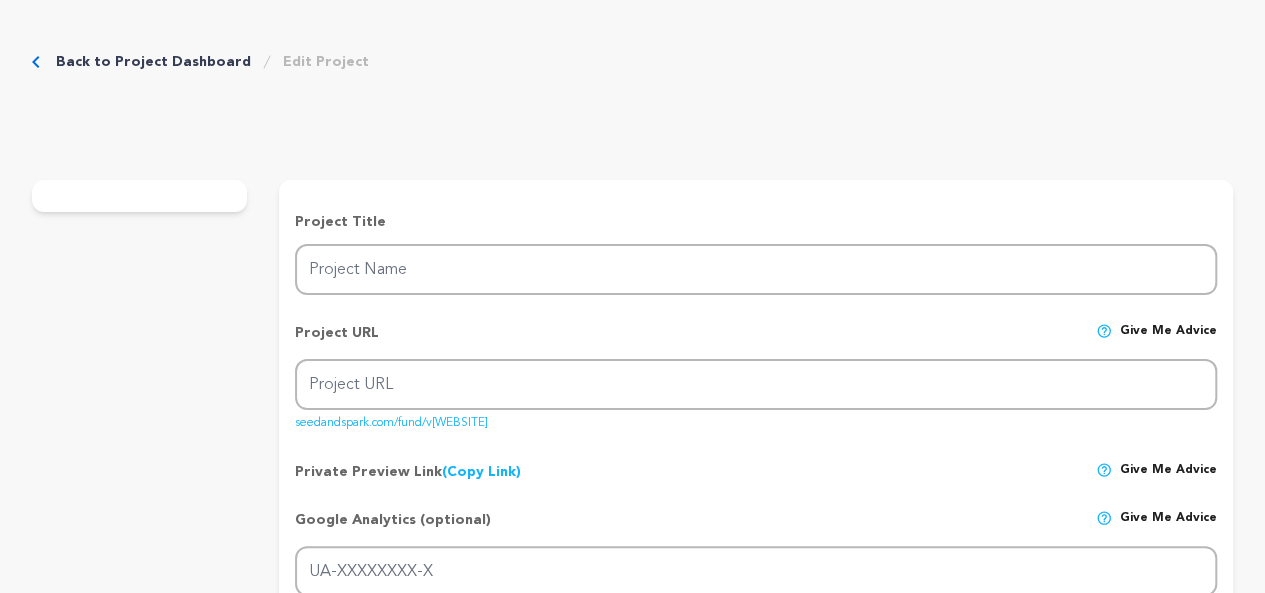 type on "Vertabreaclo" 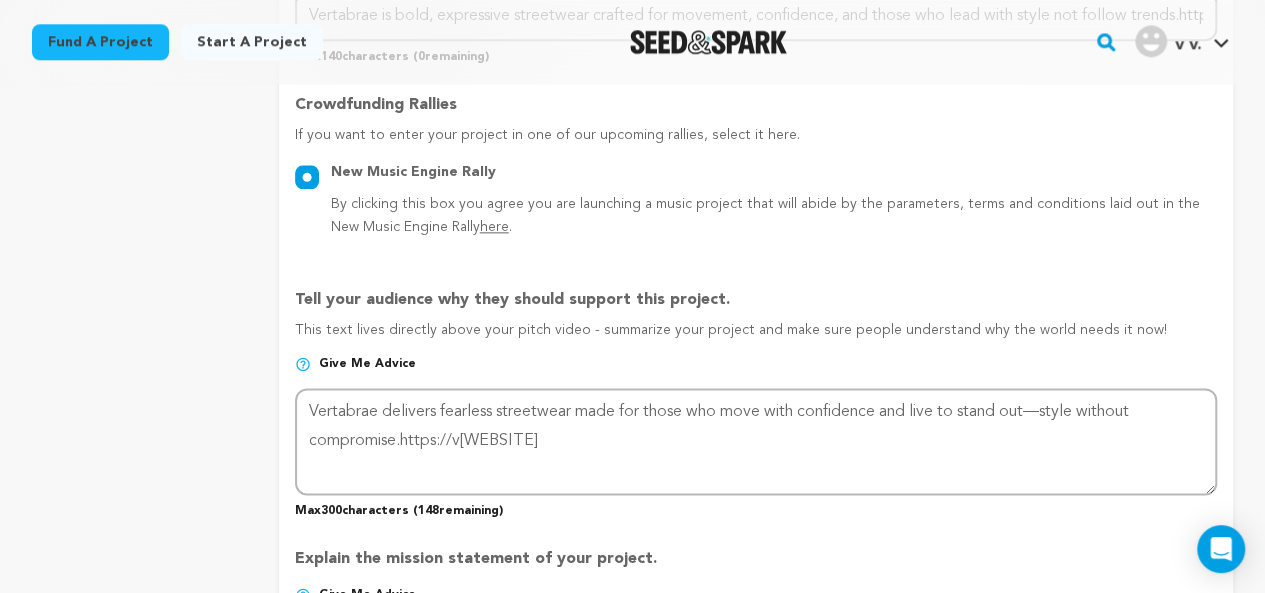 scroll, scrollTop: 1119, scrollLeft: 0, axis: vertical 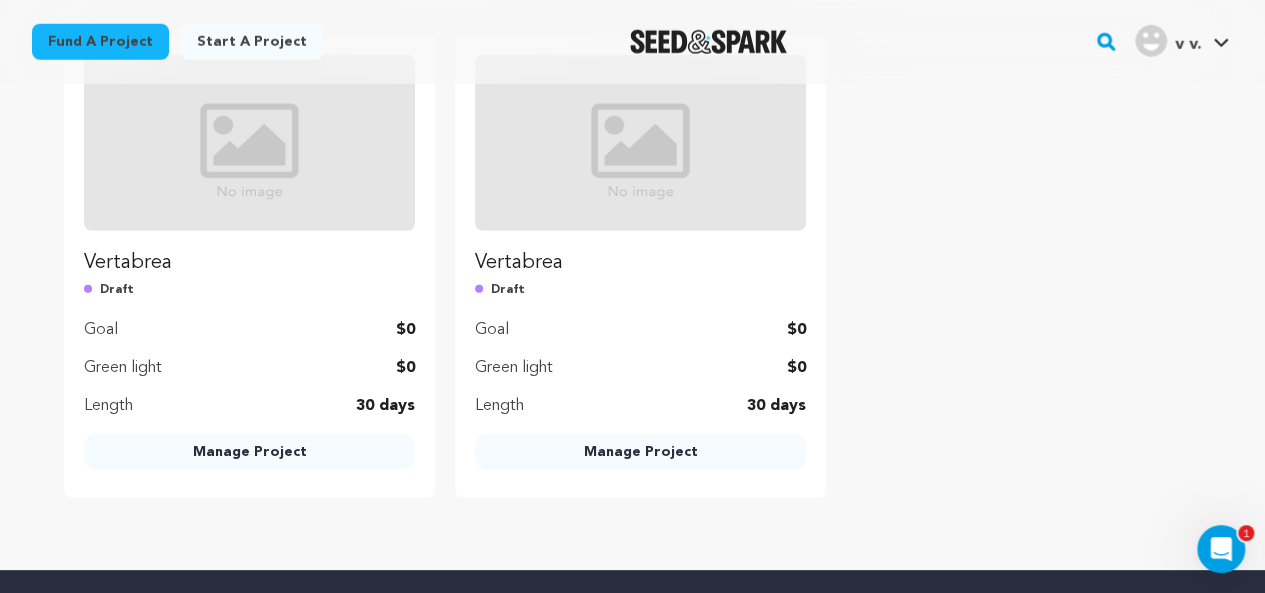 click on "Manage Project" at bounding box center [249, 452] 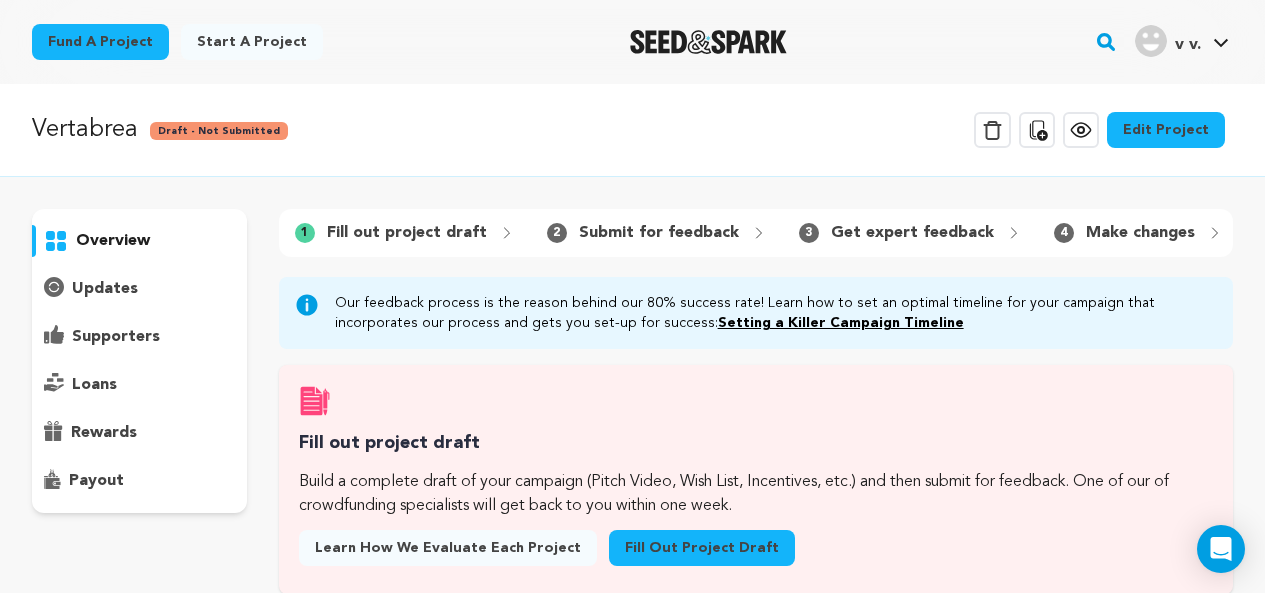 scroll, scrollTop: 0, scrollLeft: 0, axis: both 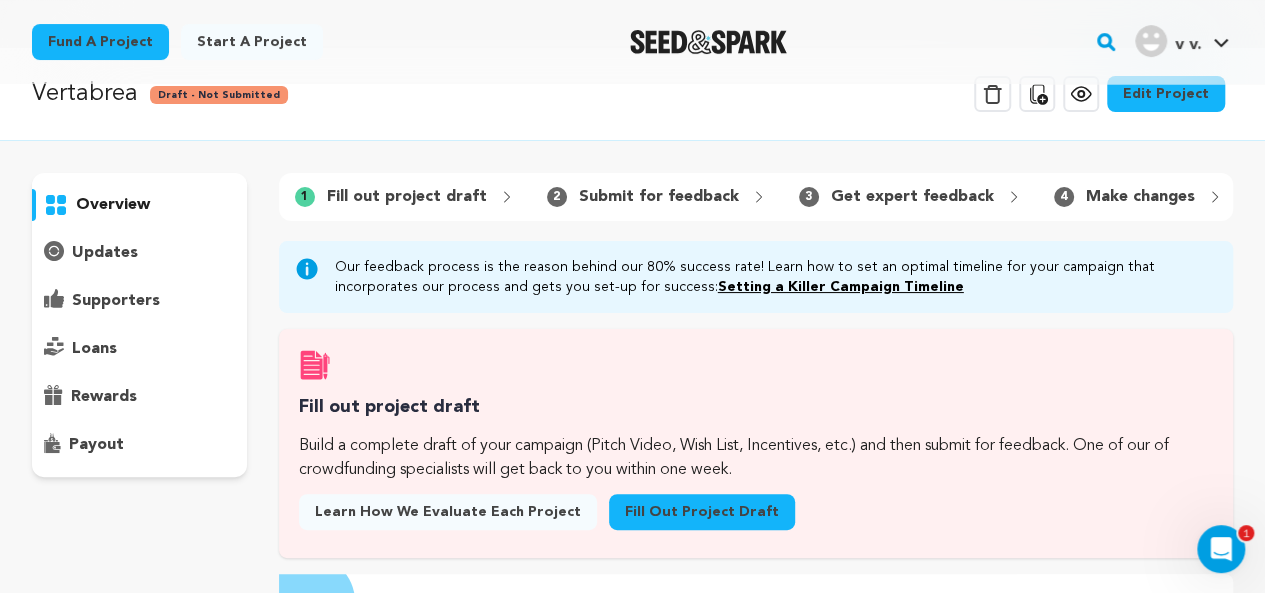 click on "updates" at bounding box center (105, 253) 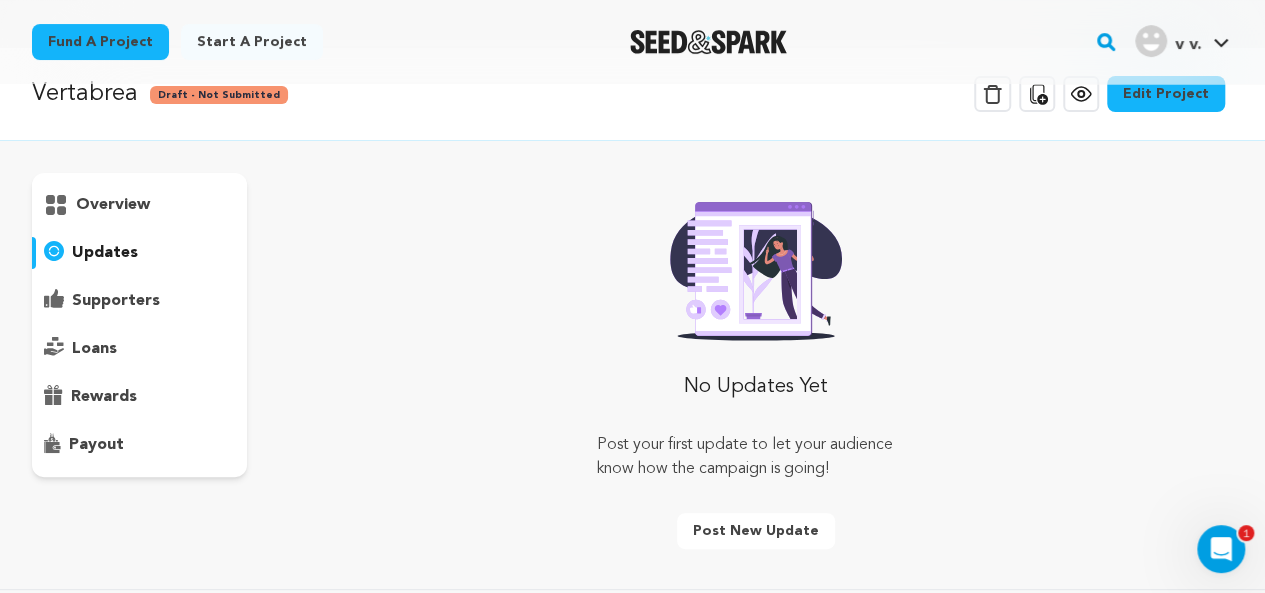 click on "supporters" at bounding box center [116, 301] 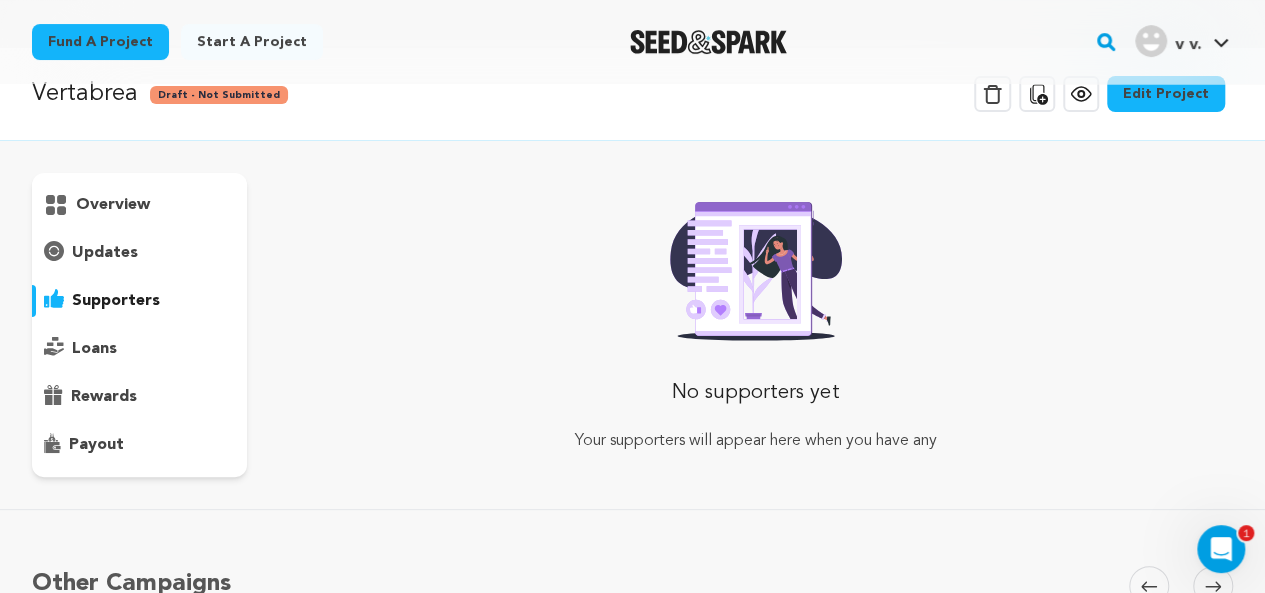 click on "rewards" at bounding box center [104, 397] 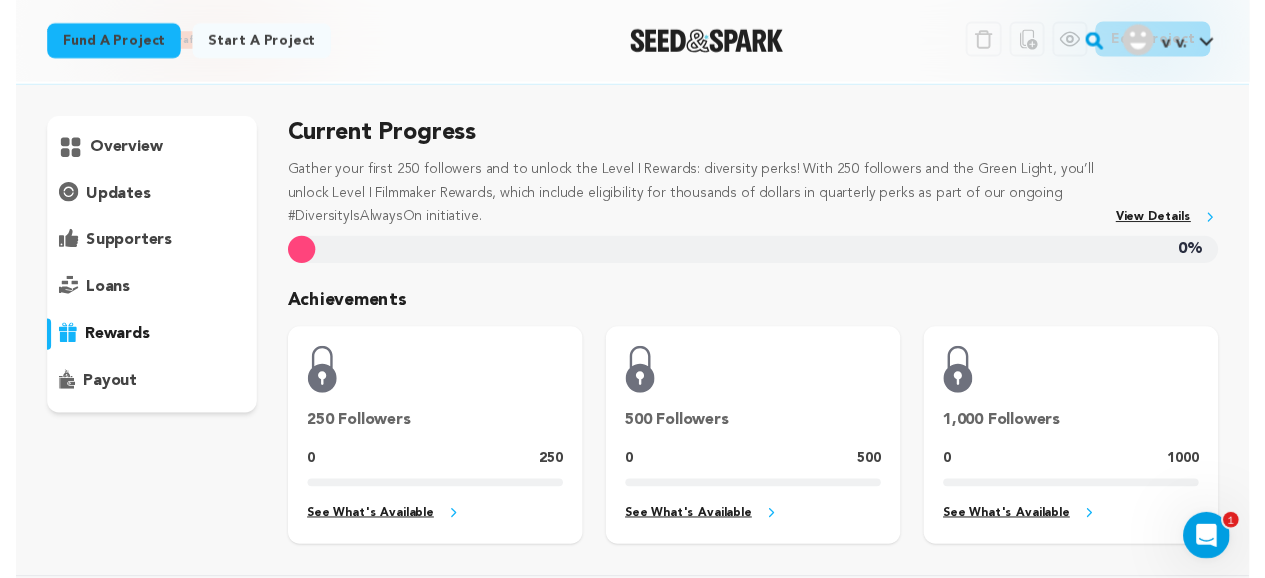 scroll, scrollTop: 0, scrollLeft: 0, axis: both 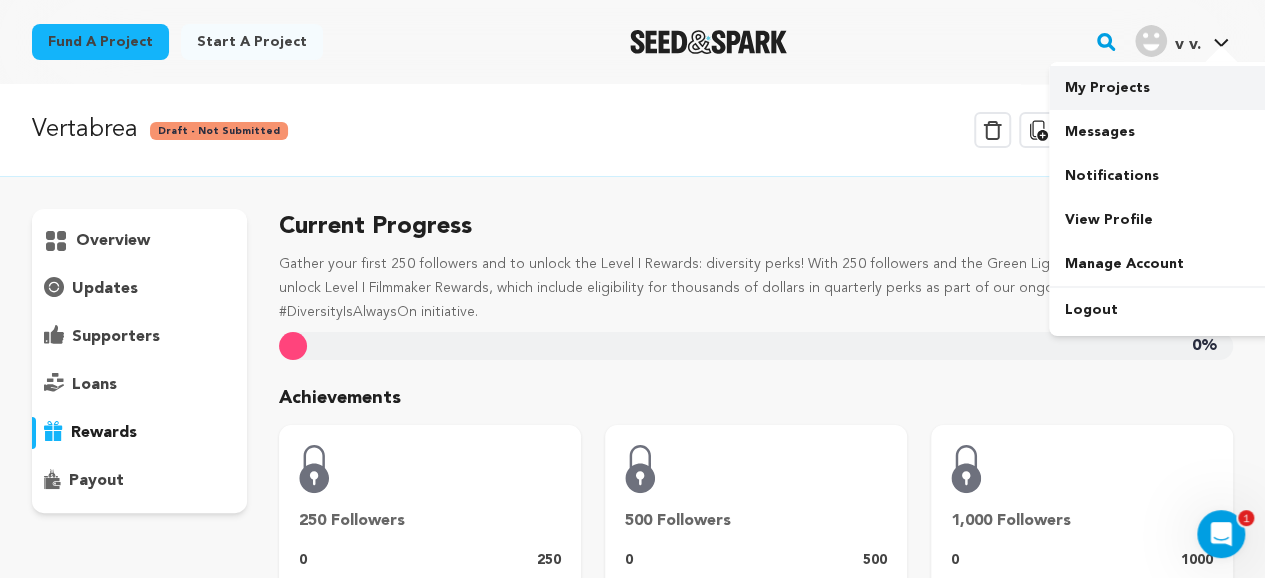 click on "My Projects" at bounding box center (1161, 88) 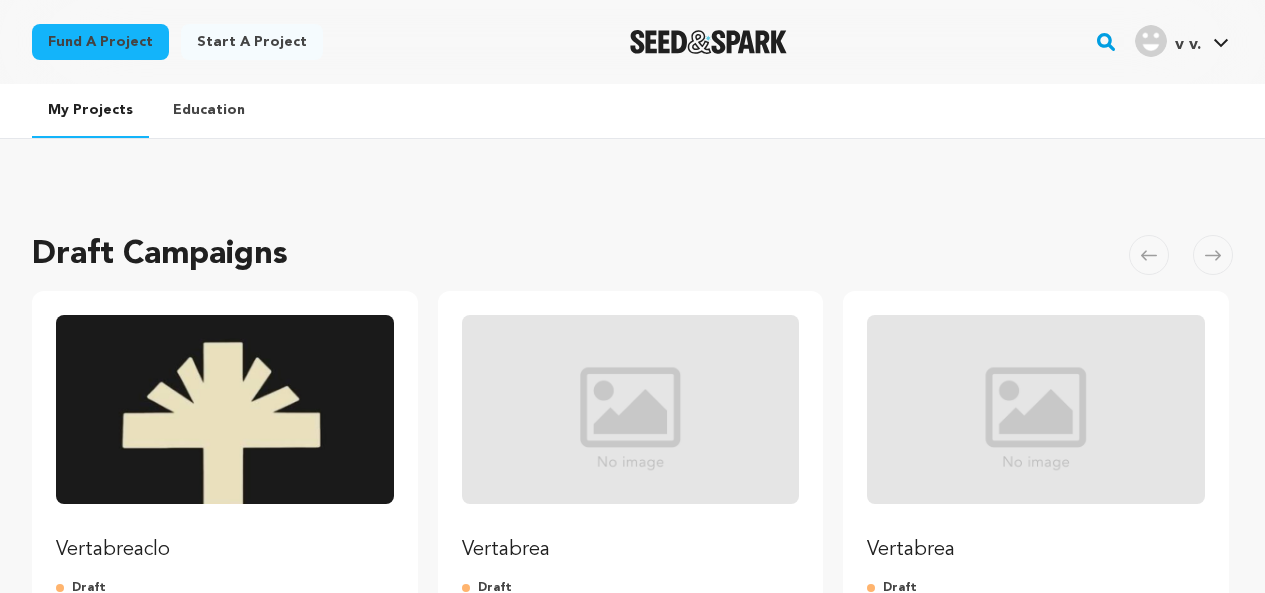 scroll, scrollTop: 0, scrollLeft: 0, axis: both 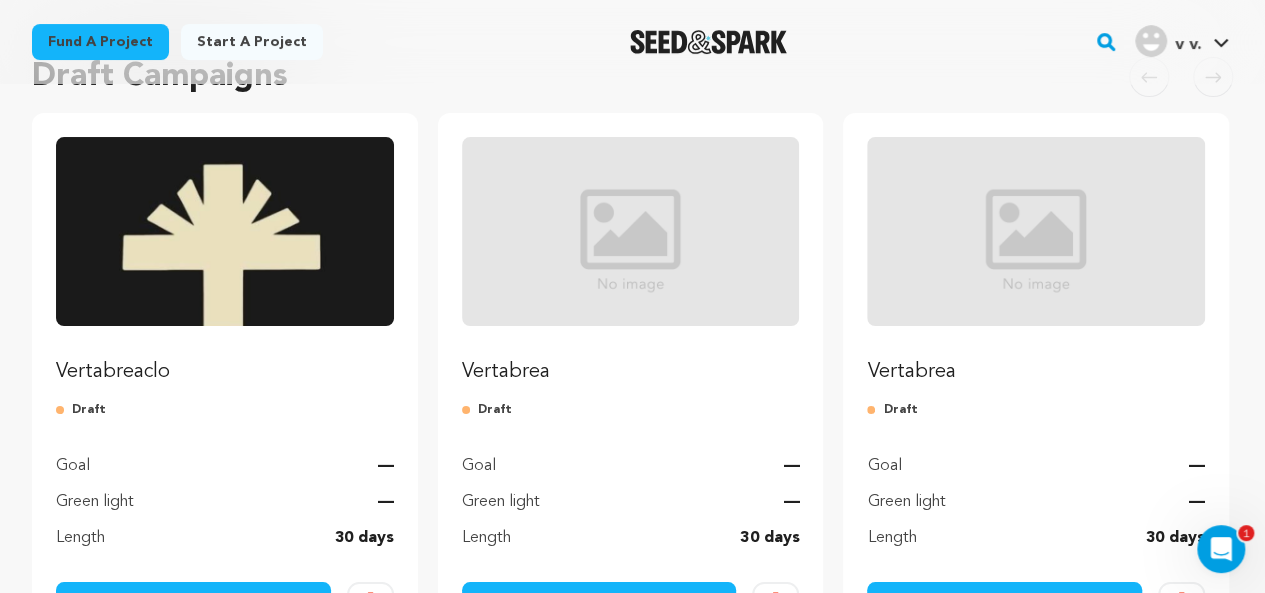 click at bounding box center [225, 231] 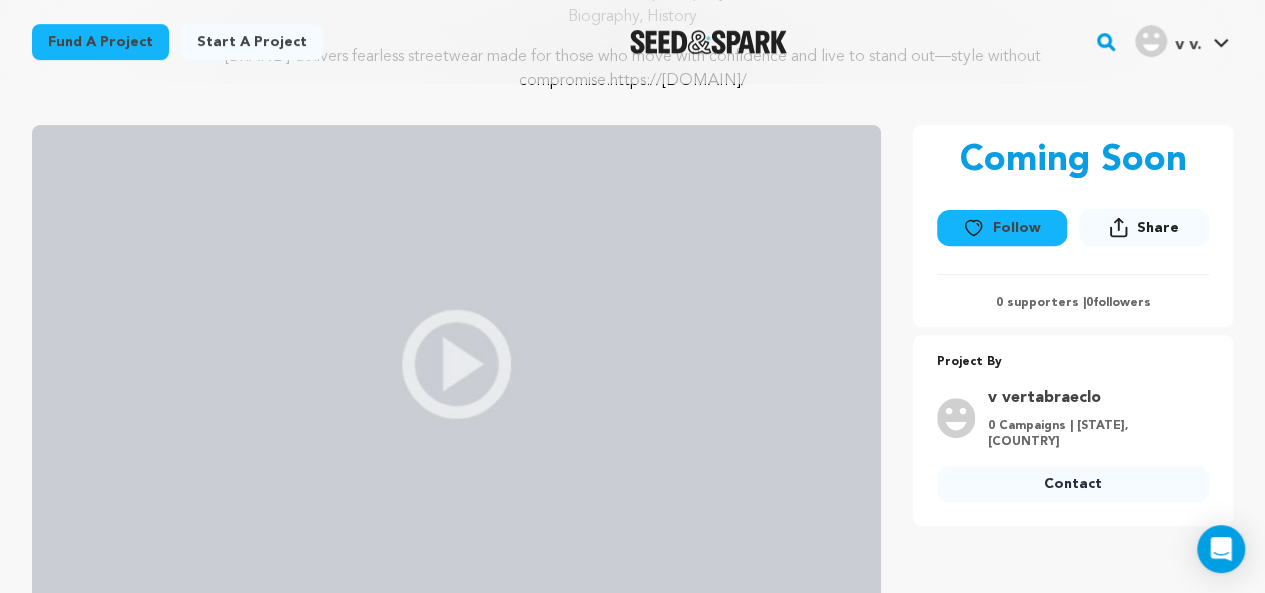 scroll, scrollTop: 260, scrollLeft: 0, axis: vertical 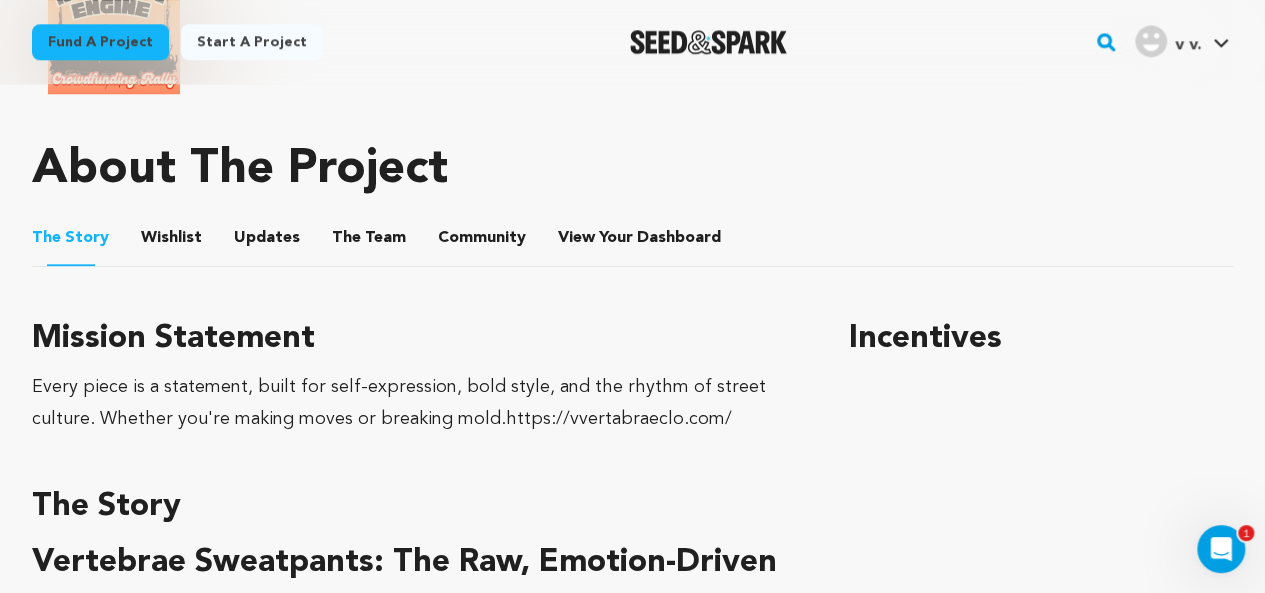 click on "Every piece is a statement, built for self-expression, bold style, and the rhythm of street culture. Whether you're making moves or breaking mold.https://vvertabraeclo.com/" at bounding box center [416, 403] 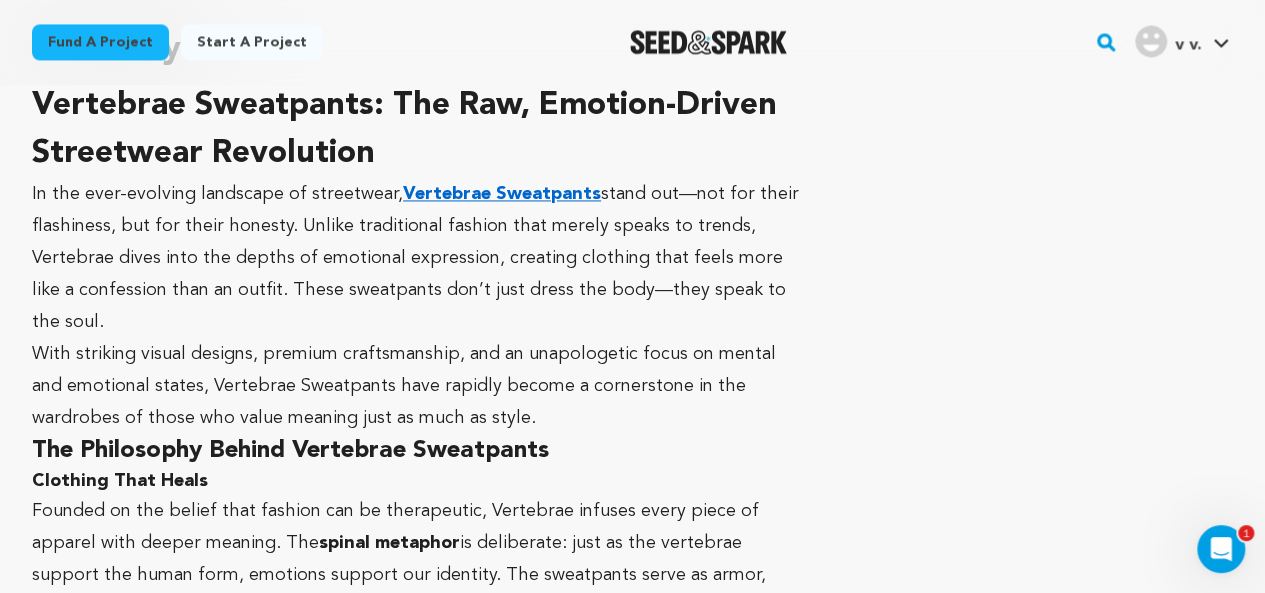 scroll, scrollTop: 1454, scrollLeft: 0, axis: vertical 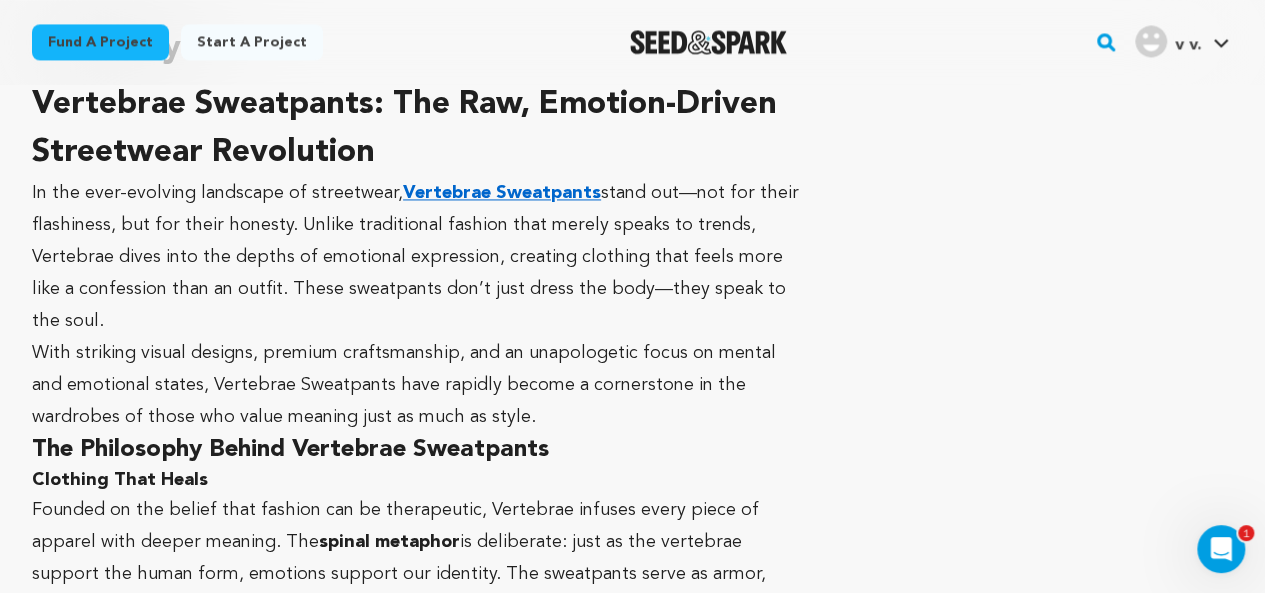 click on "Vertebrae Sweatpants" at bounding box center [502, 193] 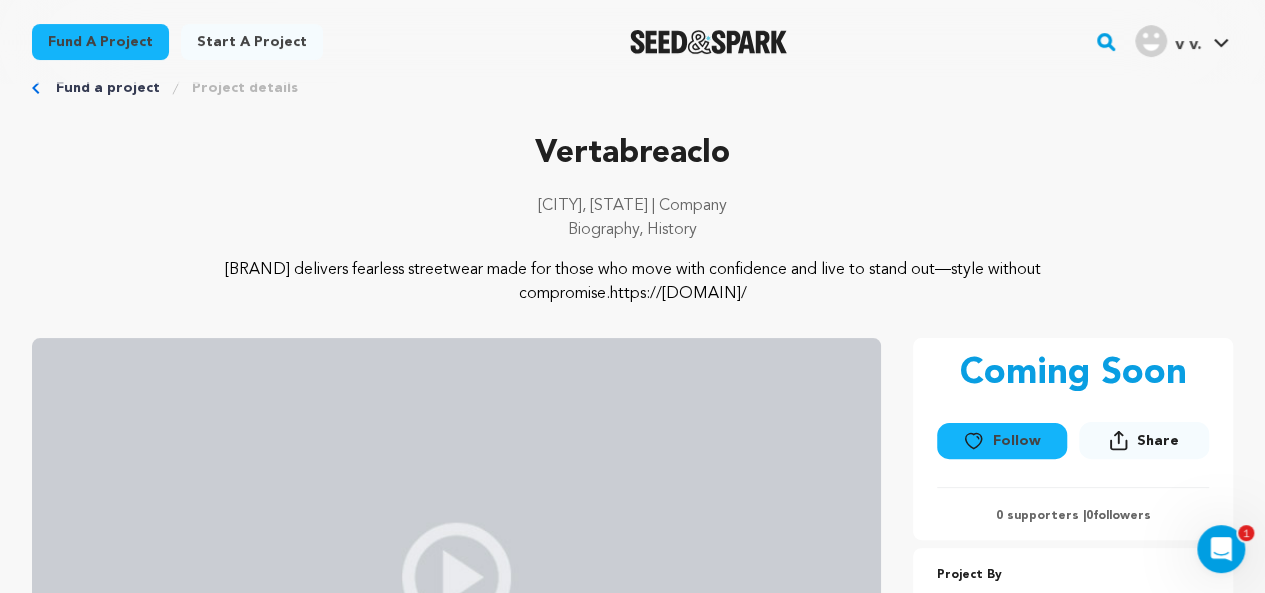 scroll, scrollTop: 0, scrollLeft: 0, axis: both 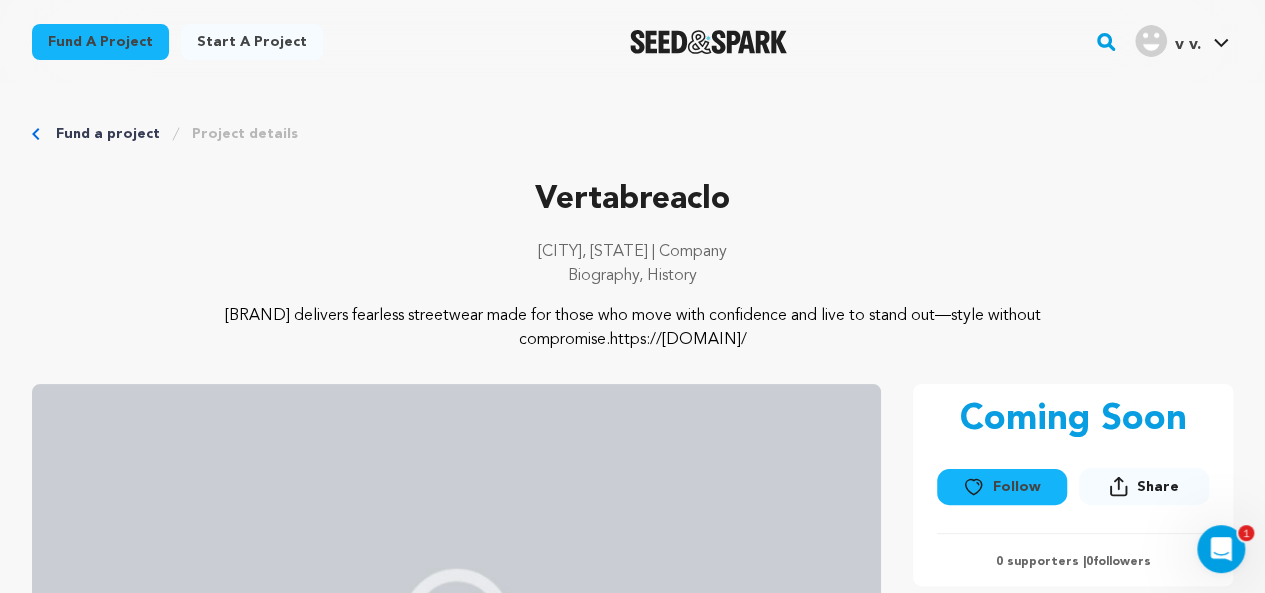 click on "Follow" at bounding box center (1002, 487) 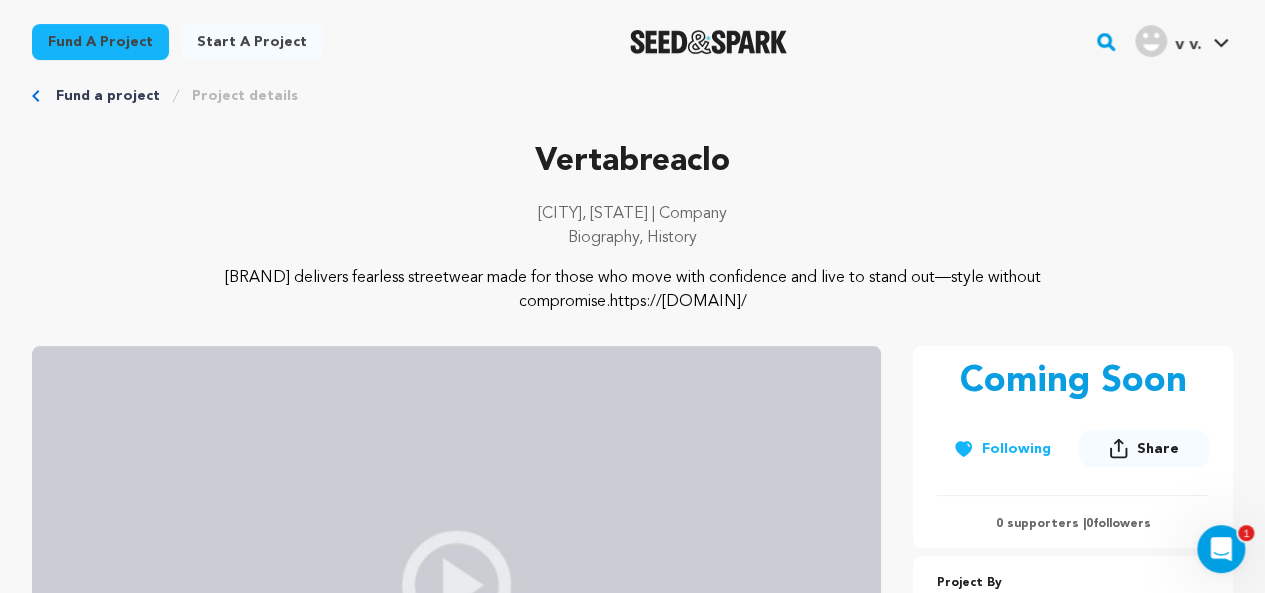scroll, scrollTop: 0, scrollLeft: 0, axis: both 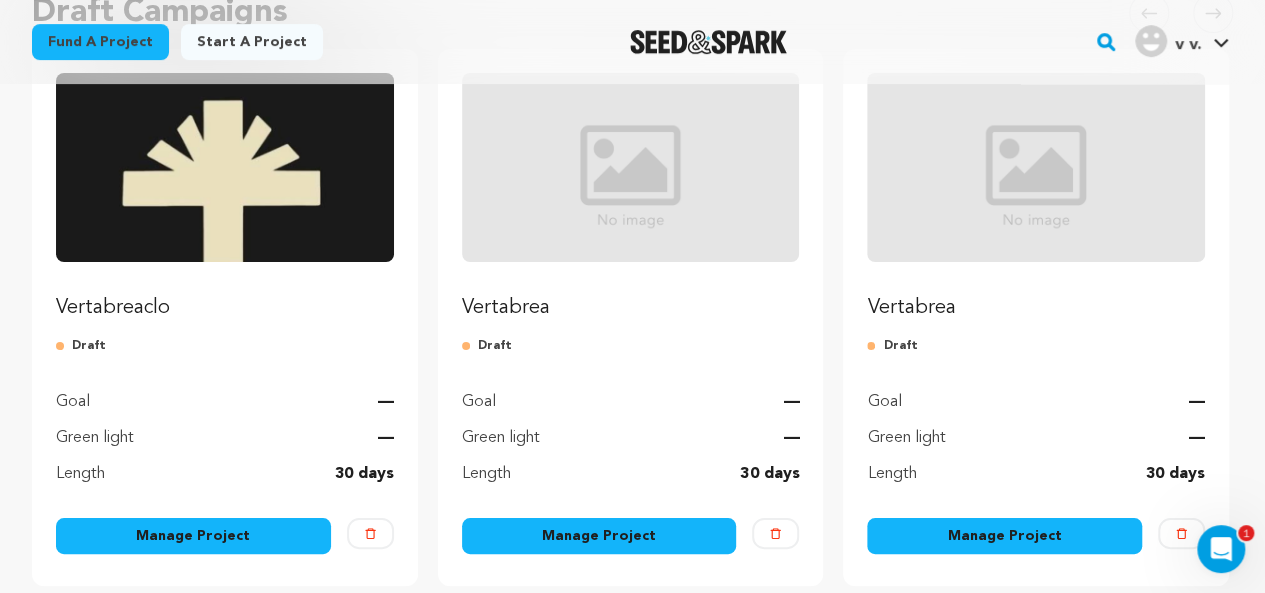 click at bounding box center [775, 533] 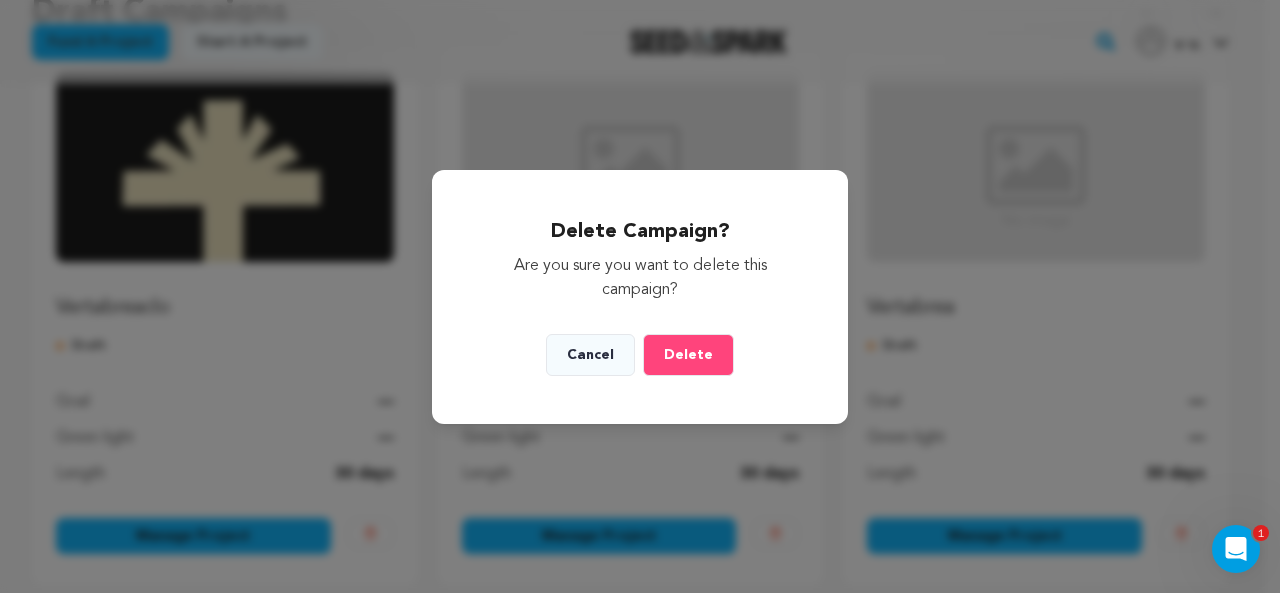 click on "Delete" at bounding box center (688, 355) 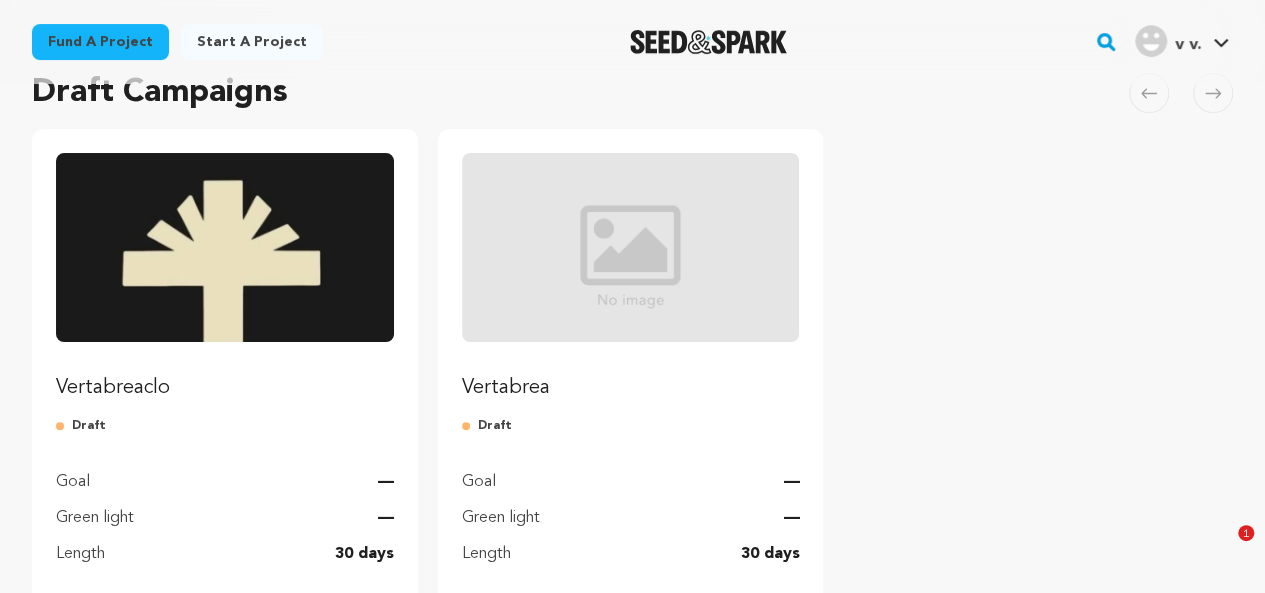 scroll, scrollTop: 154, scrollLeft: 0, axis: vertical 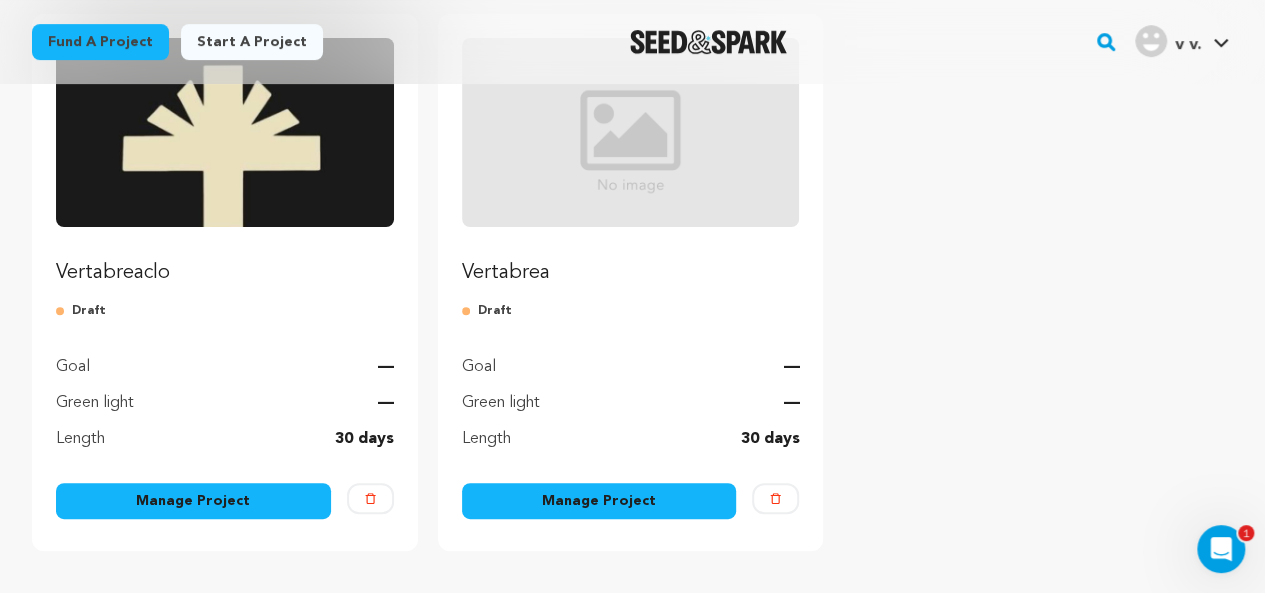 click on "Manage Project" at bounding box center [193, 501] 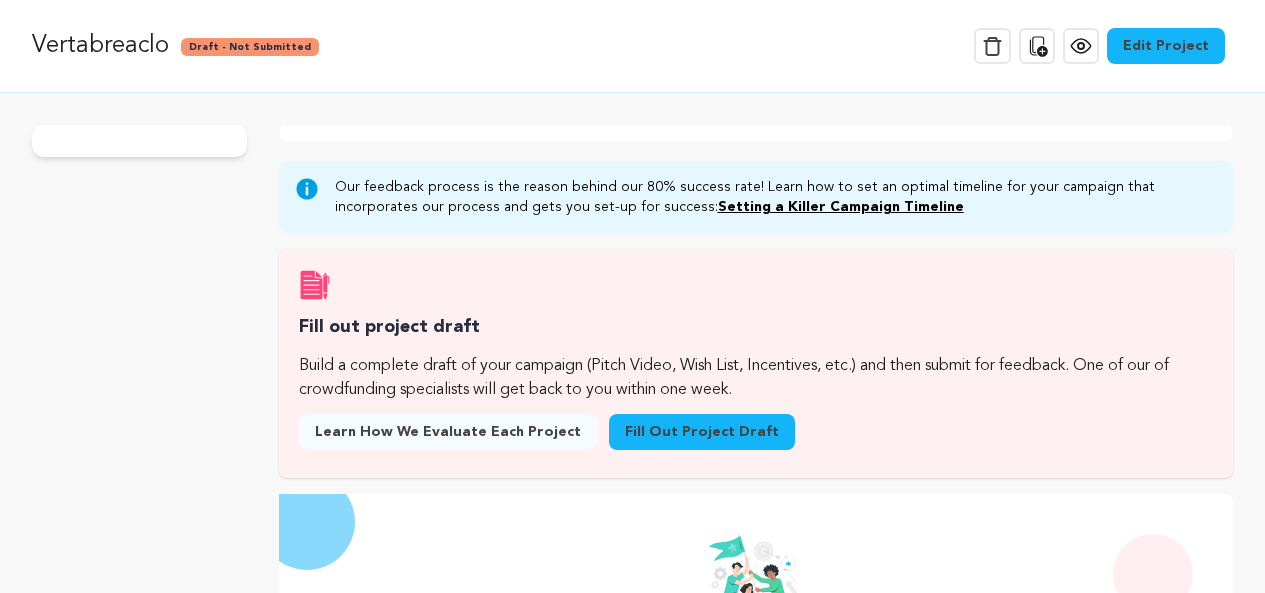 scroll, scrollTop: 0, scrollLeft: 0, axis: both 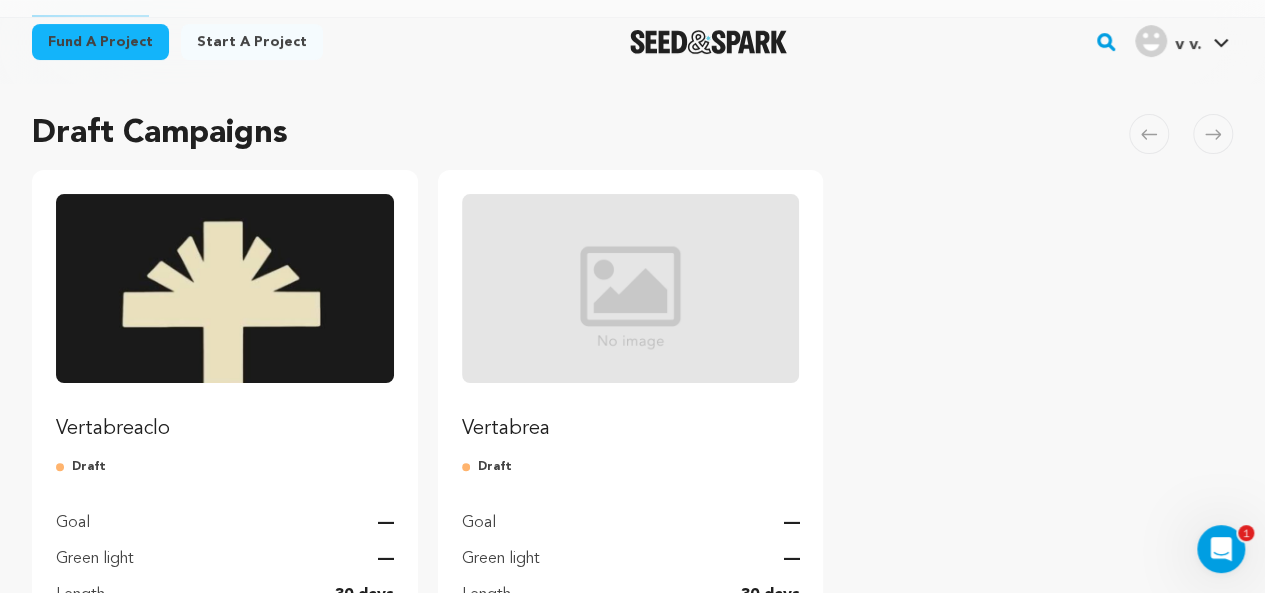 click at bounding box center [225, 288] 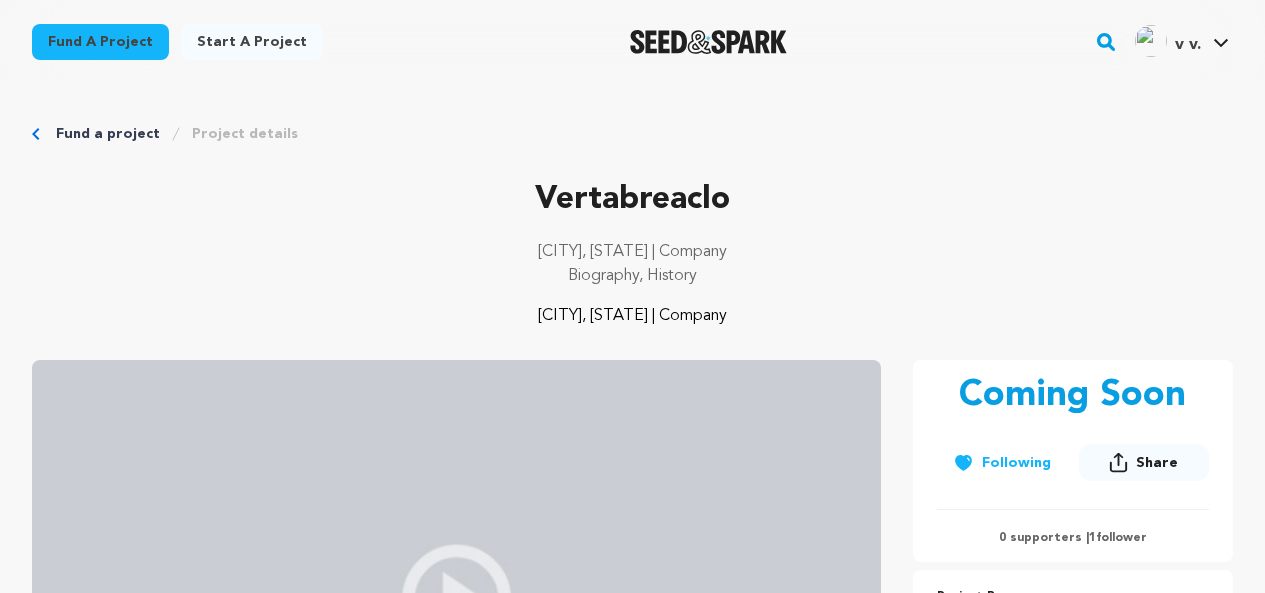 scroll, scrollTop: 0, scrollLeft: 0, axis: both 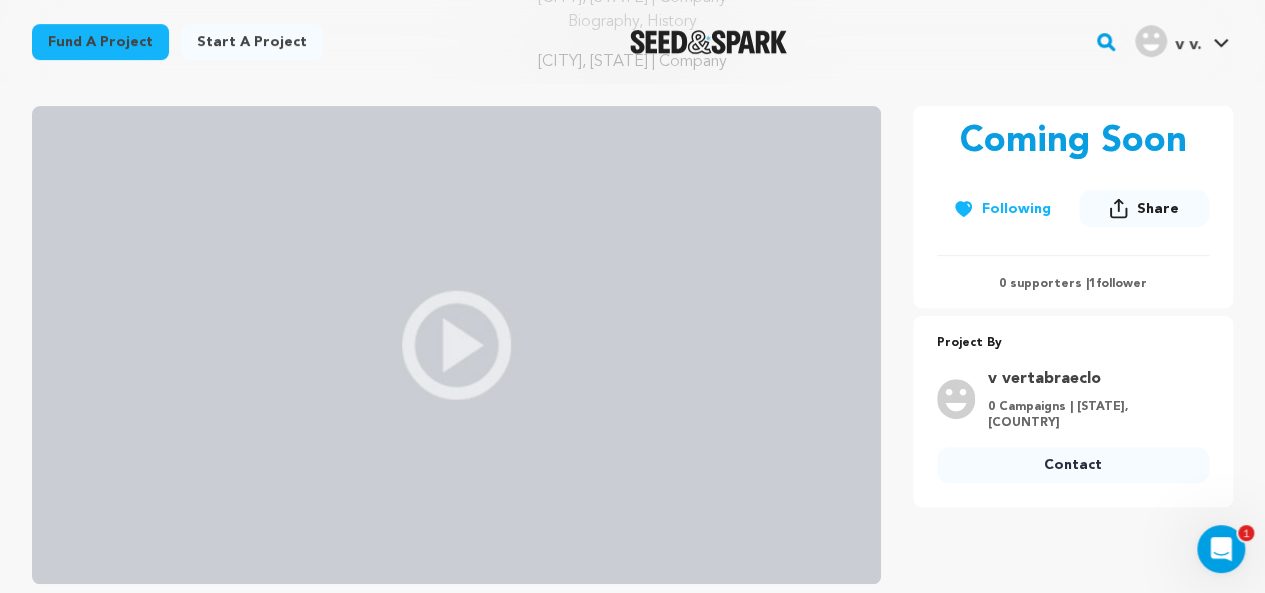 click at bounding box center [456, 345] 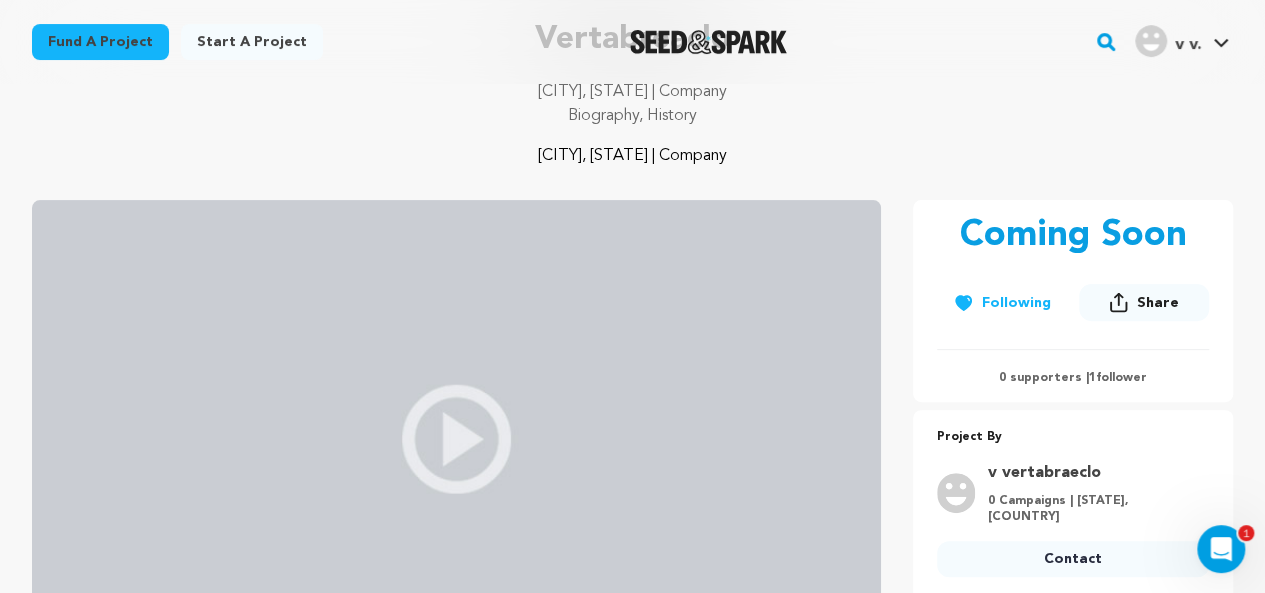 scroll, scrollTop: 0, scrollLeft: 0, axis: both 